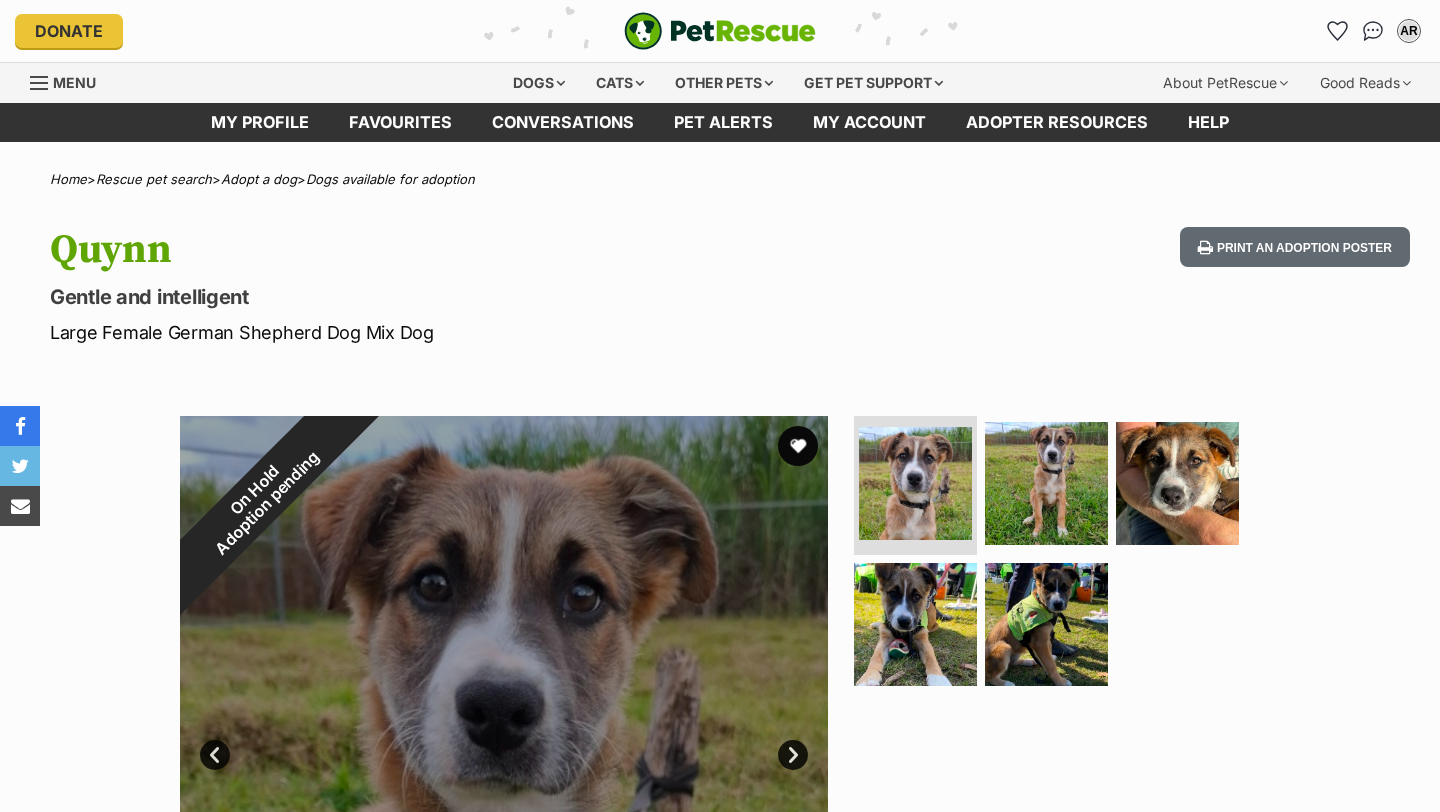 scroll, scrollTop: 0, scrollLeft: 0, axis: both 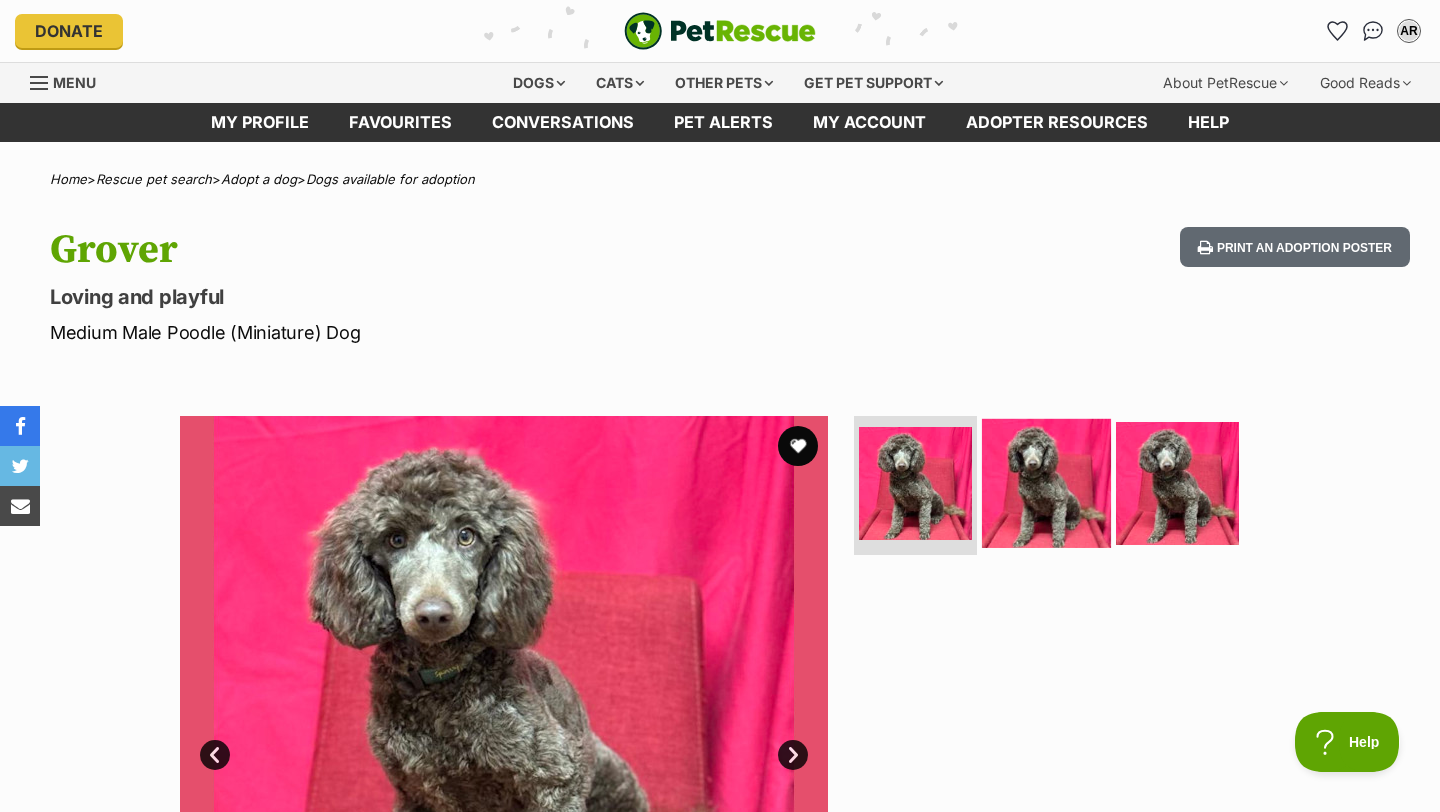 click at bounding box center [1046, 482] 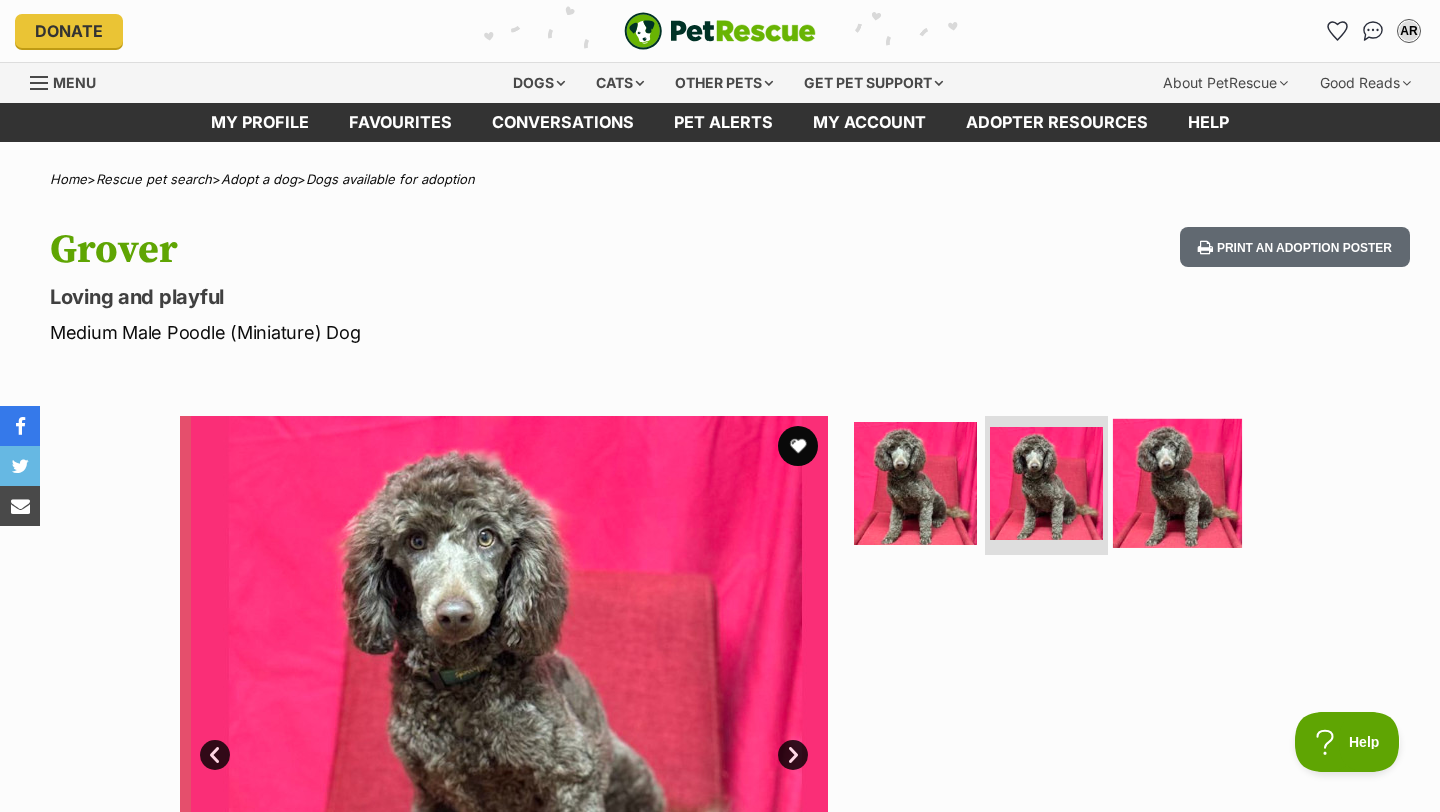 click at bounding box center (1177, 482) 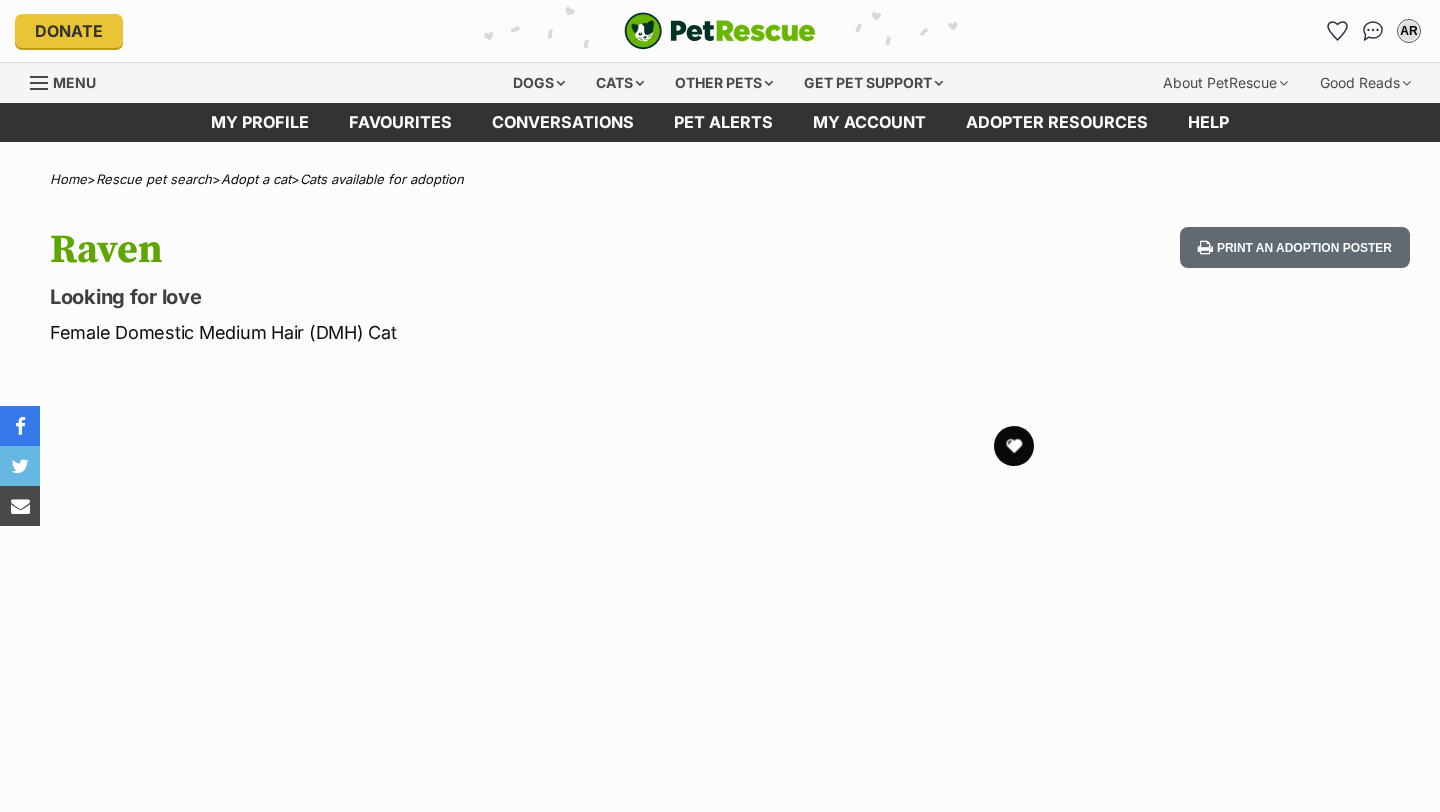 scroll, scrollTop: 0, scrollLeft: 0, axis: both 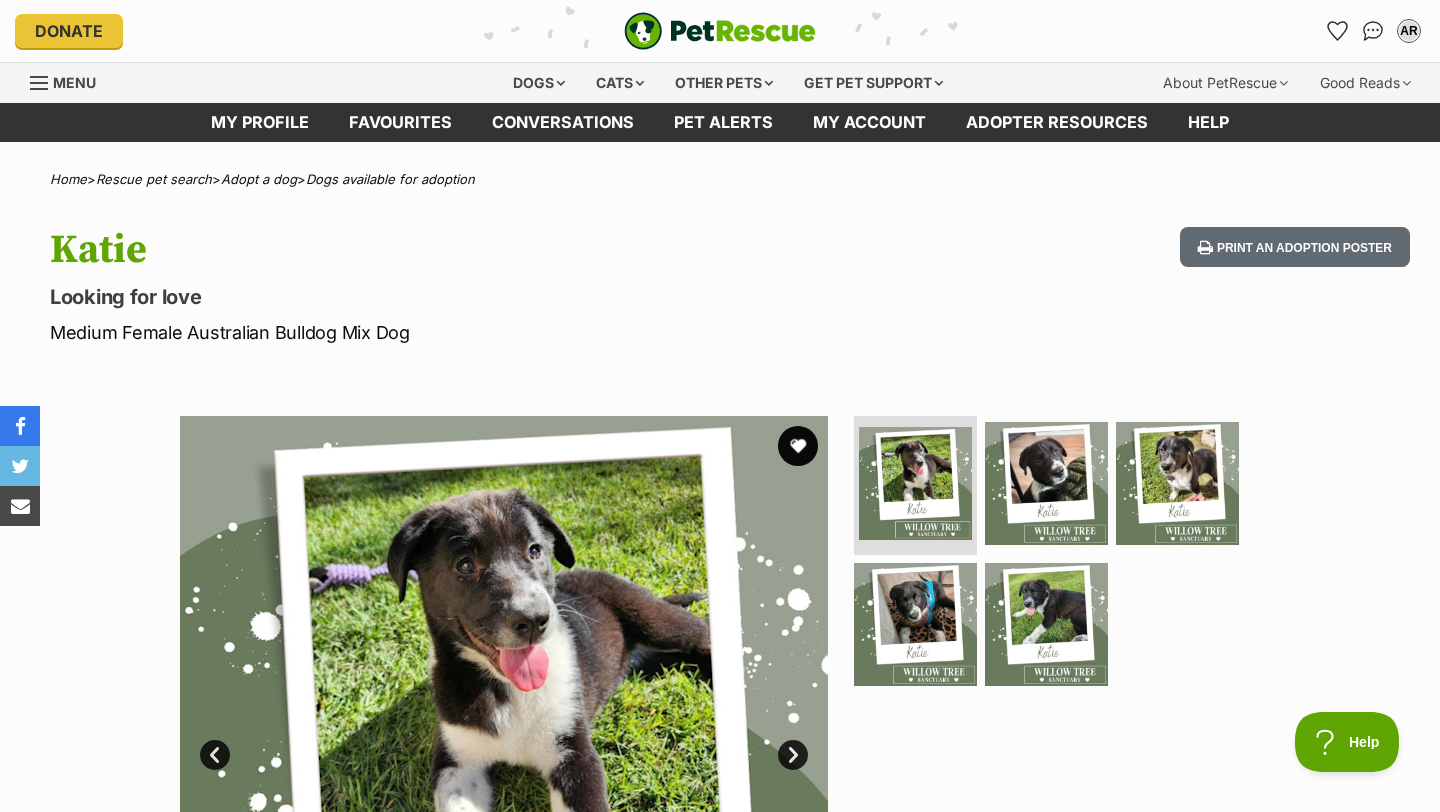 click on "Menu" at bounding box center (74, 82) 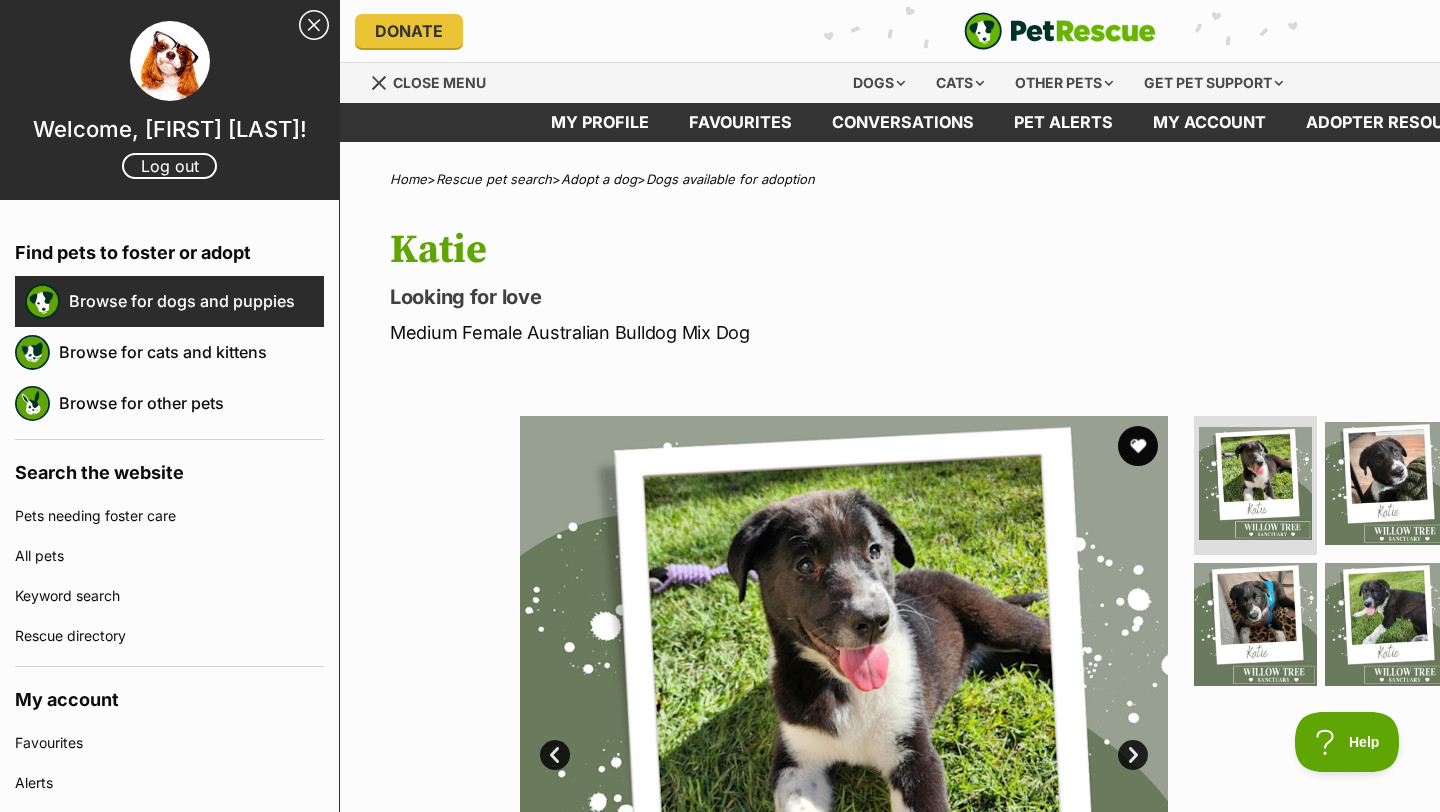 click on "Browse for dogs and puppies" at bounding box center [196, 301] 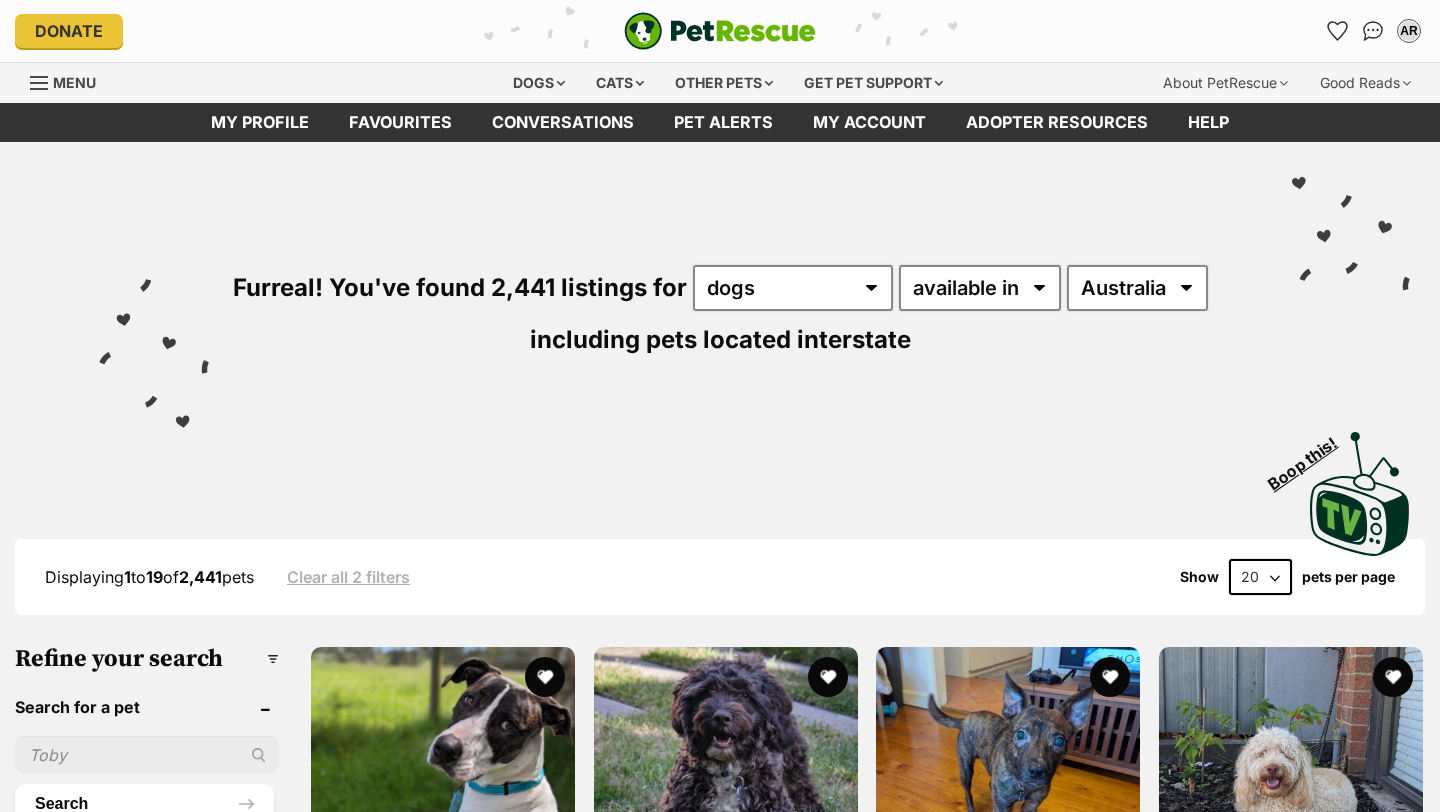 scroll, scrollTop: 0, scrollLeft: 0, axis: both 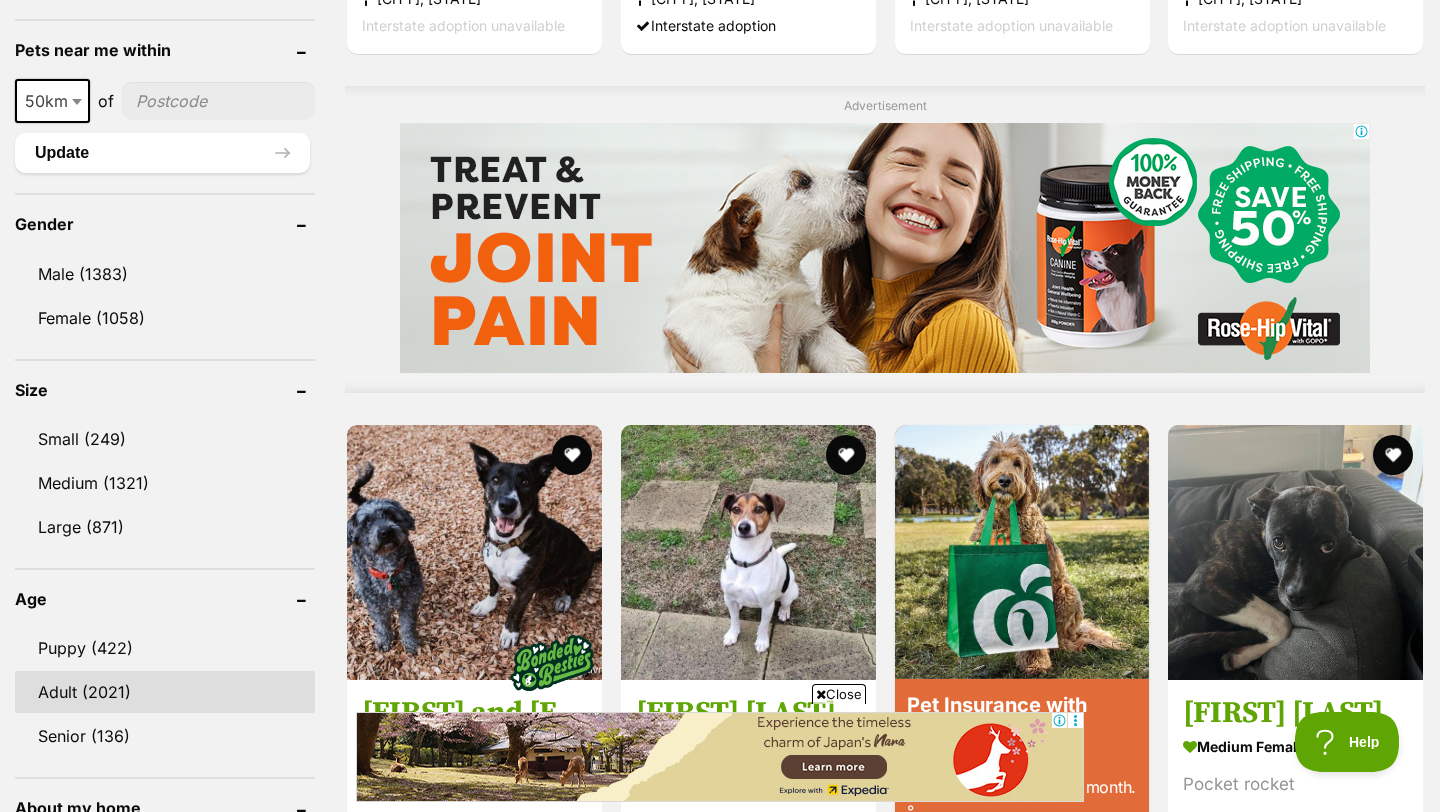 click on "Adult (2021)" at bounding box center [165, 692] 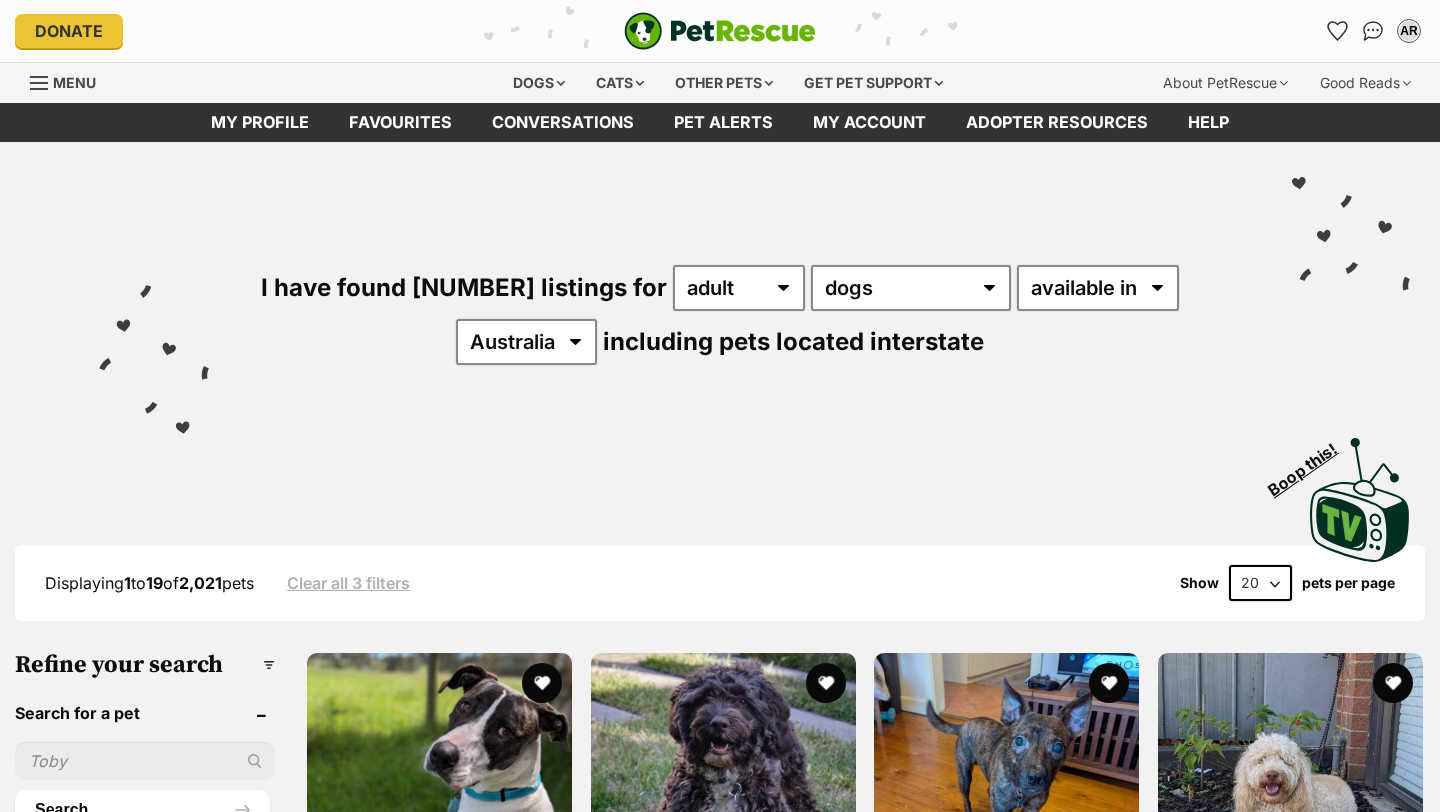 scroll, scrollTop: 0, scrollLeft: 0, axis: both 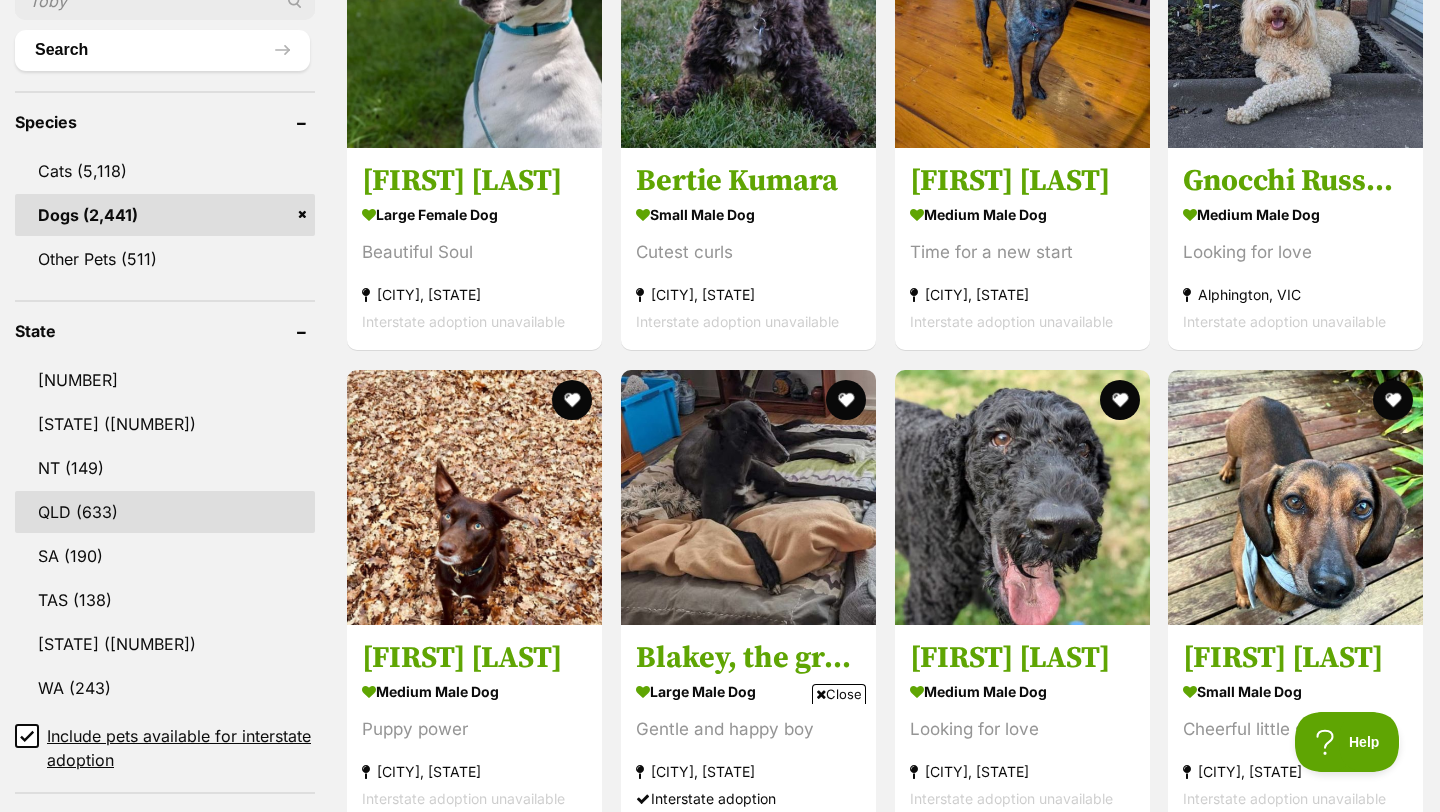 click on "QLD (633)" at bounding box center [165, 512] 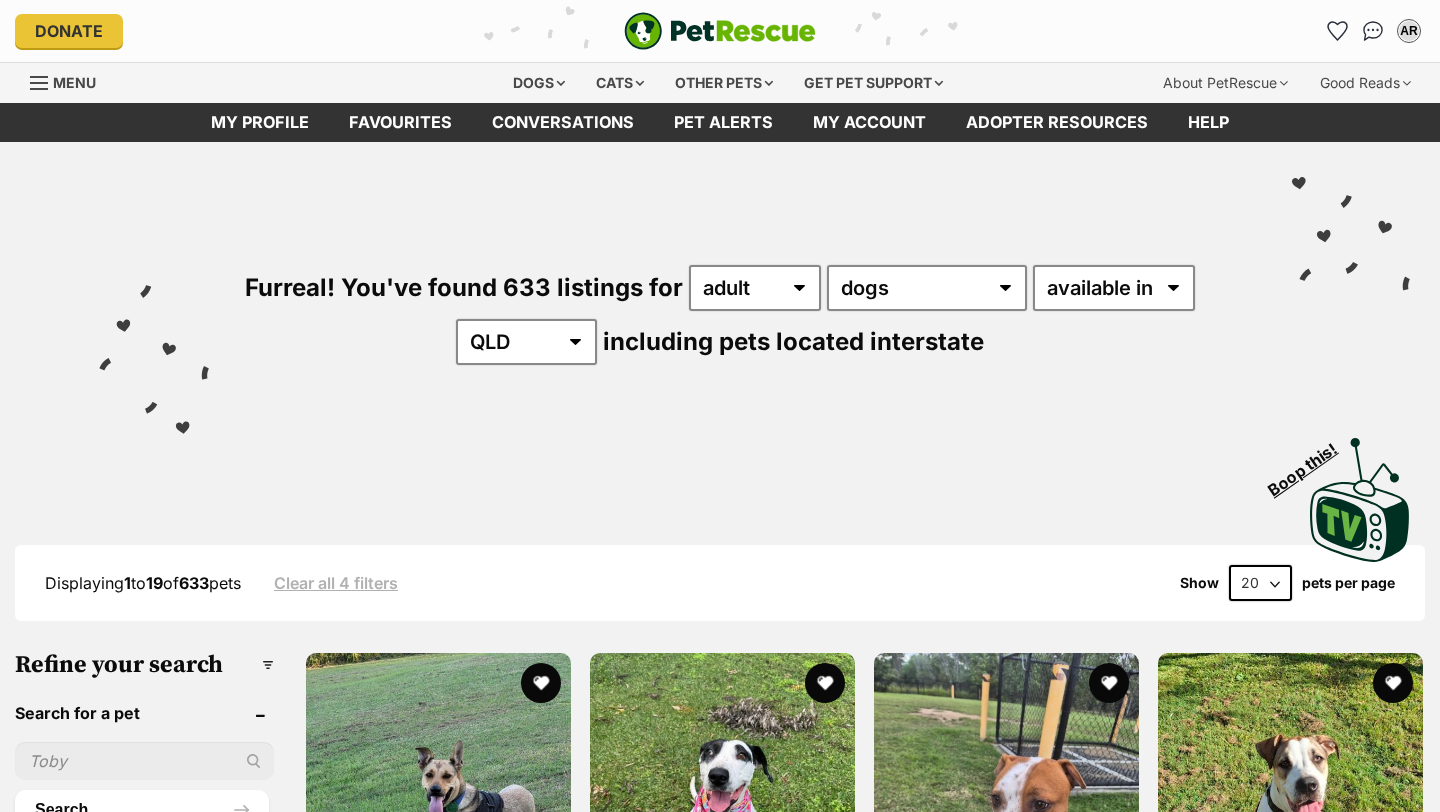 scroll, scrollTop: 0, scrollLeft: 0, axis: both 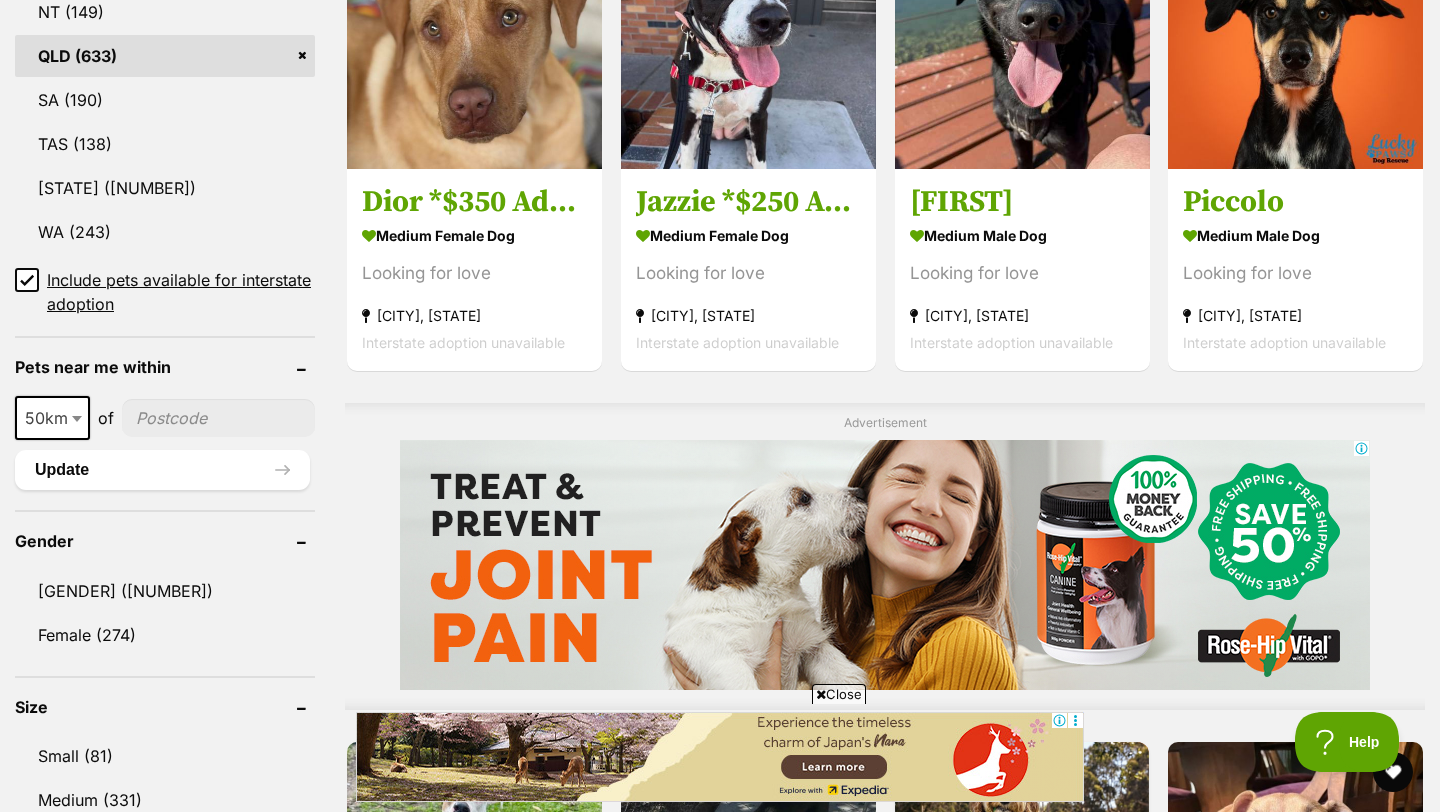 click on "50km" at bounding box center [52, 418] 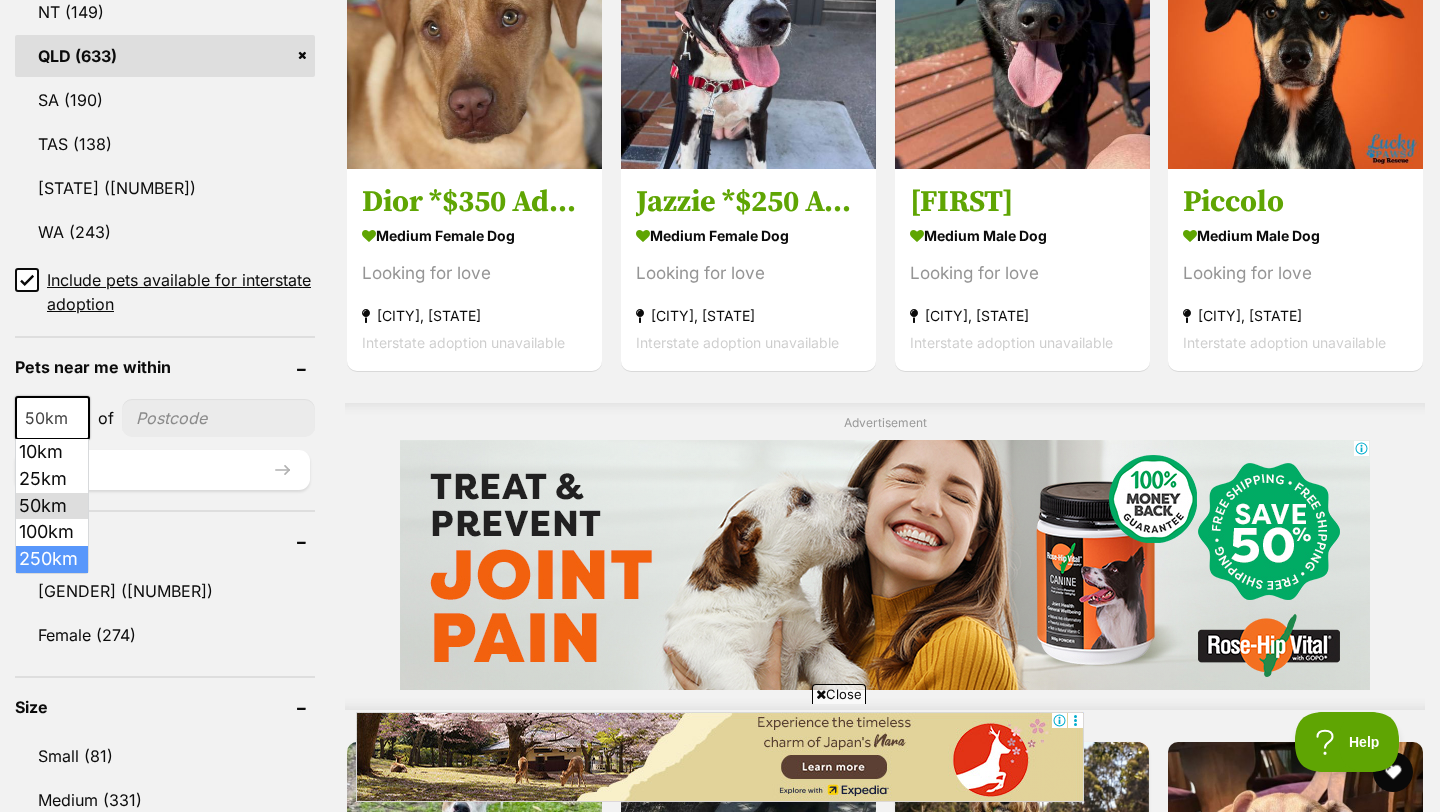 select on "250" 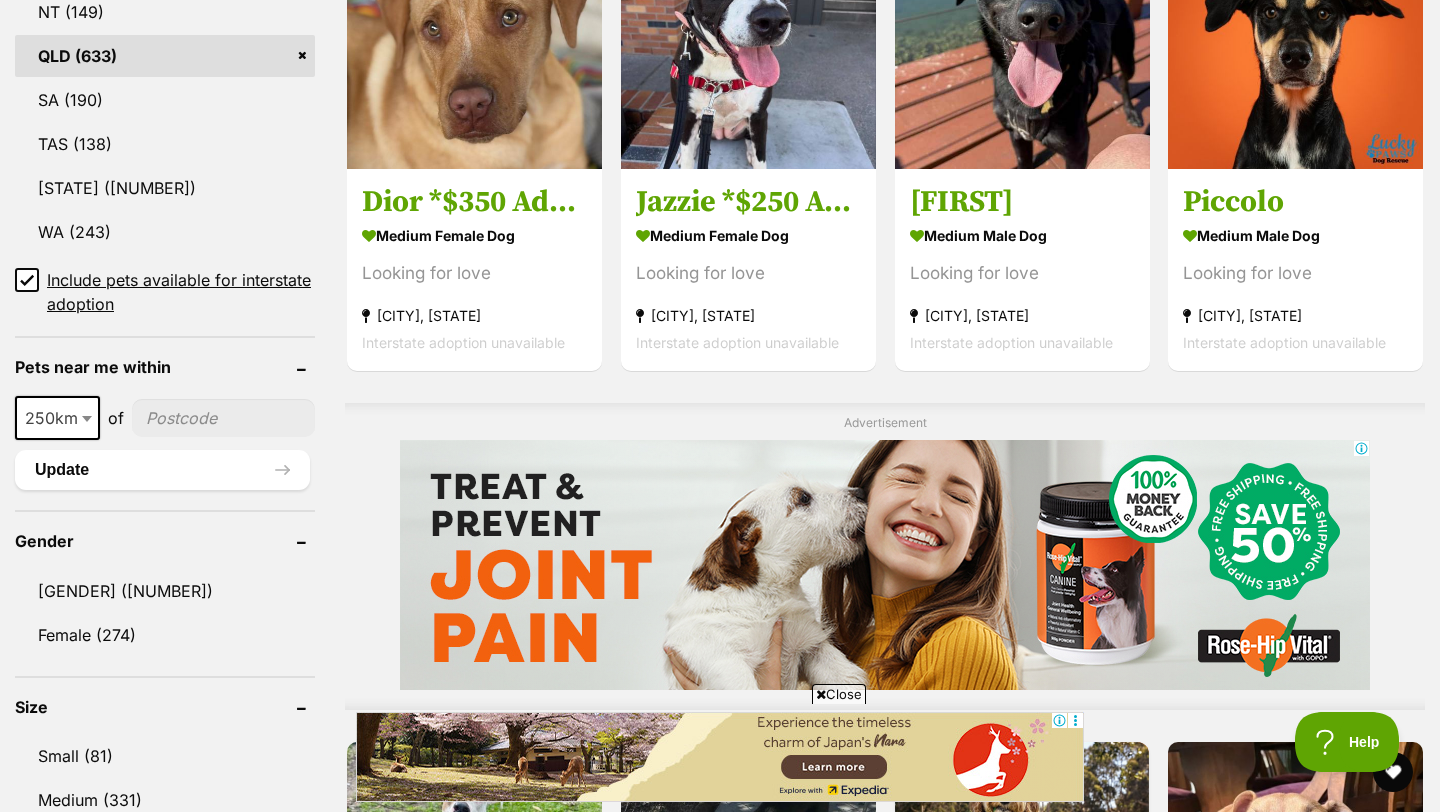 click at bounding box center (223, 418) 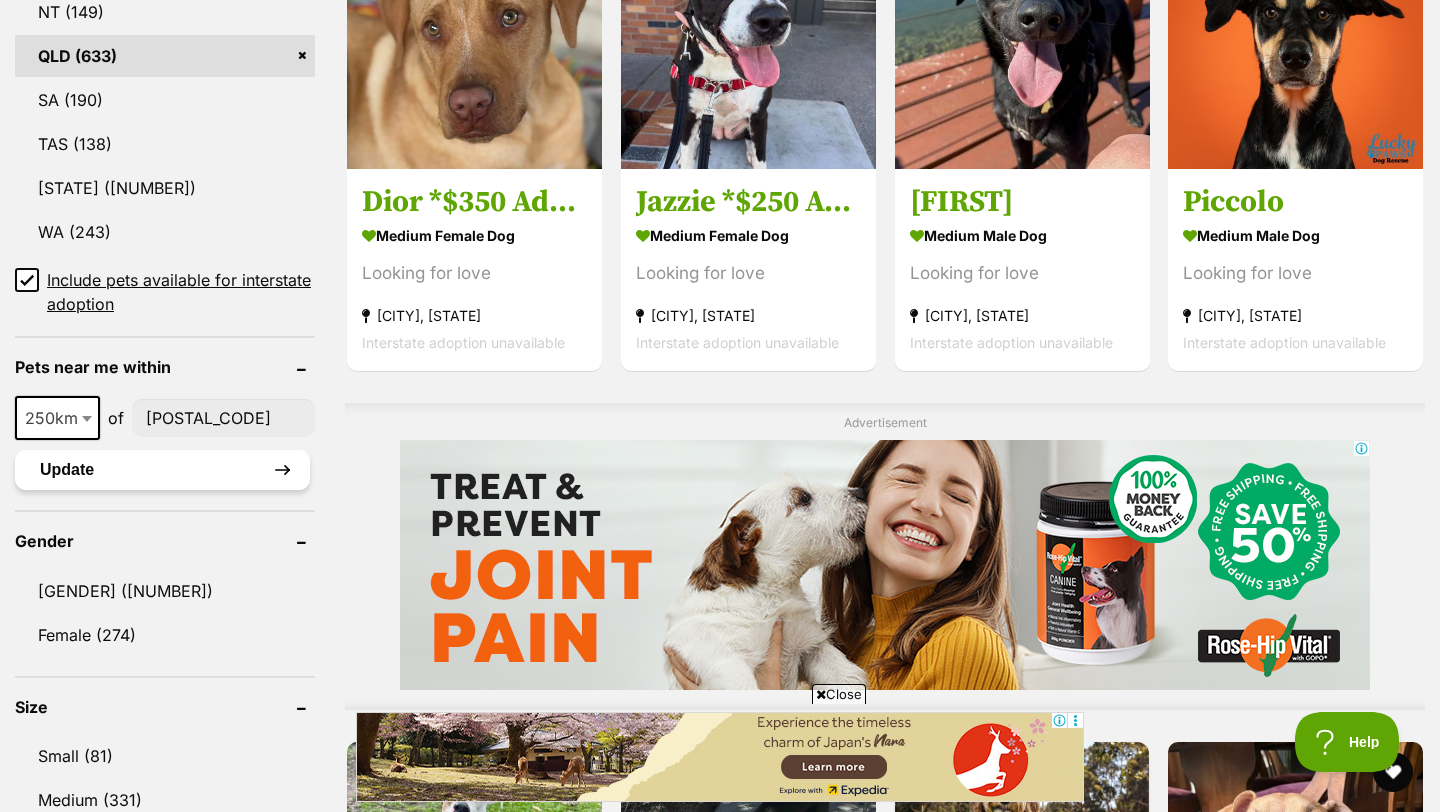 click on "Update" at bounding box center (162, 470) 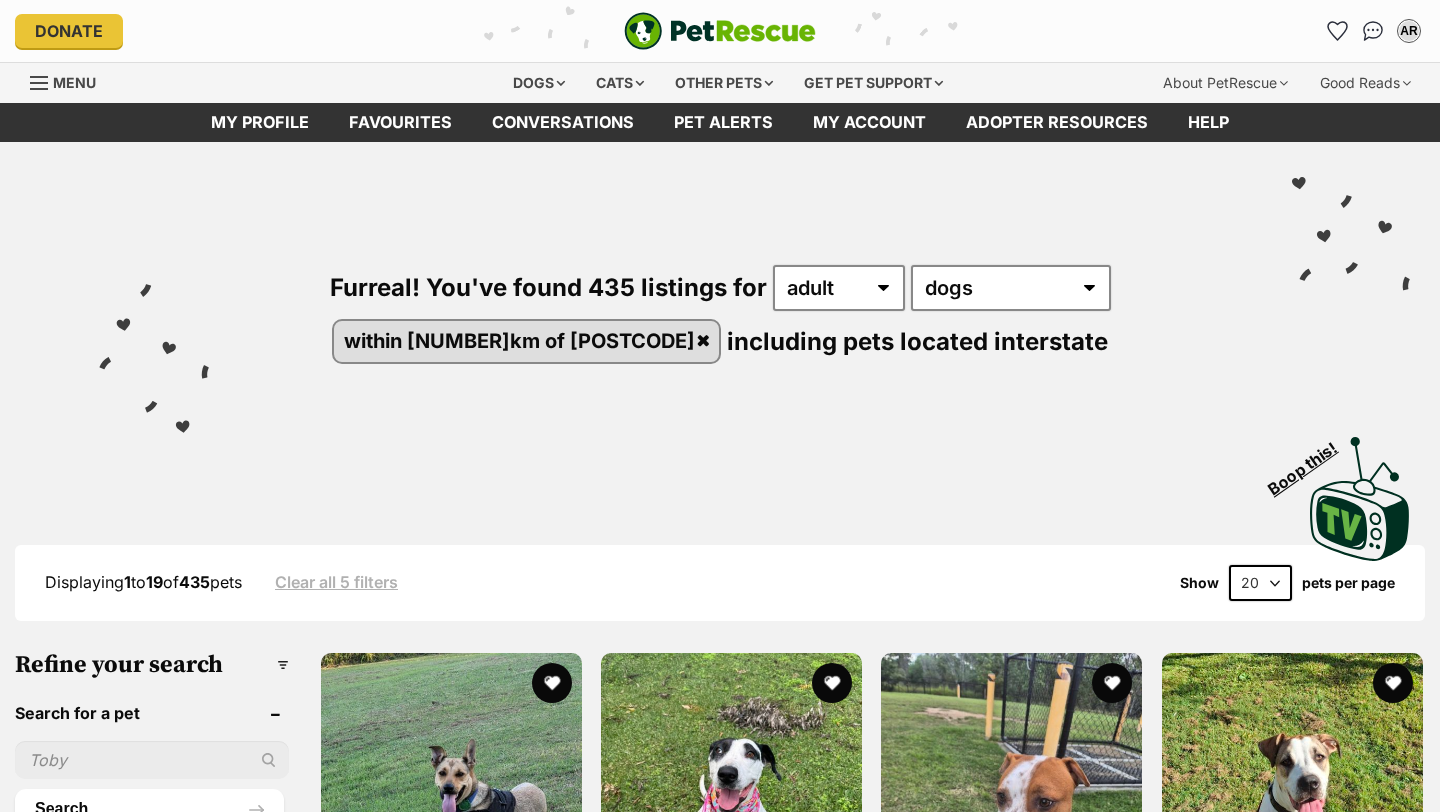 scroll, scrollTop: 0, scrollLeft: 0, axis: both 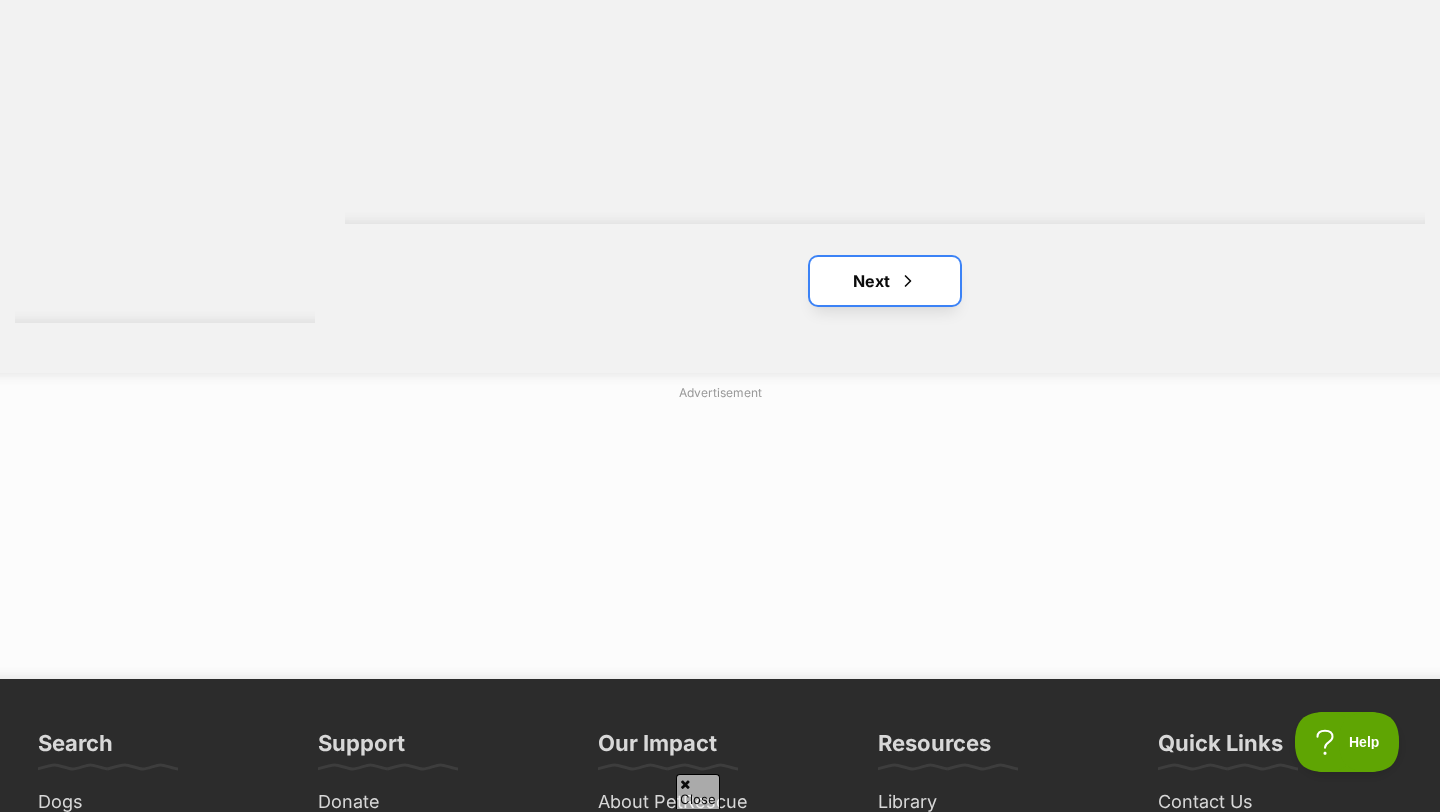 click on "Next" at bounding box center (885, 281) 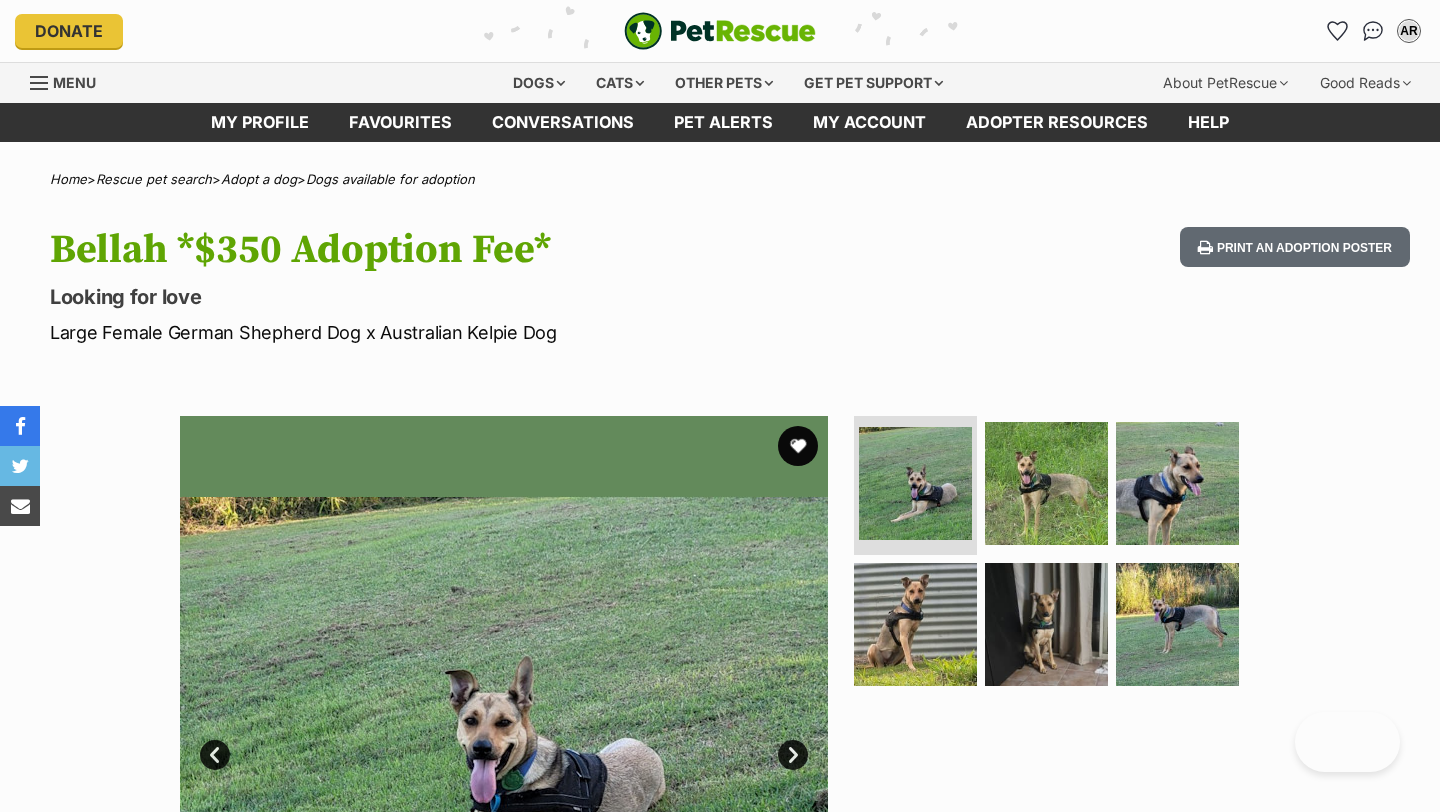 scroll, scrollTop: 0, scrollLeft: 0, axis: both 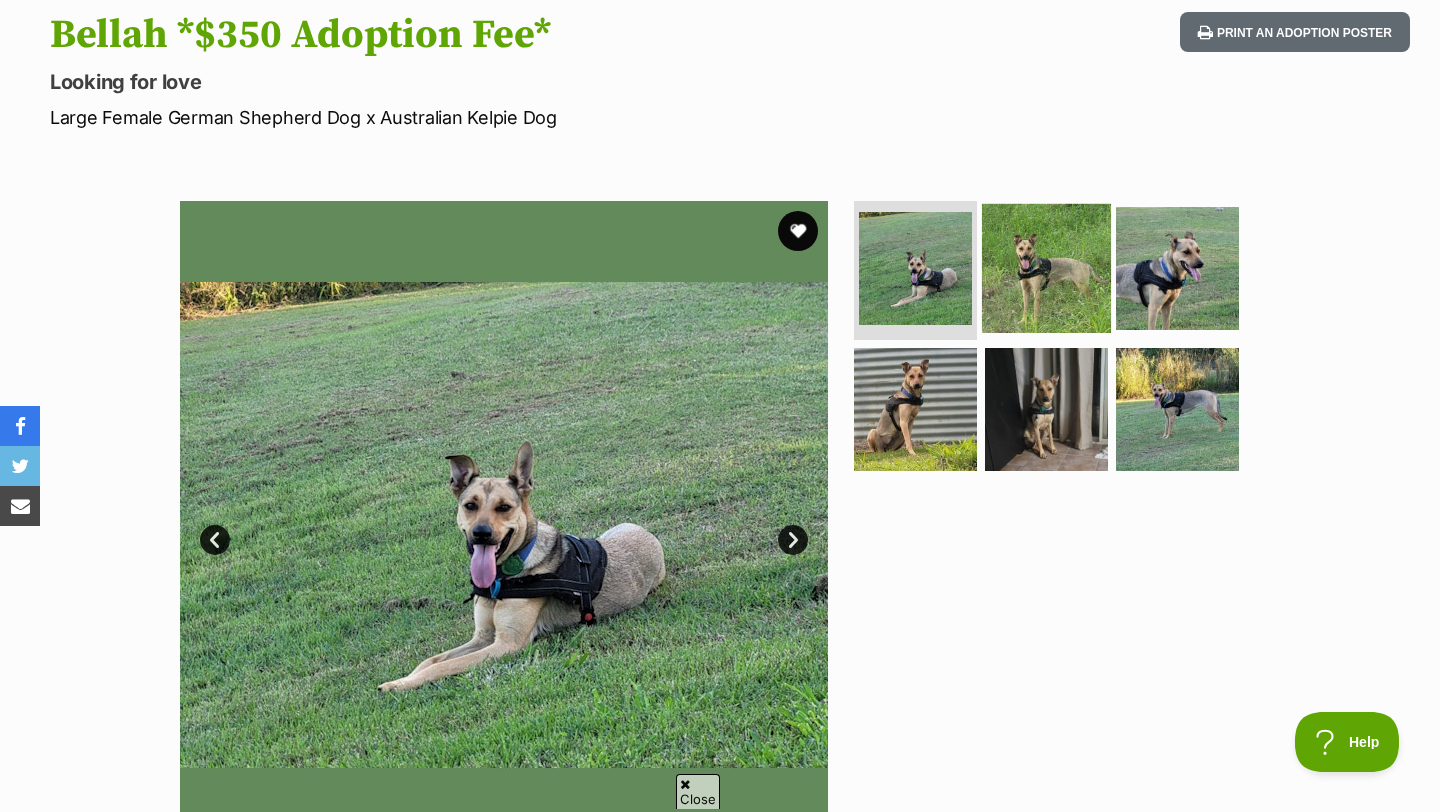 click at bounding box center [1046, 267] 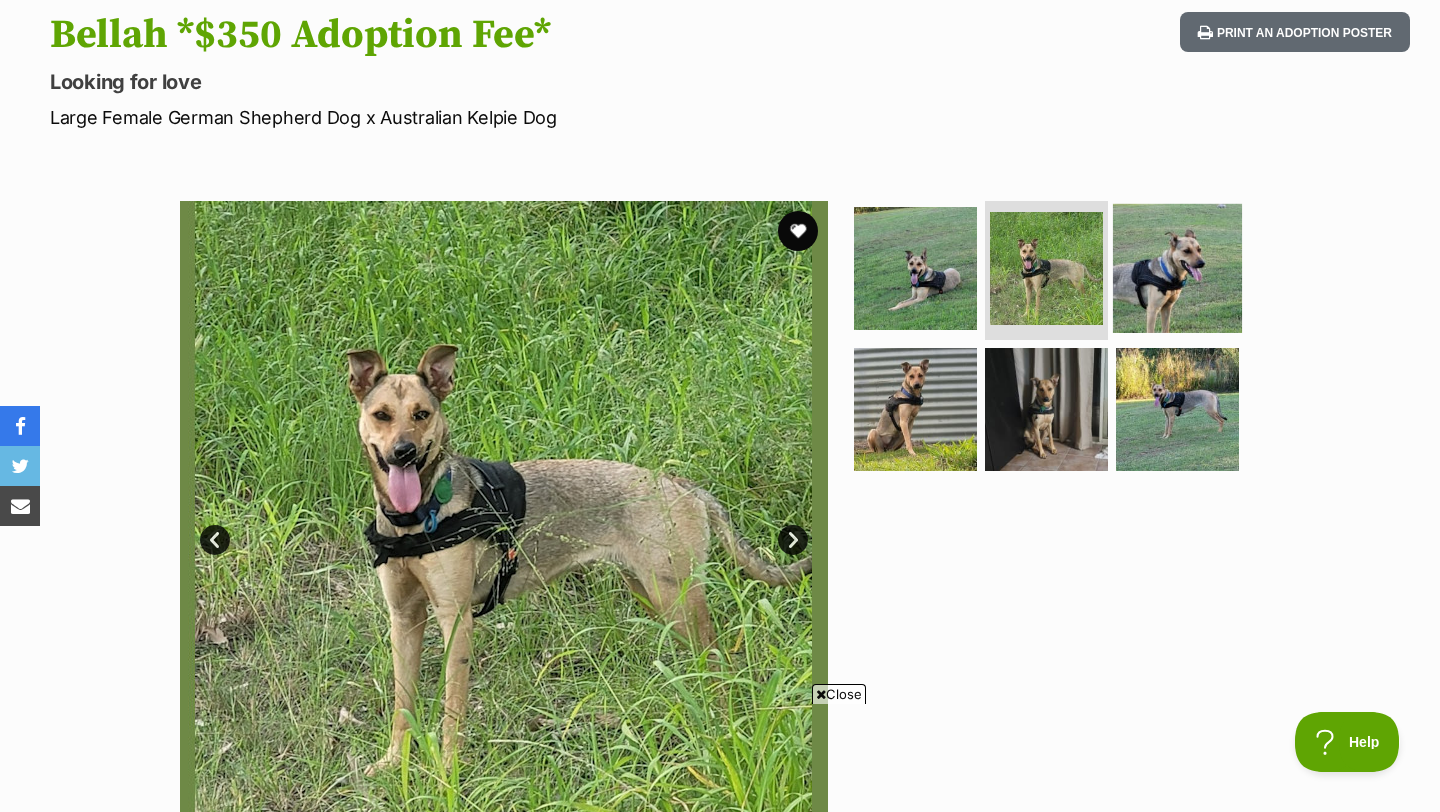 click at bounding box center [1177, 267] 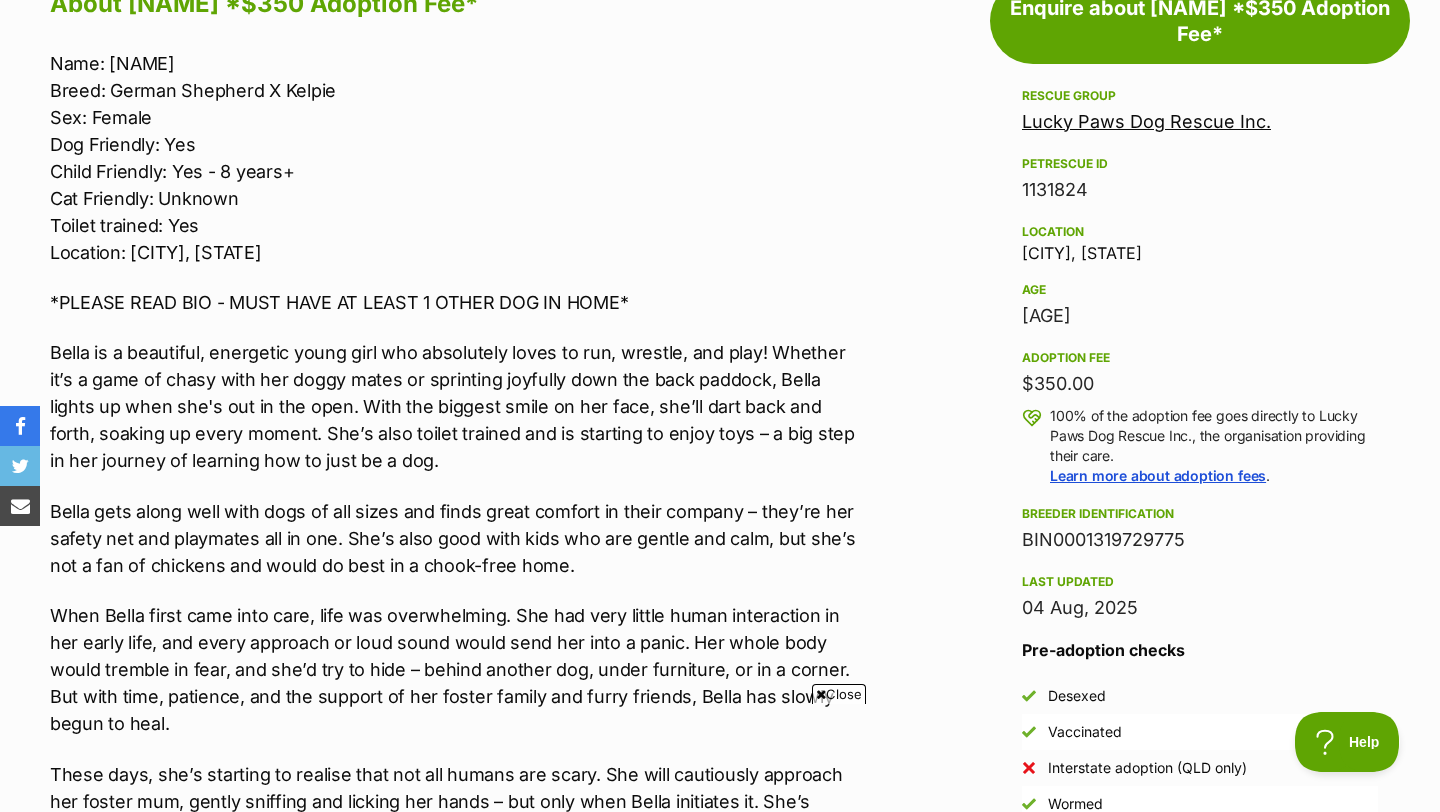 scroll, scrollTop: 1170, scrollLeft: 0, axis: vertical 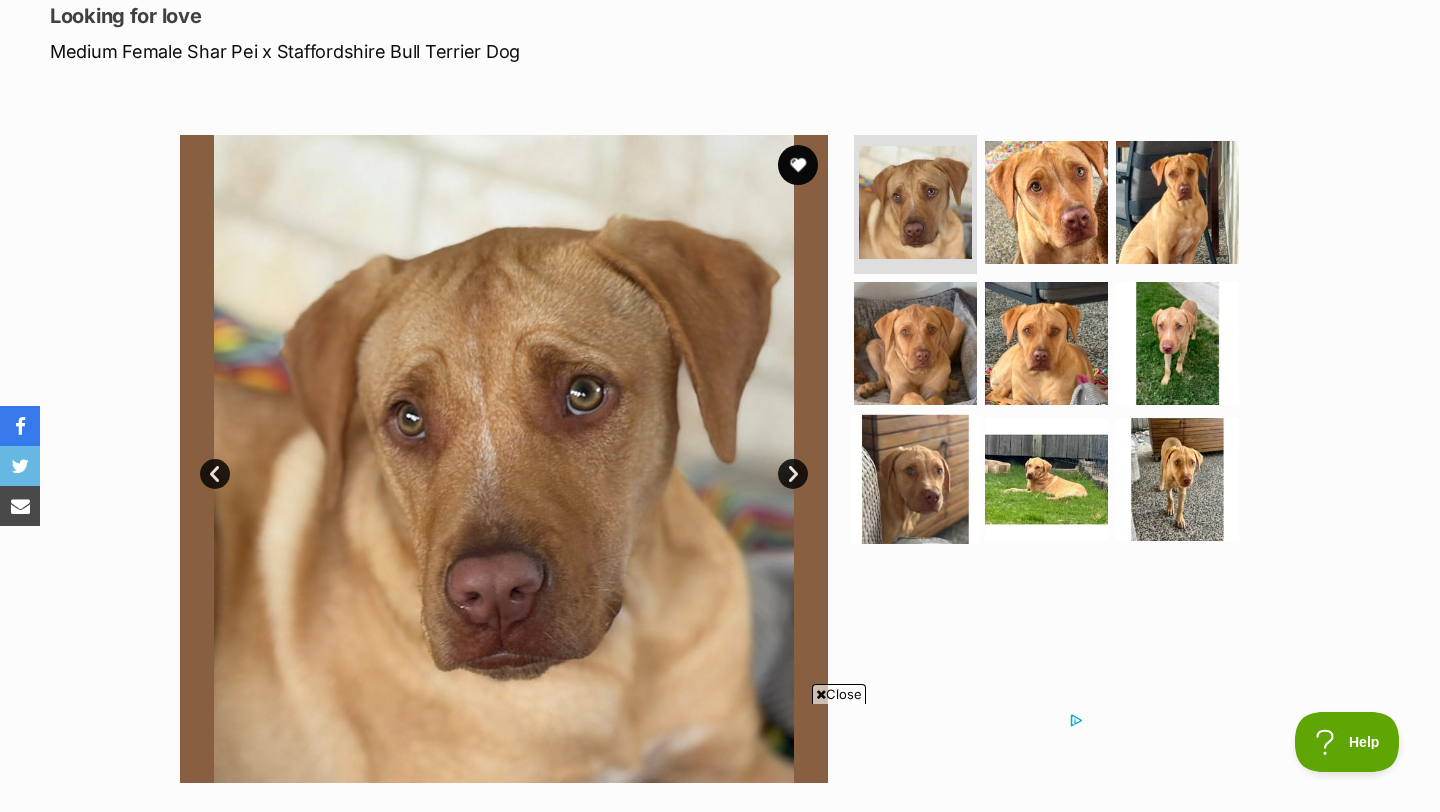 click at bounding box center [915, 479] 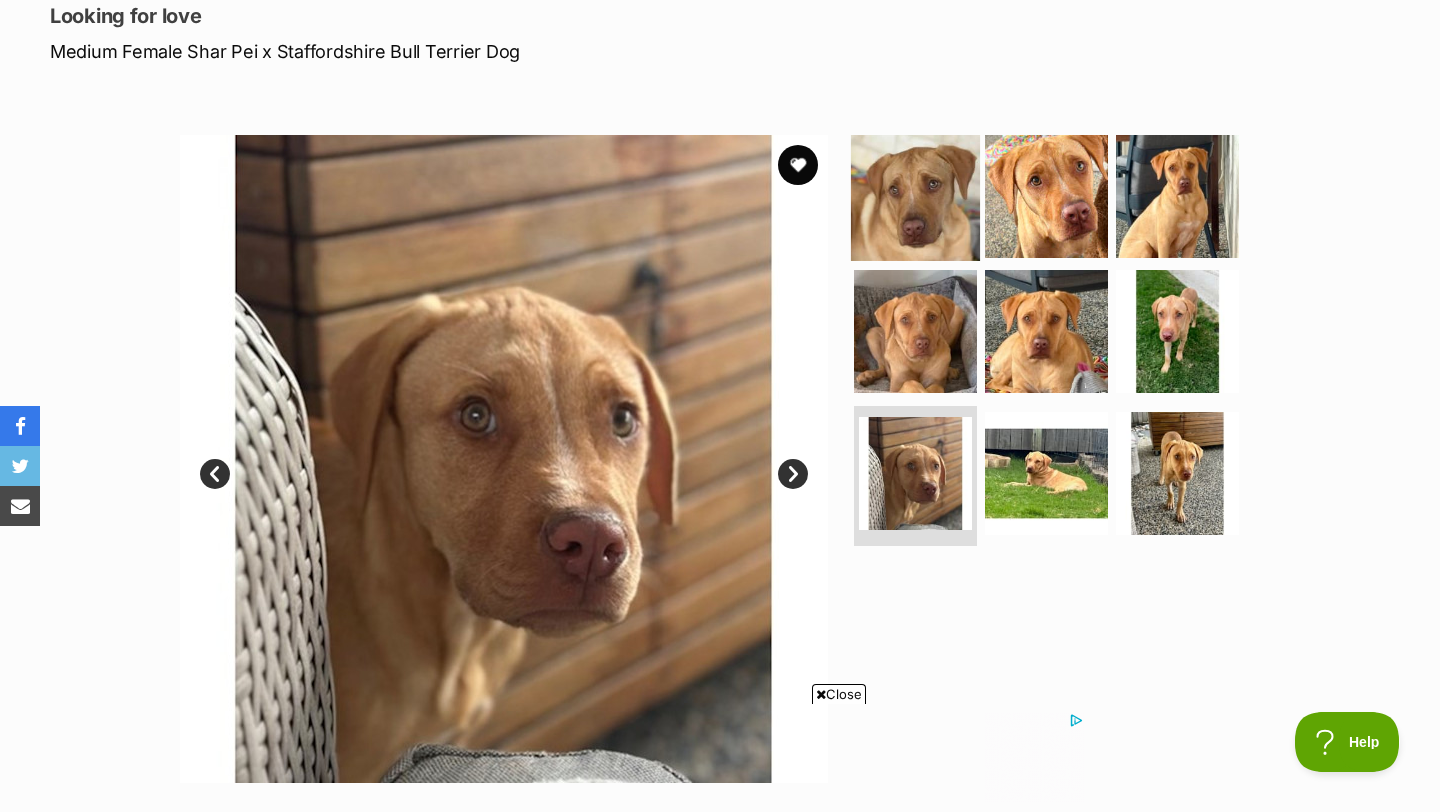 click at bounding box center [915, 195] 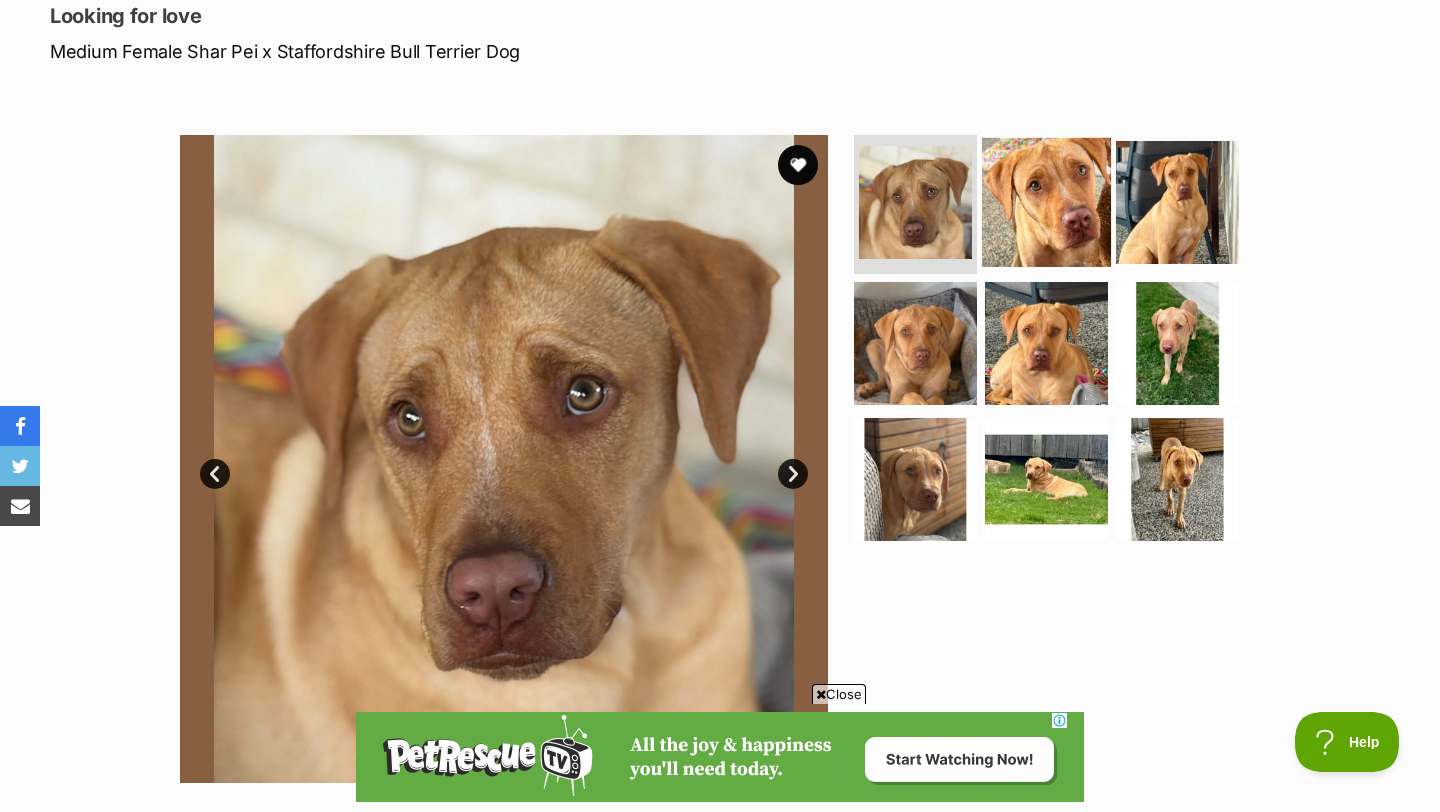 scroll, scrollTop: 0, scrollLeft: 0, axis: both 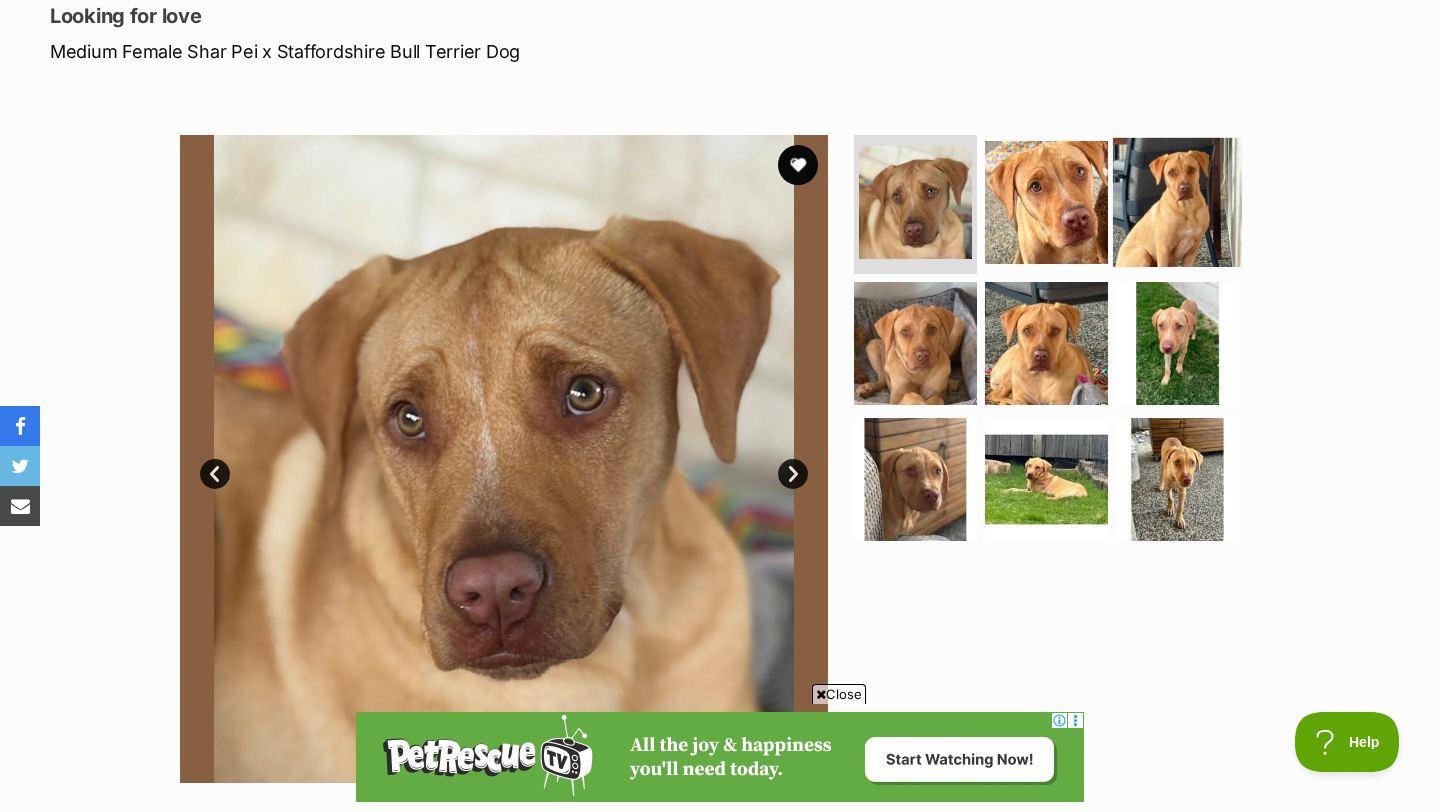 click at bounding box center (1177, 201) 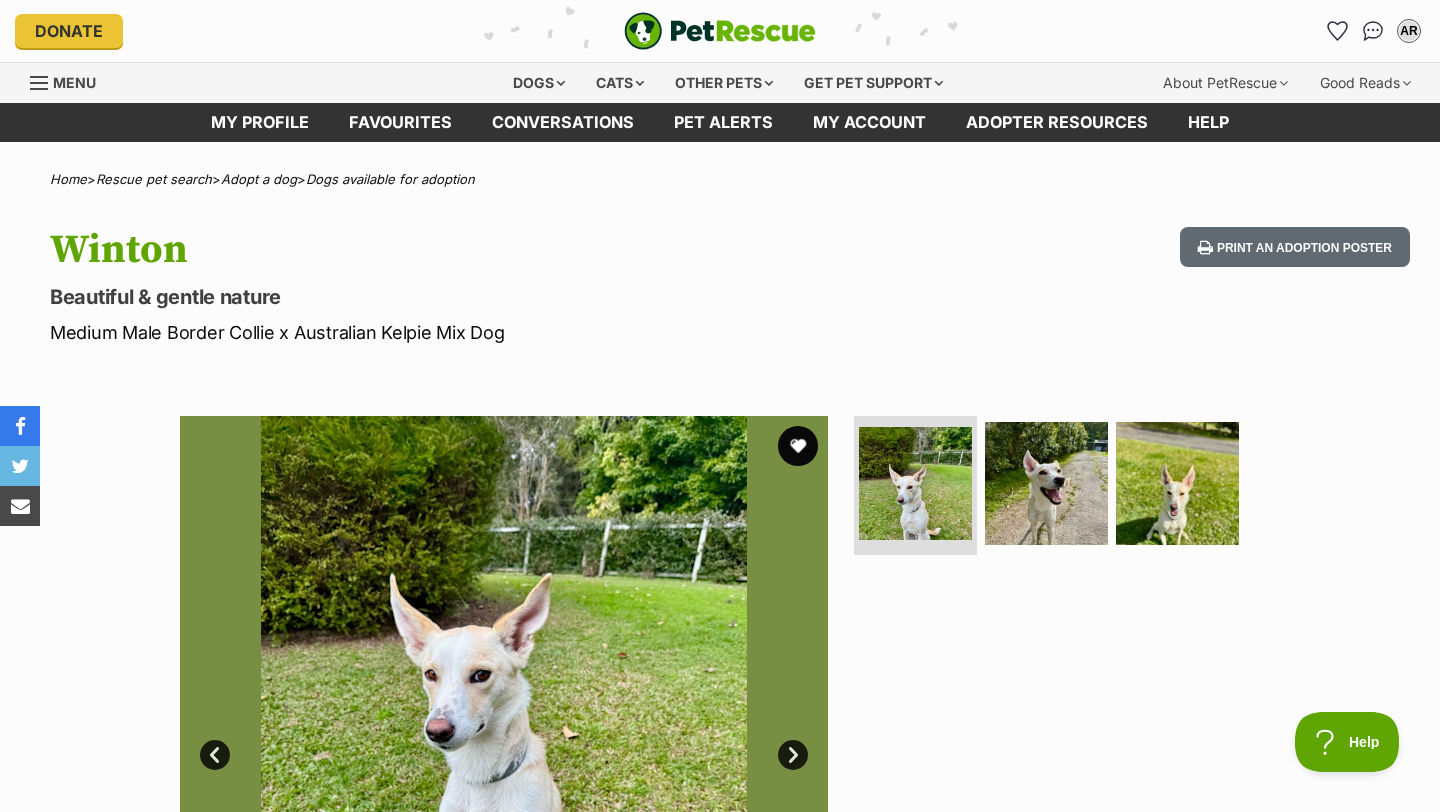 scroll, scrollTop: 0, scrollLeft: 0, axis: both 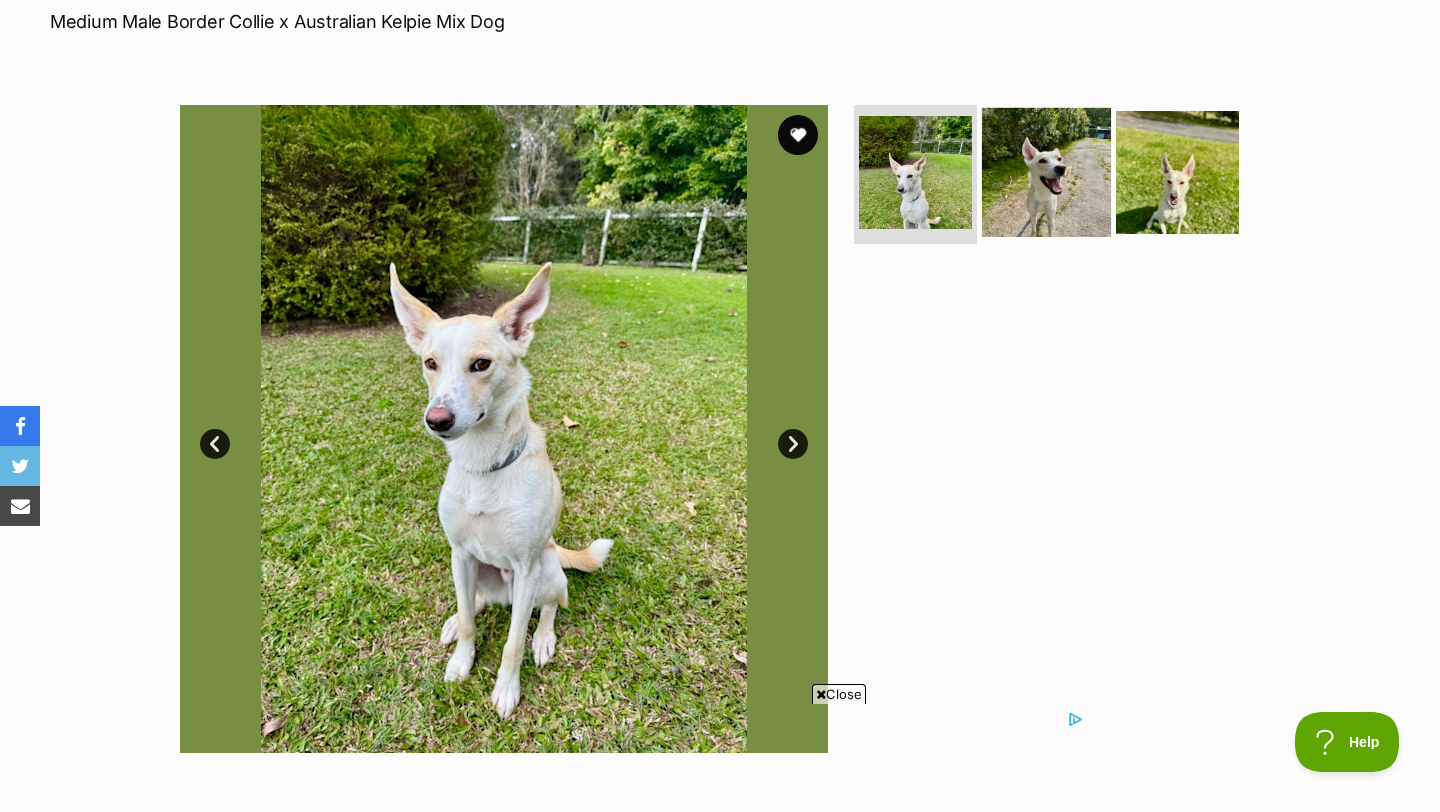 click at bounding box center [1046, 171] 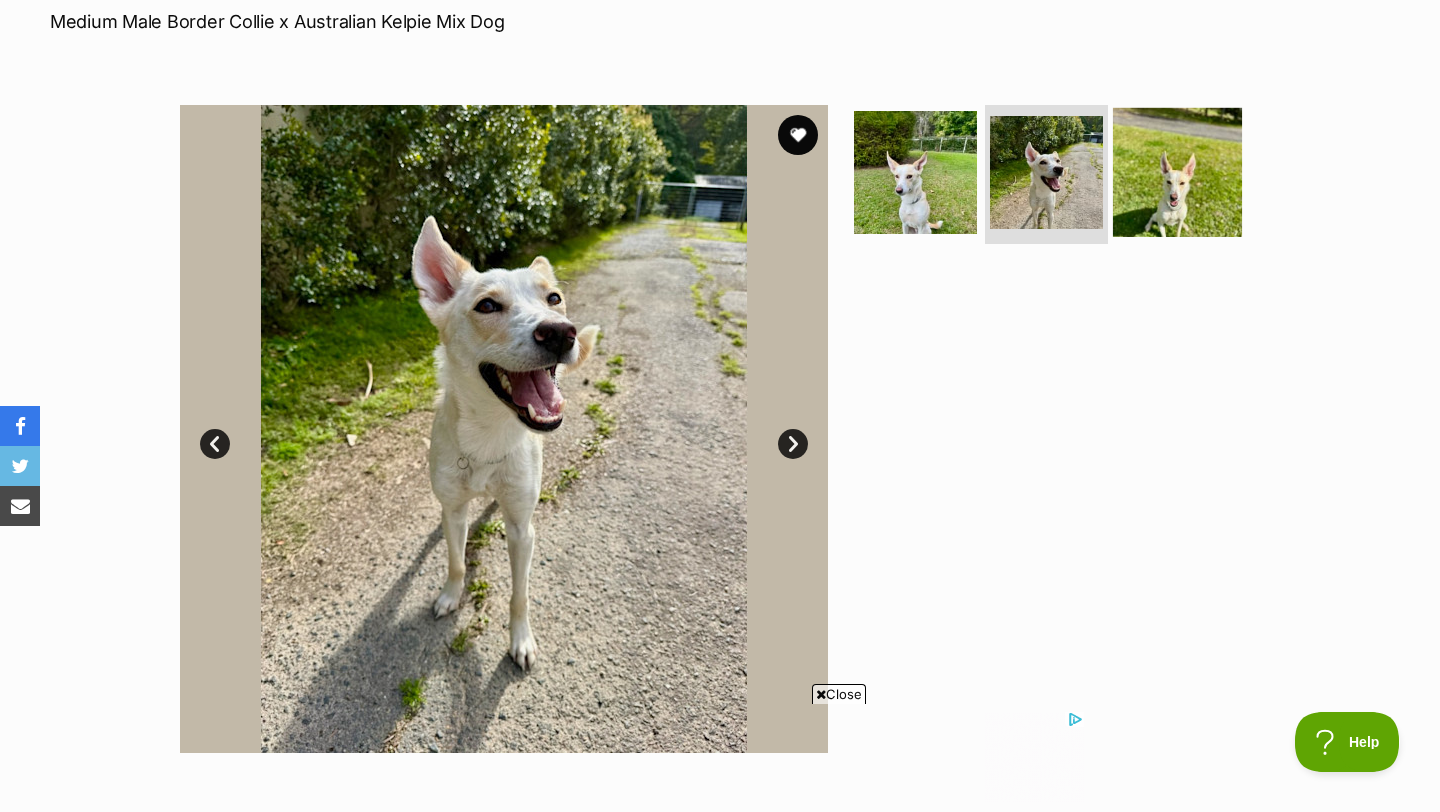 click at bounding box center (1177, 171) 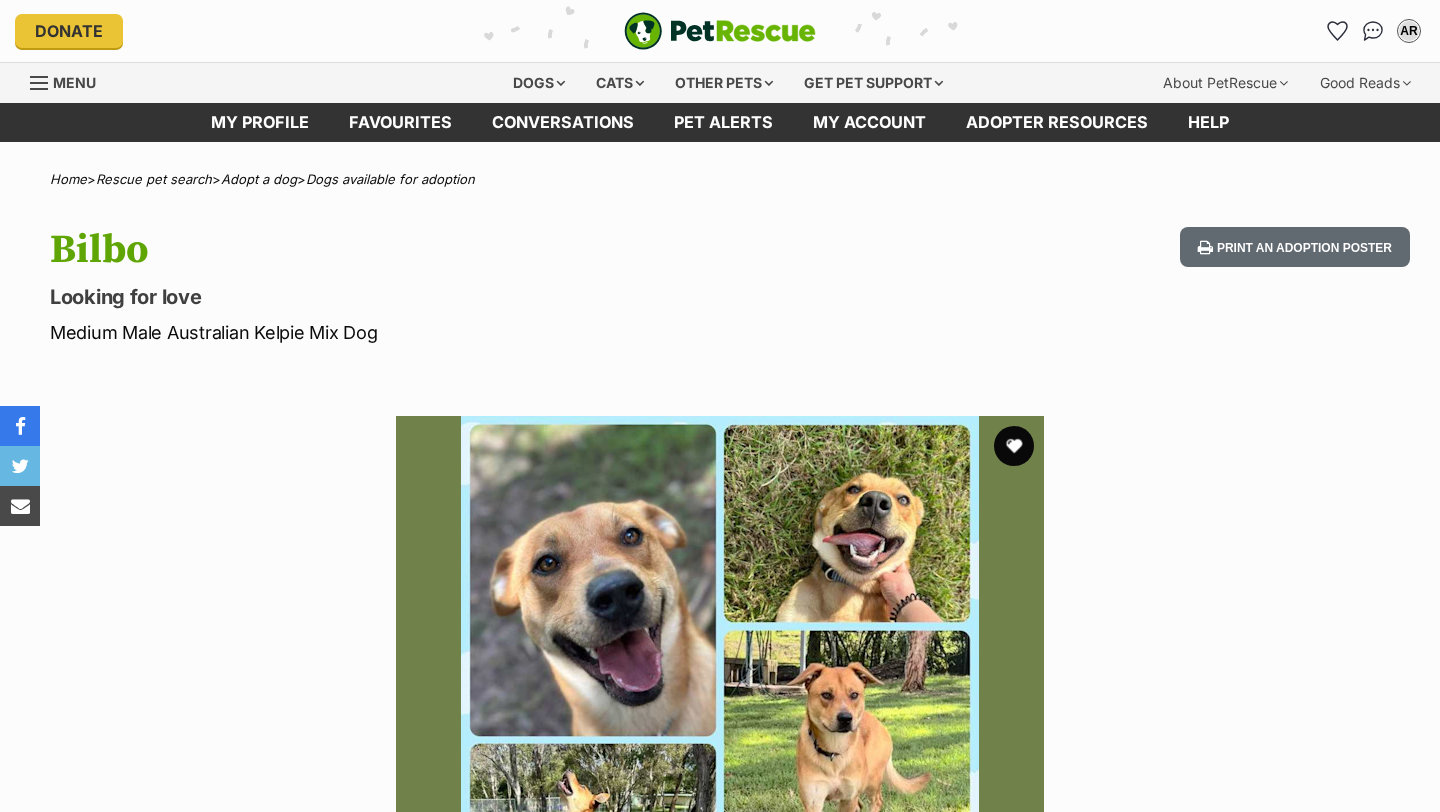 scroll, scrollTop: 0, scrollLeft: 0, axis: both 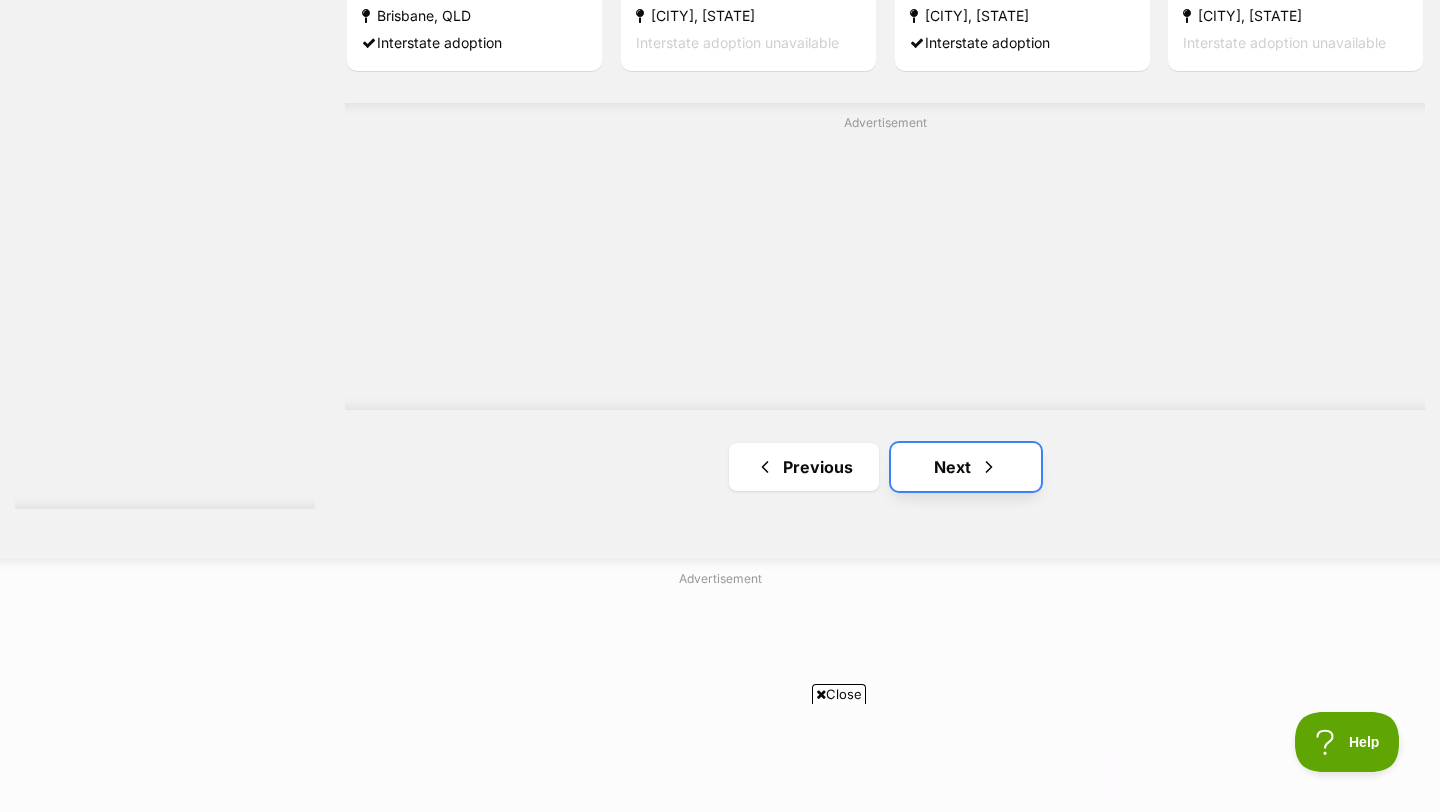 click on "Next" at bounding box center (966, 467) 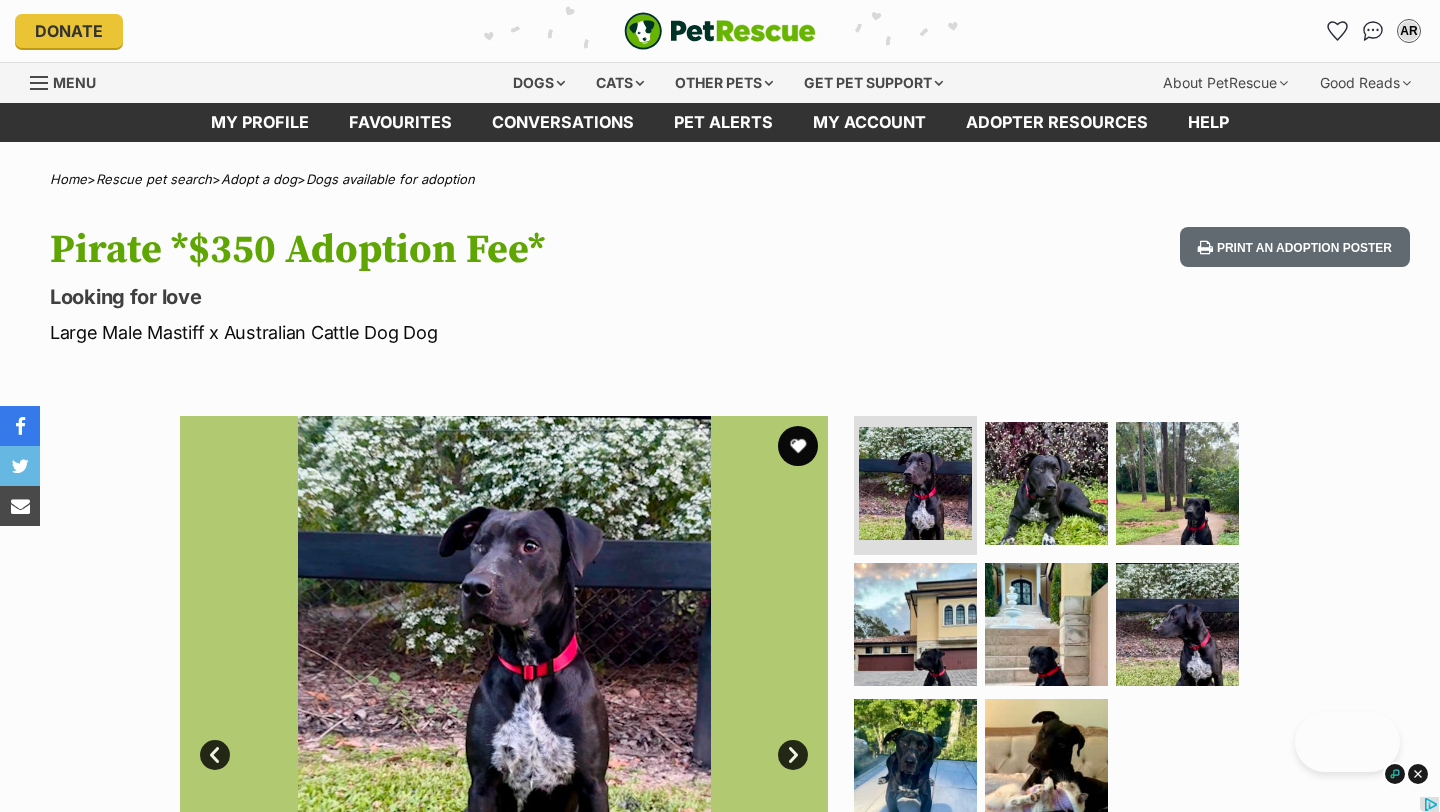 scroll, scrollTop: 0, scrollLeft: 0, axis: both 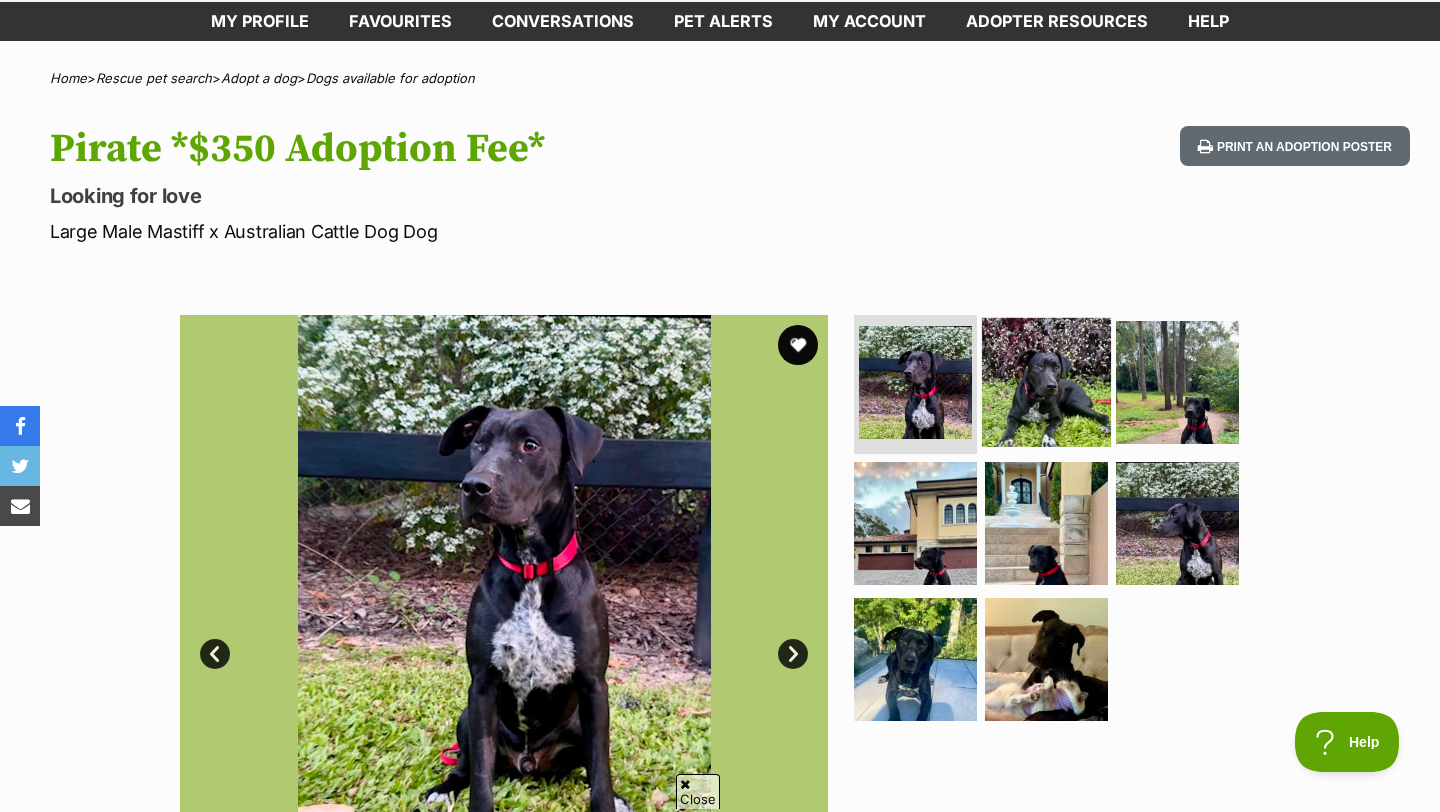 click at bounding box center [1046, 381] 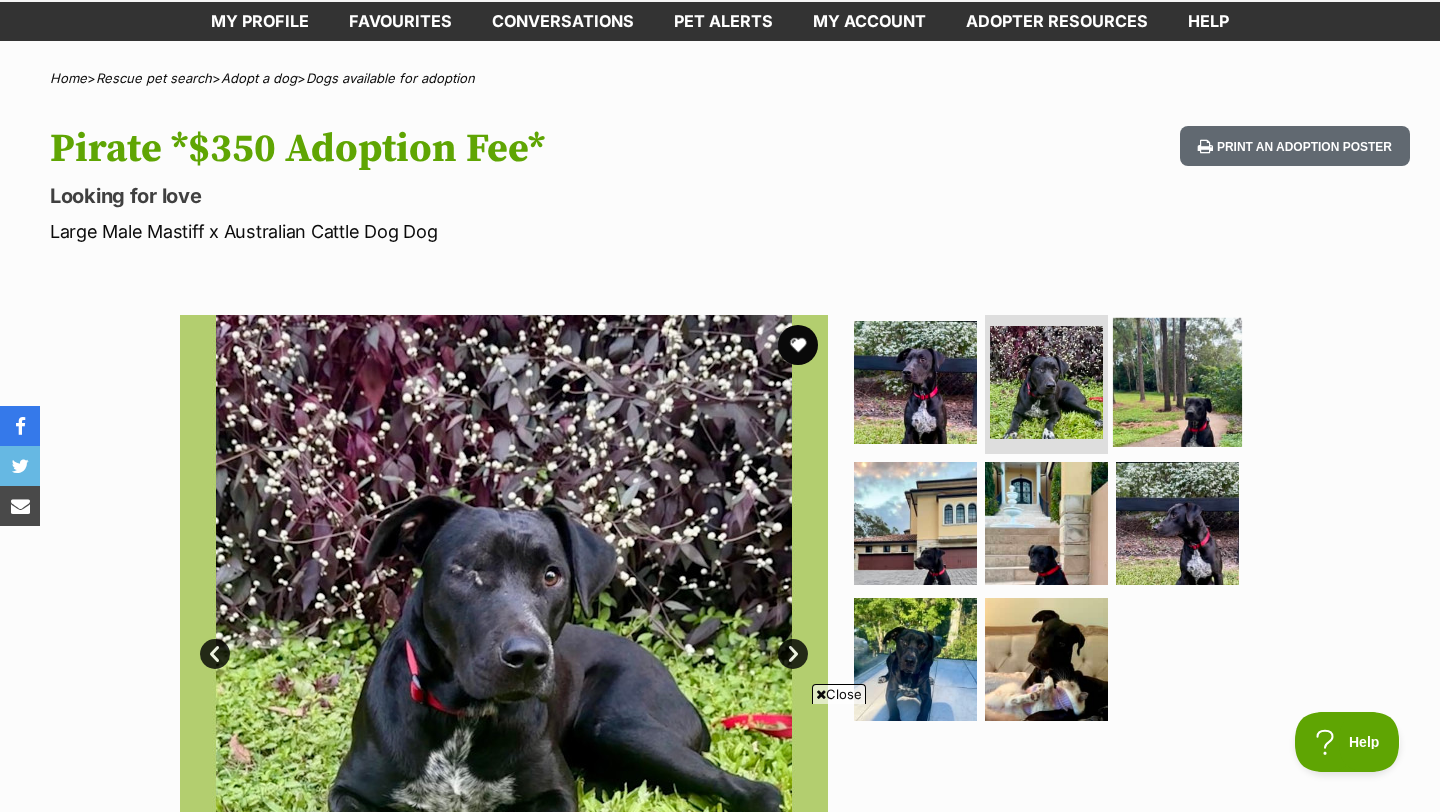 click at bounding box center (1177, 381) 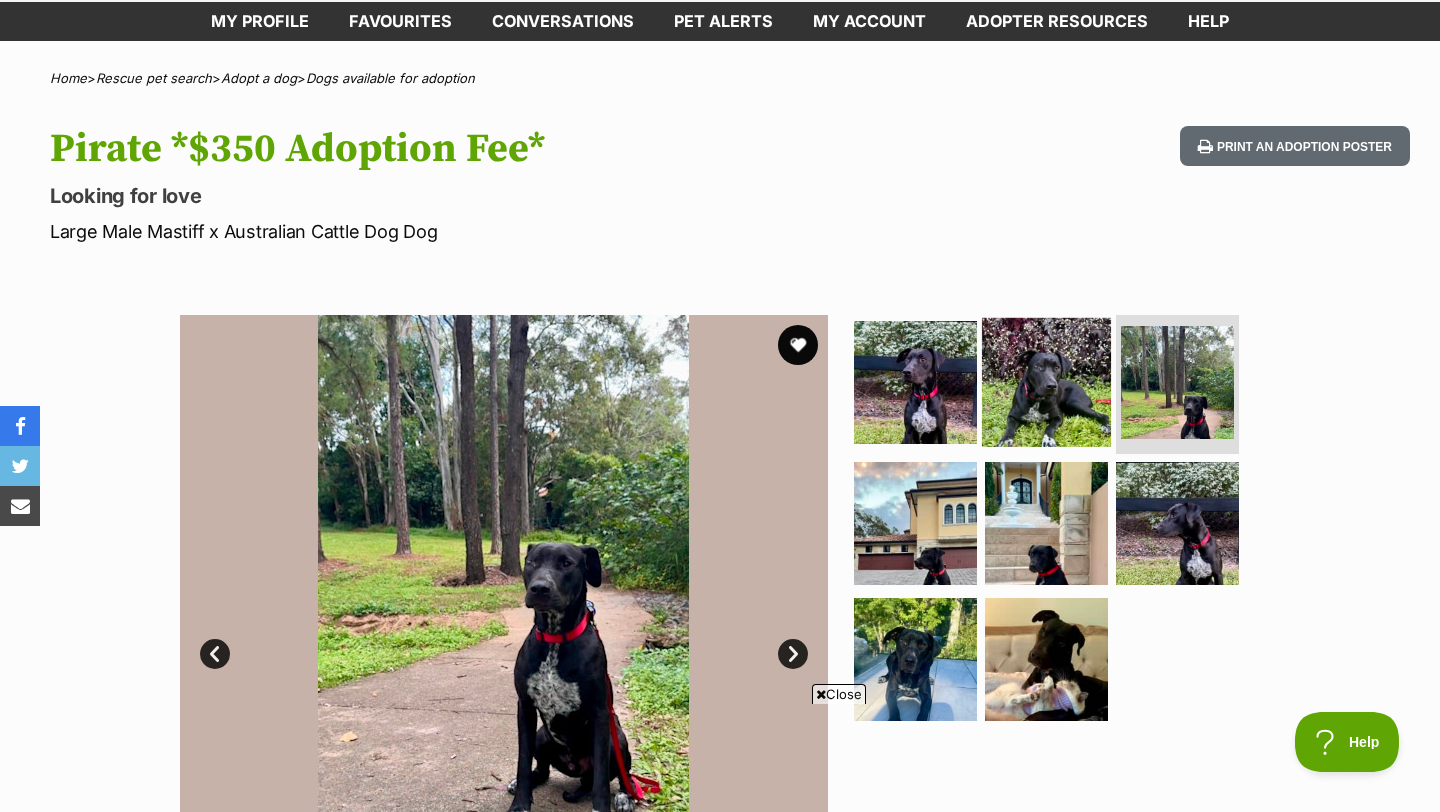 click at bounding box center [1046, 381] 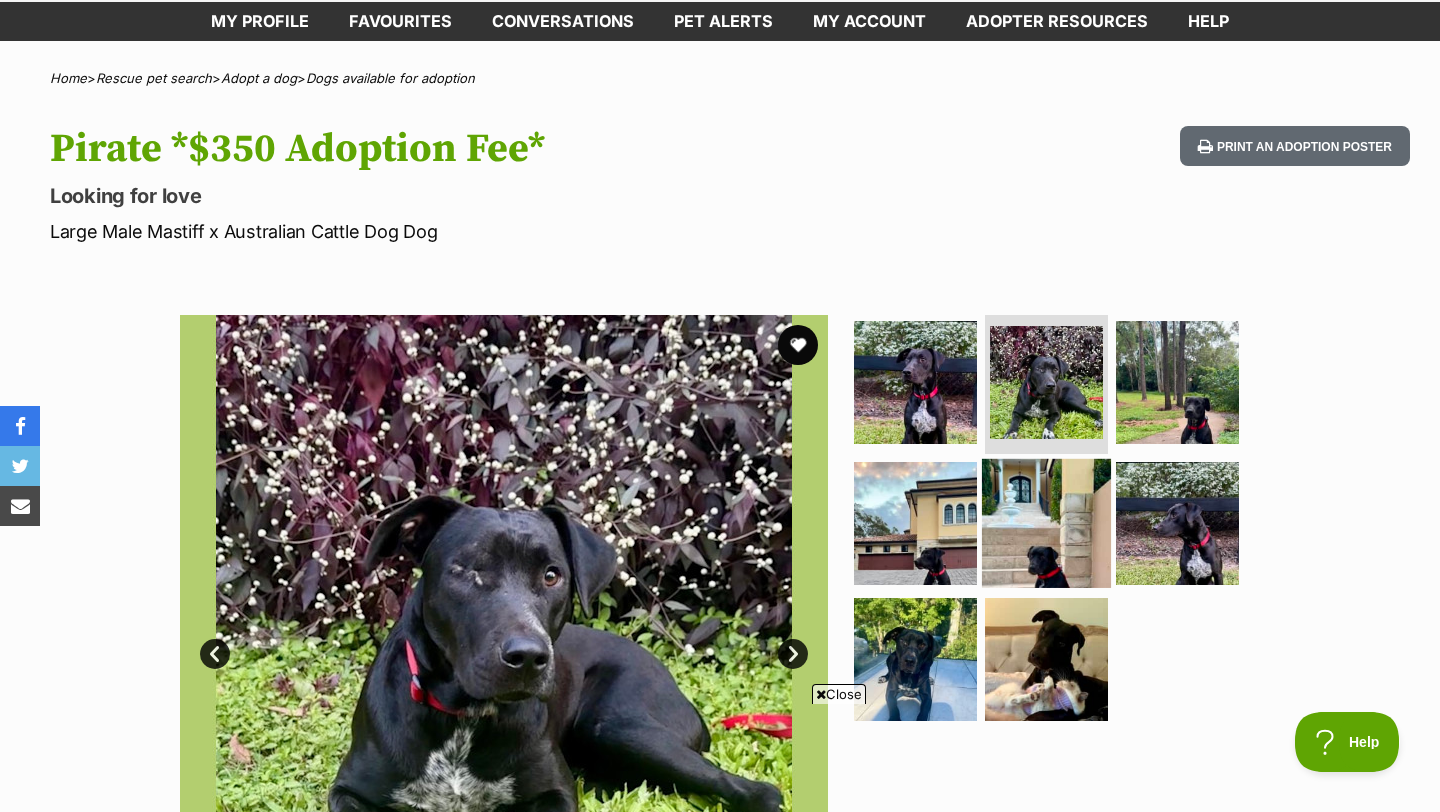 click at bounding box center (1046, 523) 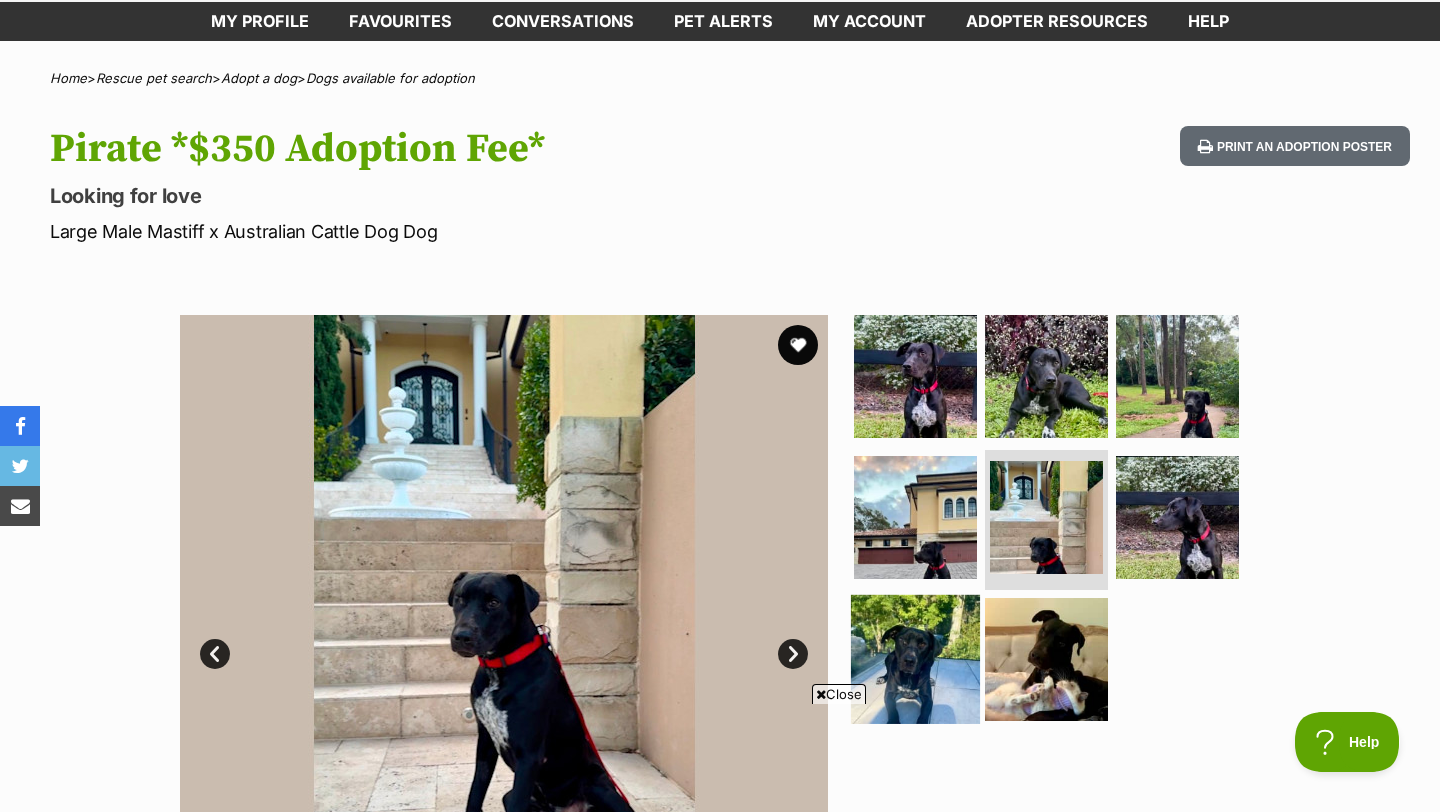 click at bounding box center [915, 659] 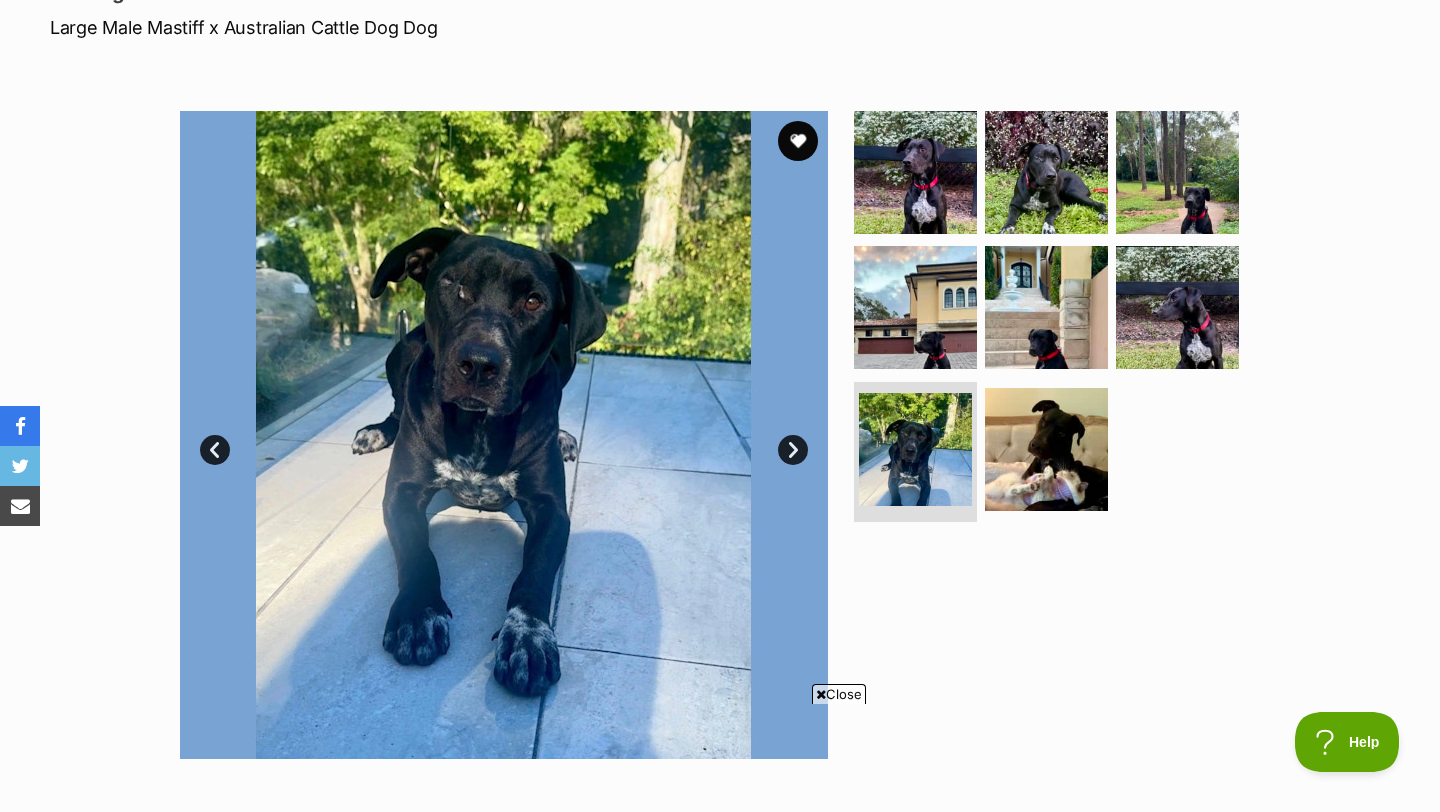 scroll, scrollTop: 289, scrollLeft: 0, axis: vertical 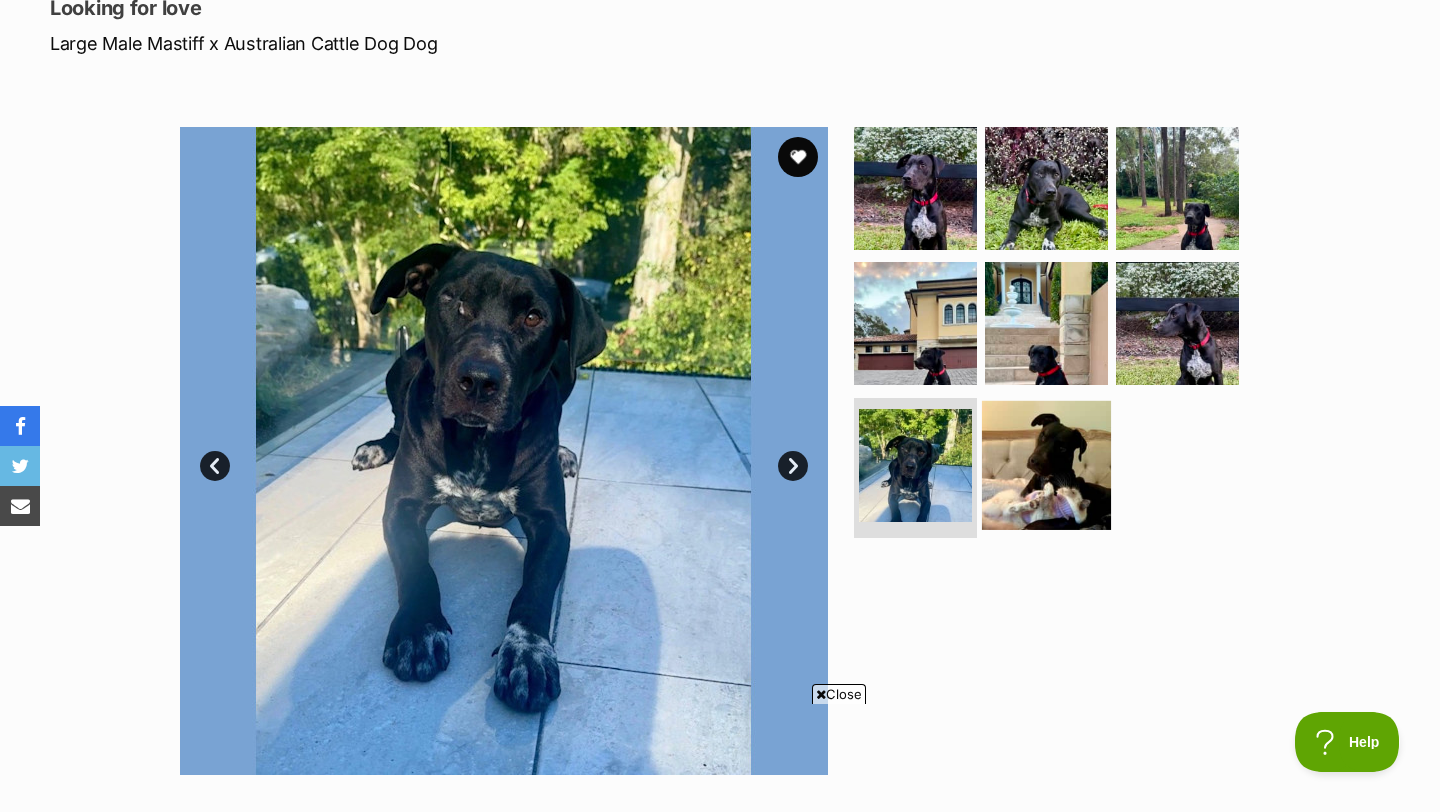 click at bounding box center [1046, 465] 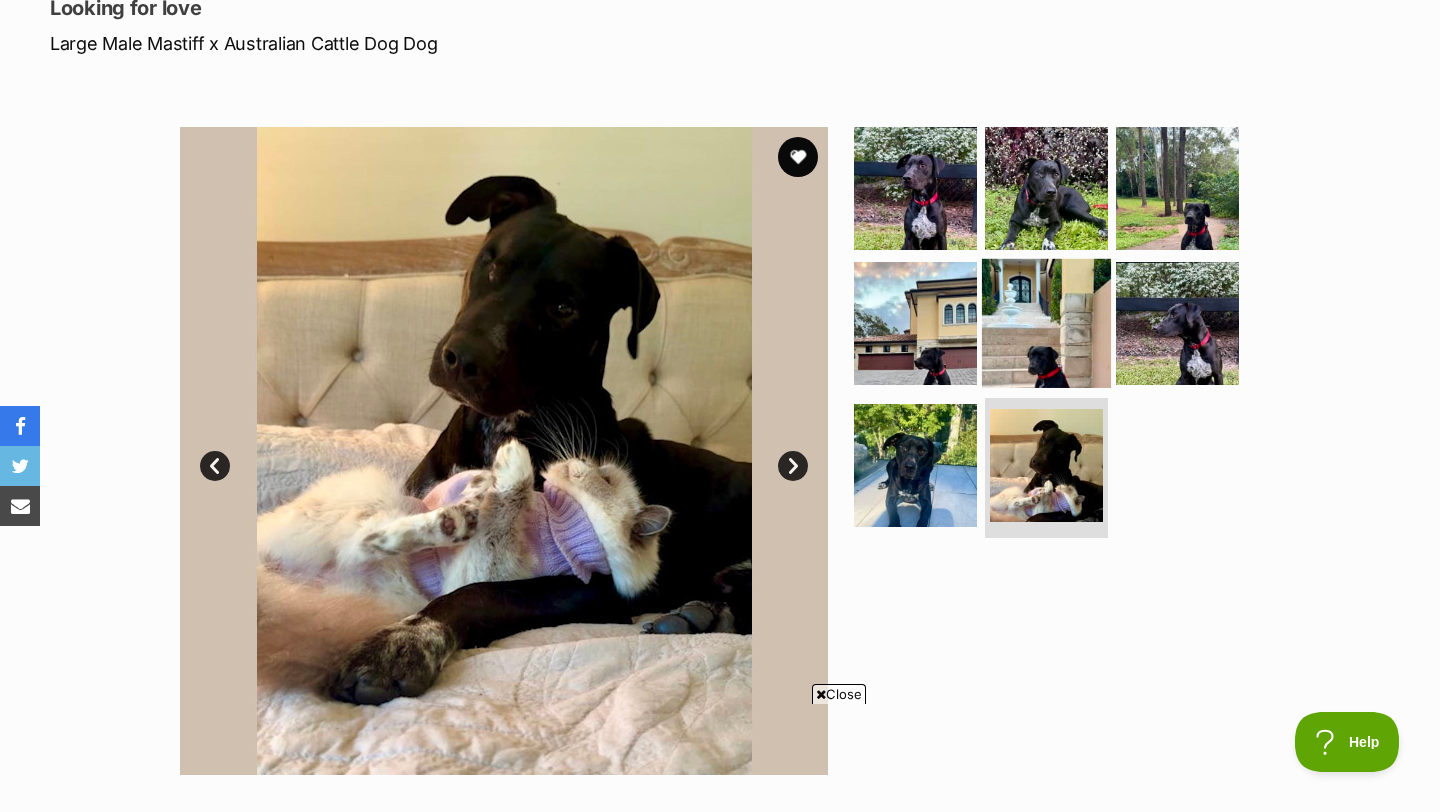 scroll, scrollTop: 0, scrollLeft: 0, axis: both 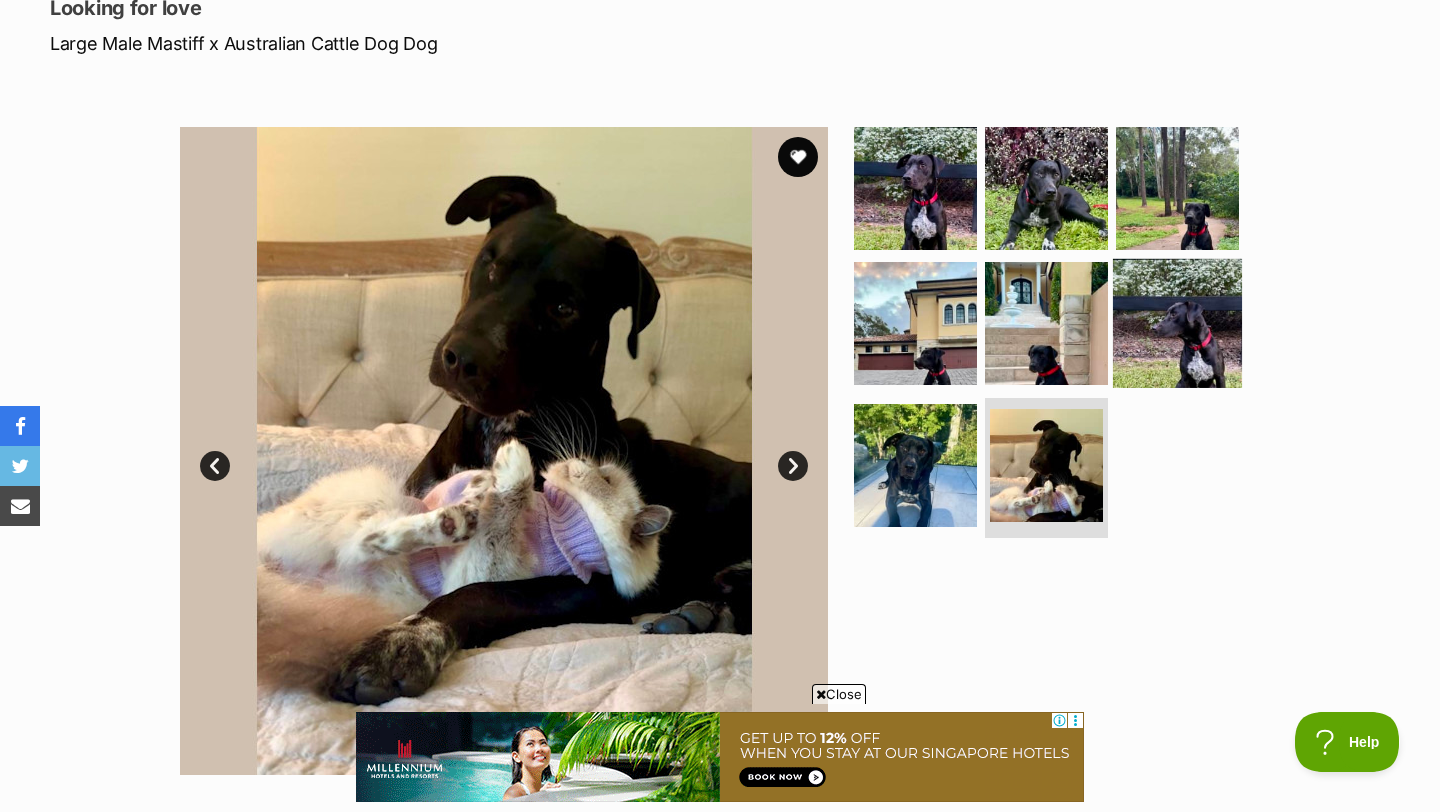 click at bounding box center [1177, 323] 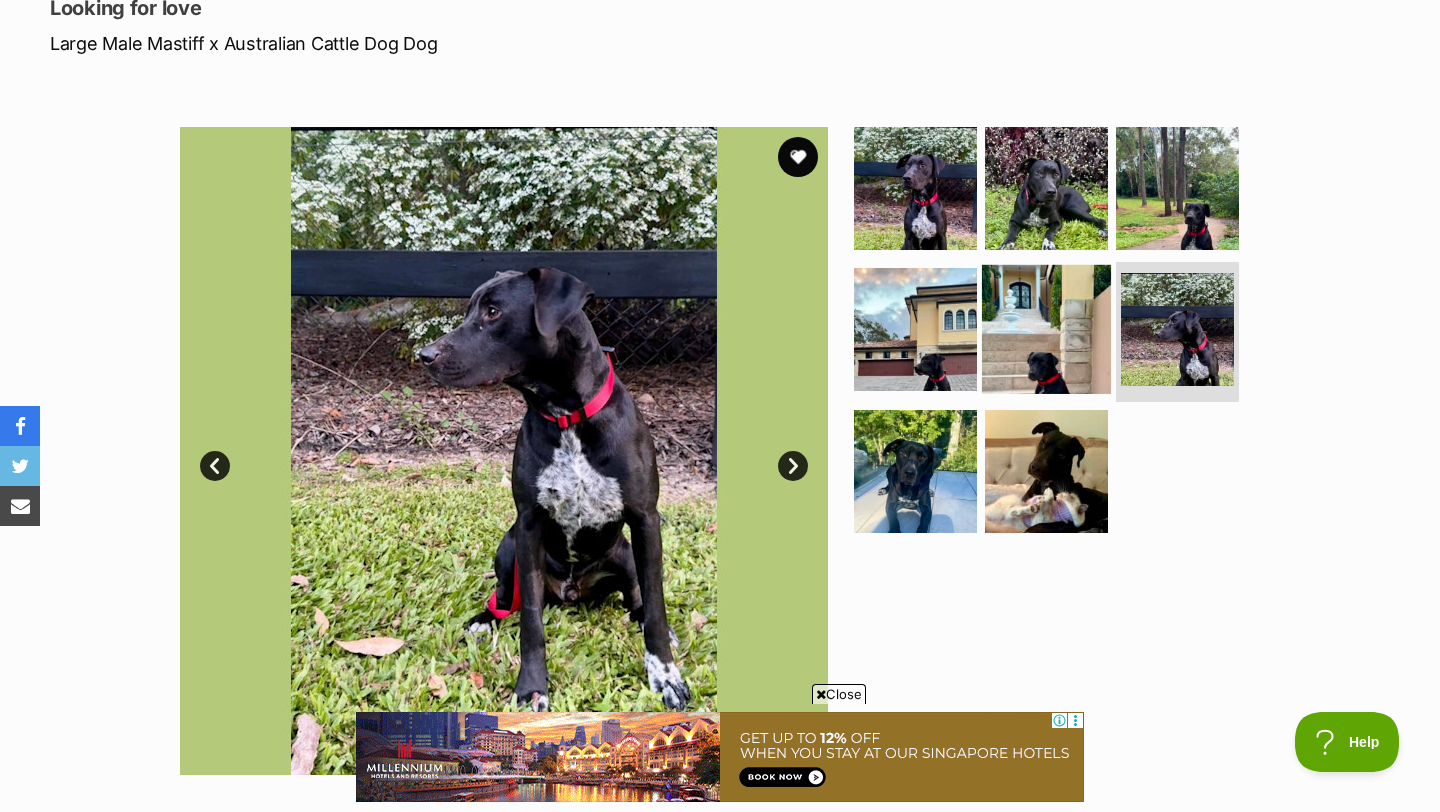 click at bounding box center (1046, 329) 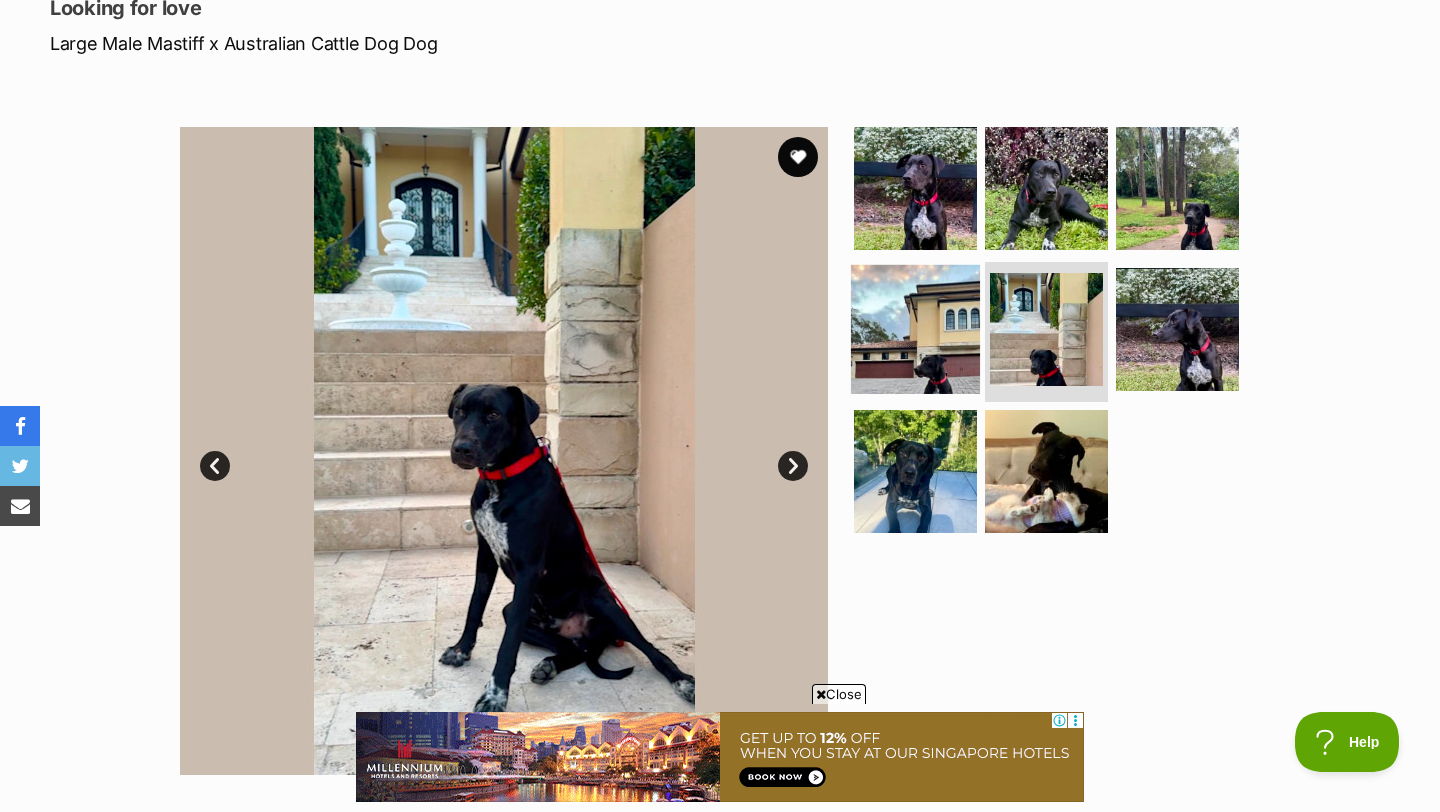 click at bounding box center (915, 329) 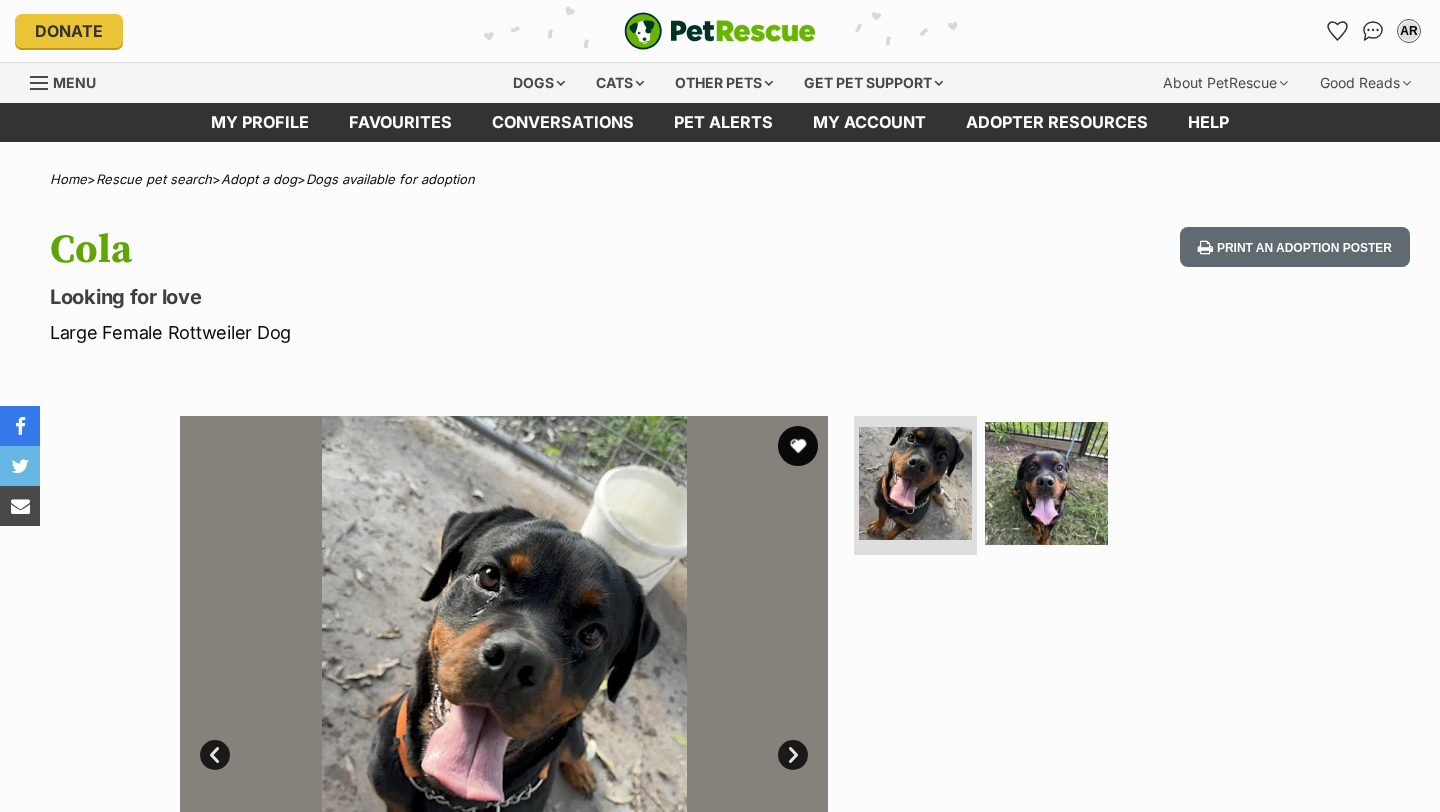 scroll, scrollTop: 0, scrollLeft: 0, axis: both 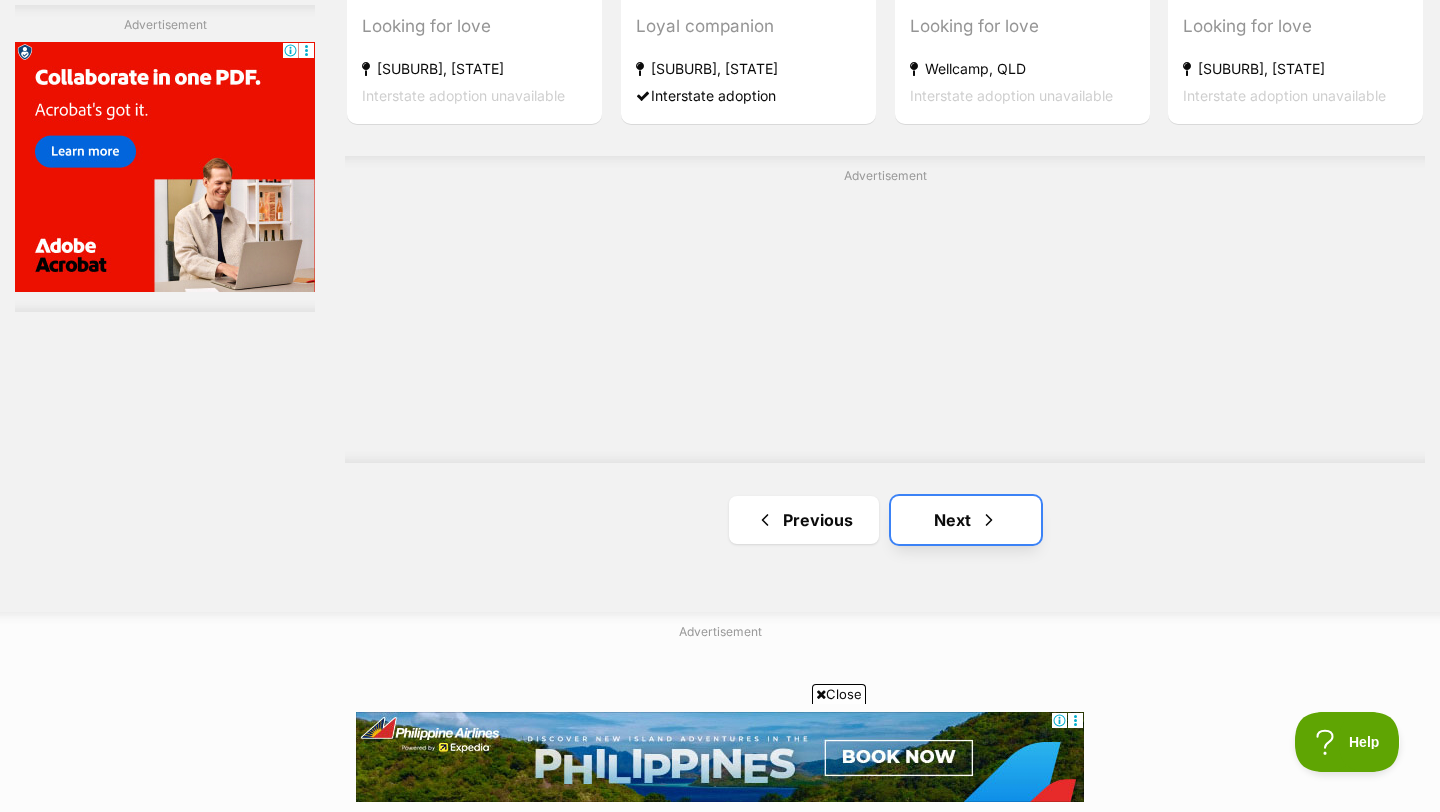 click at bounding box center [989, 520] 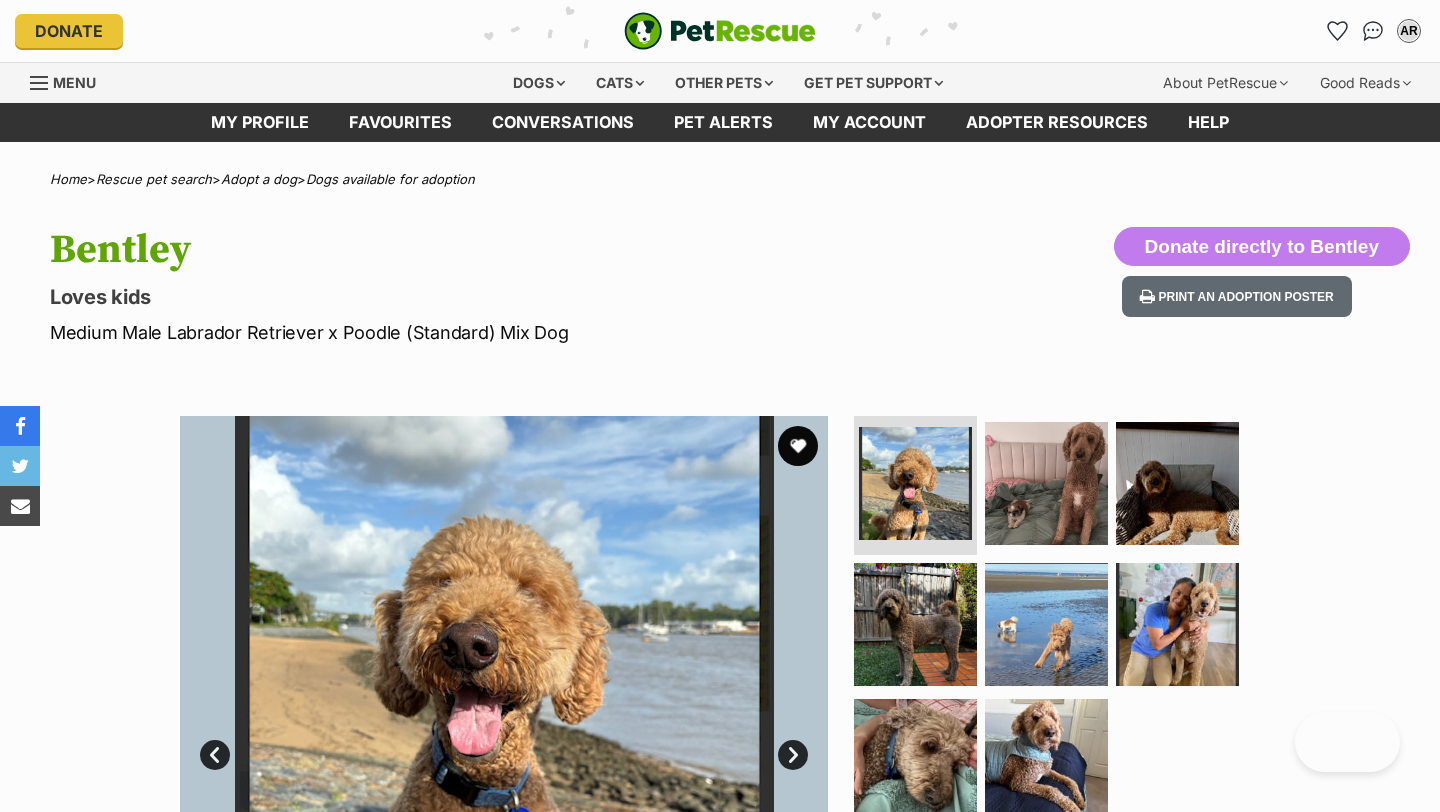 scroll, scrollTop: 0, scrollLeft: 0, axis: both 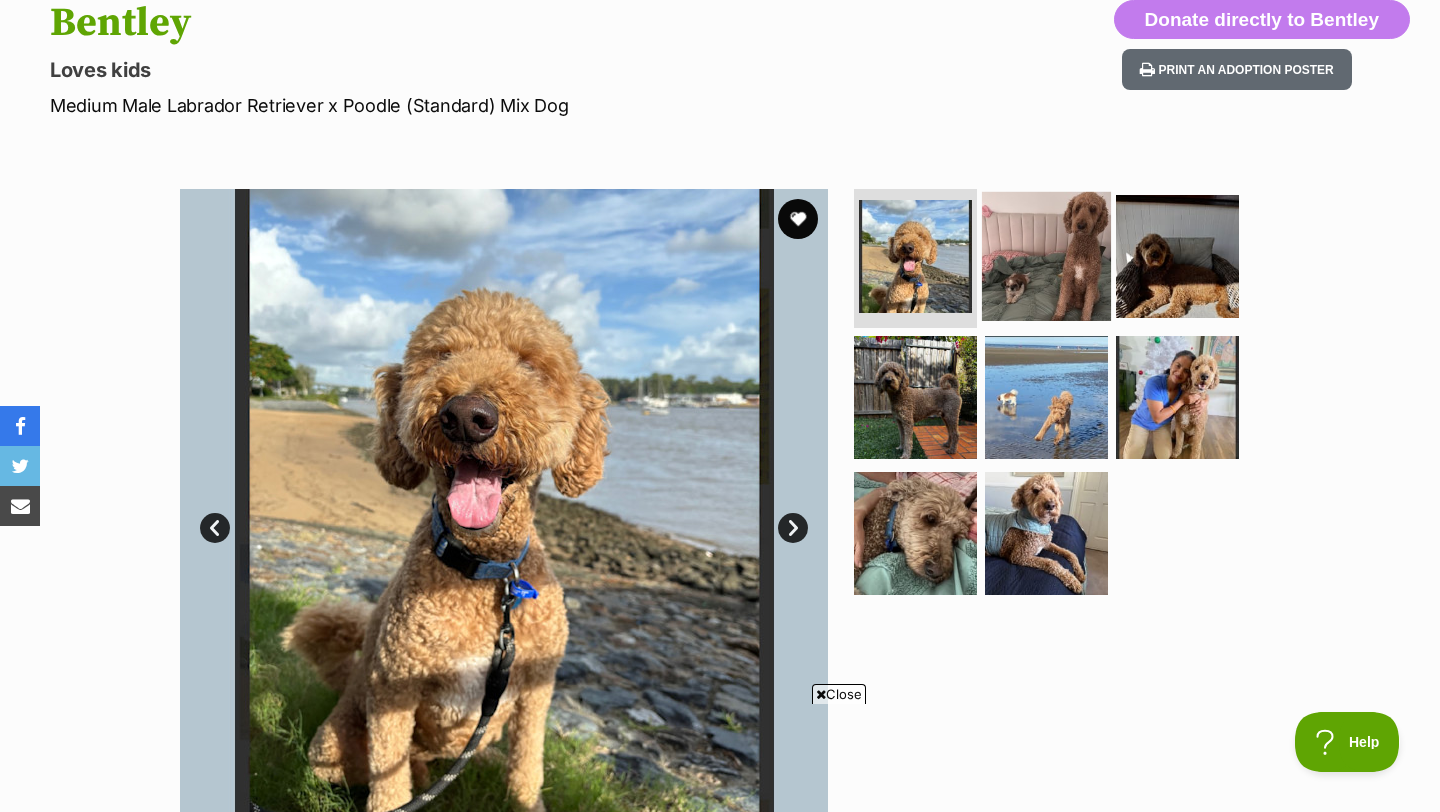 click at bounding box center [1046, 255] 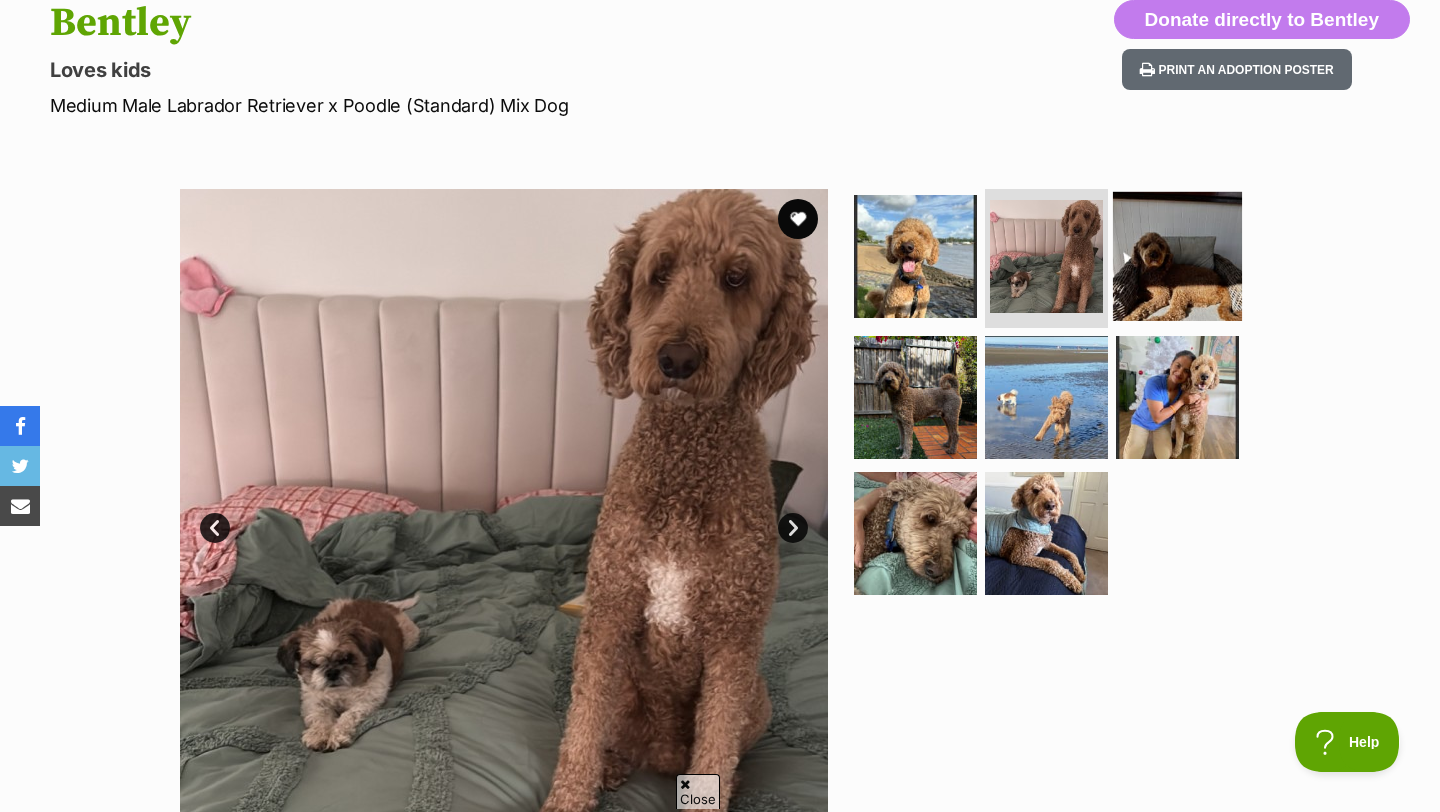 click at bounding box center (1177, 255) 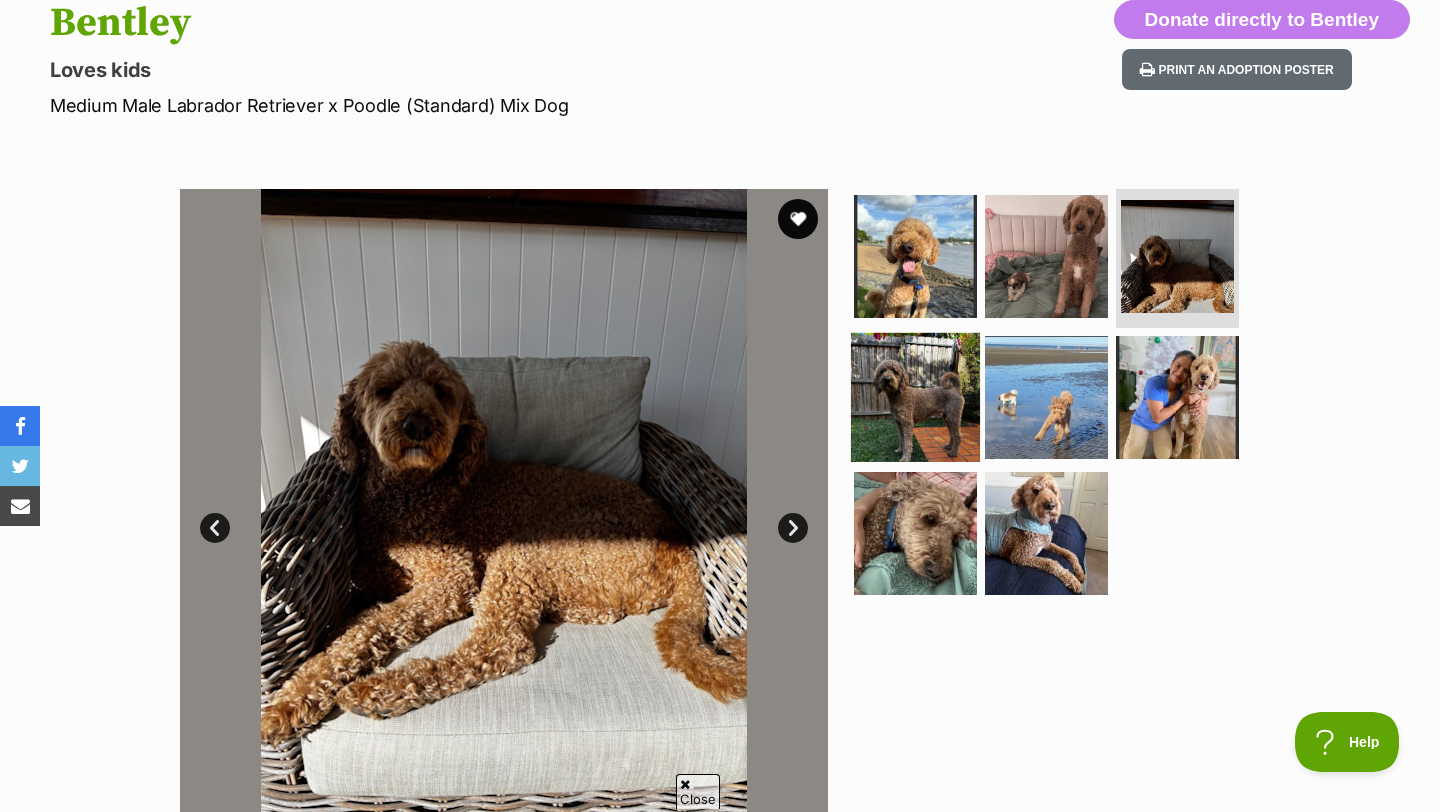 scroll, scrollTop: 0, scrollLeft: 0, axis: both 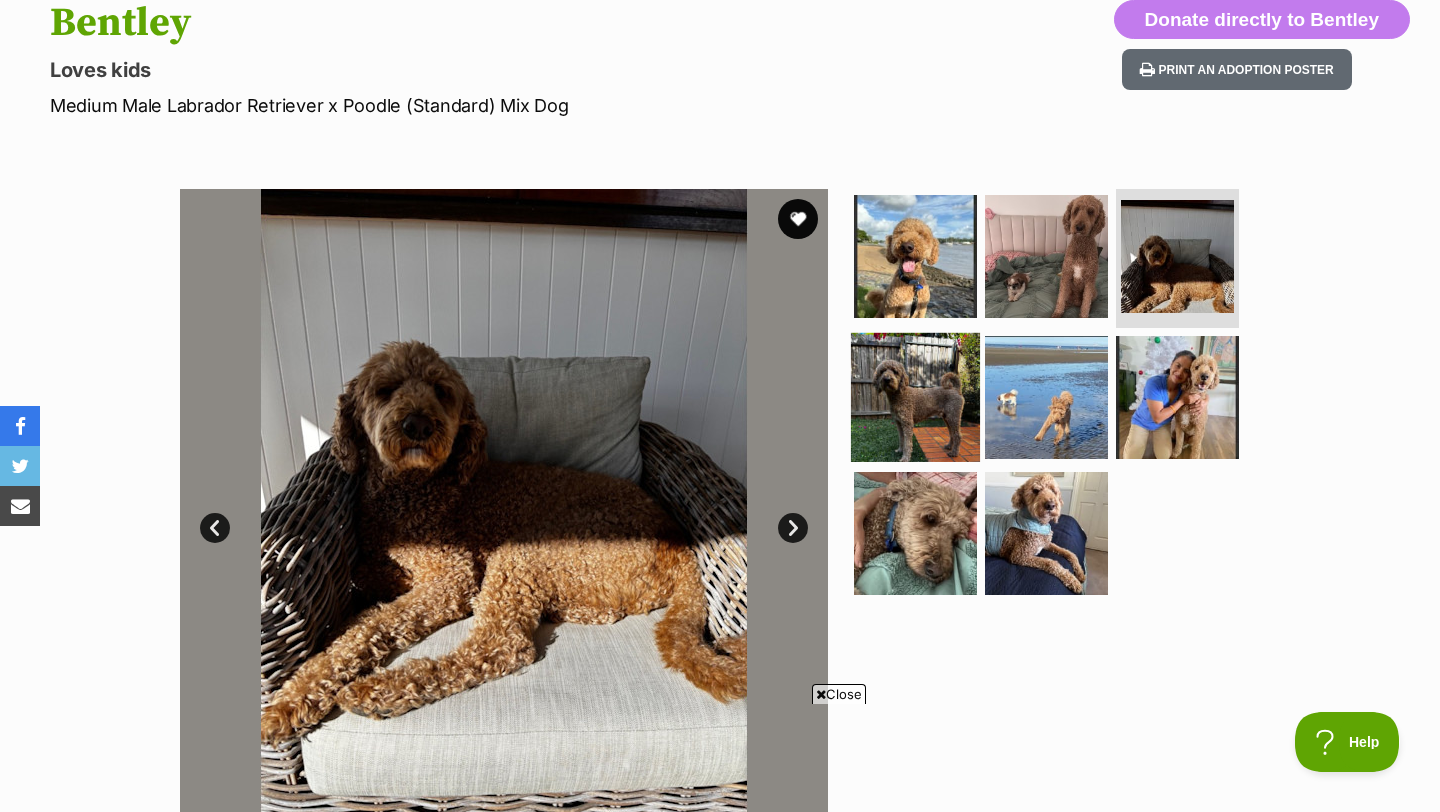 click at bounding box center [915, 397] 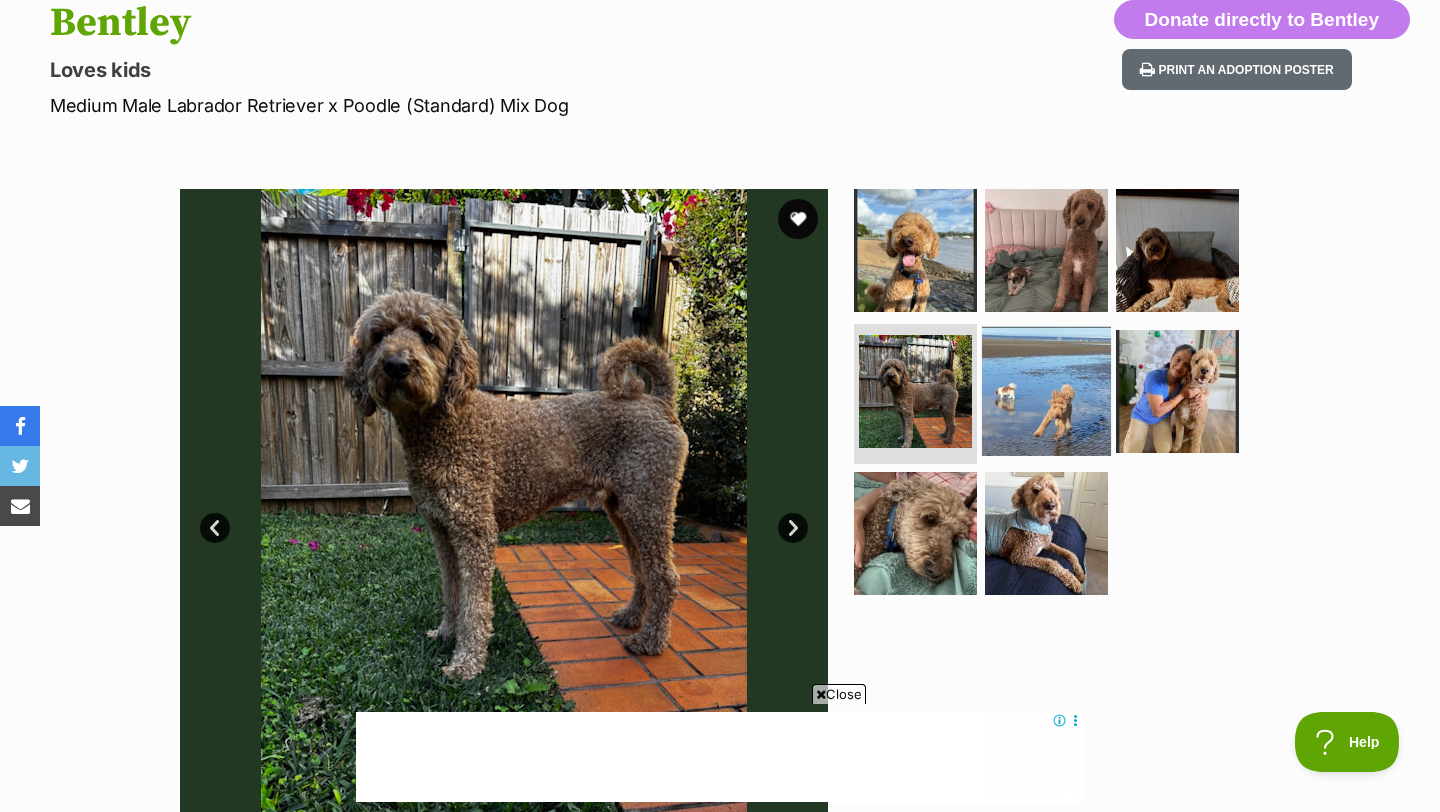 click at bounding box center (1046, 391) 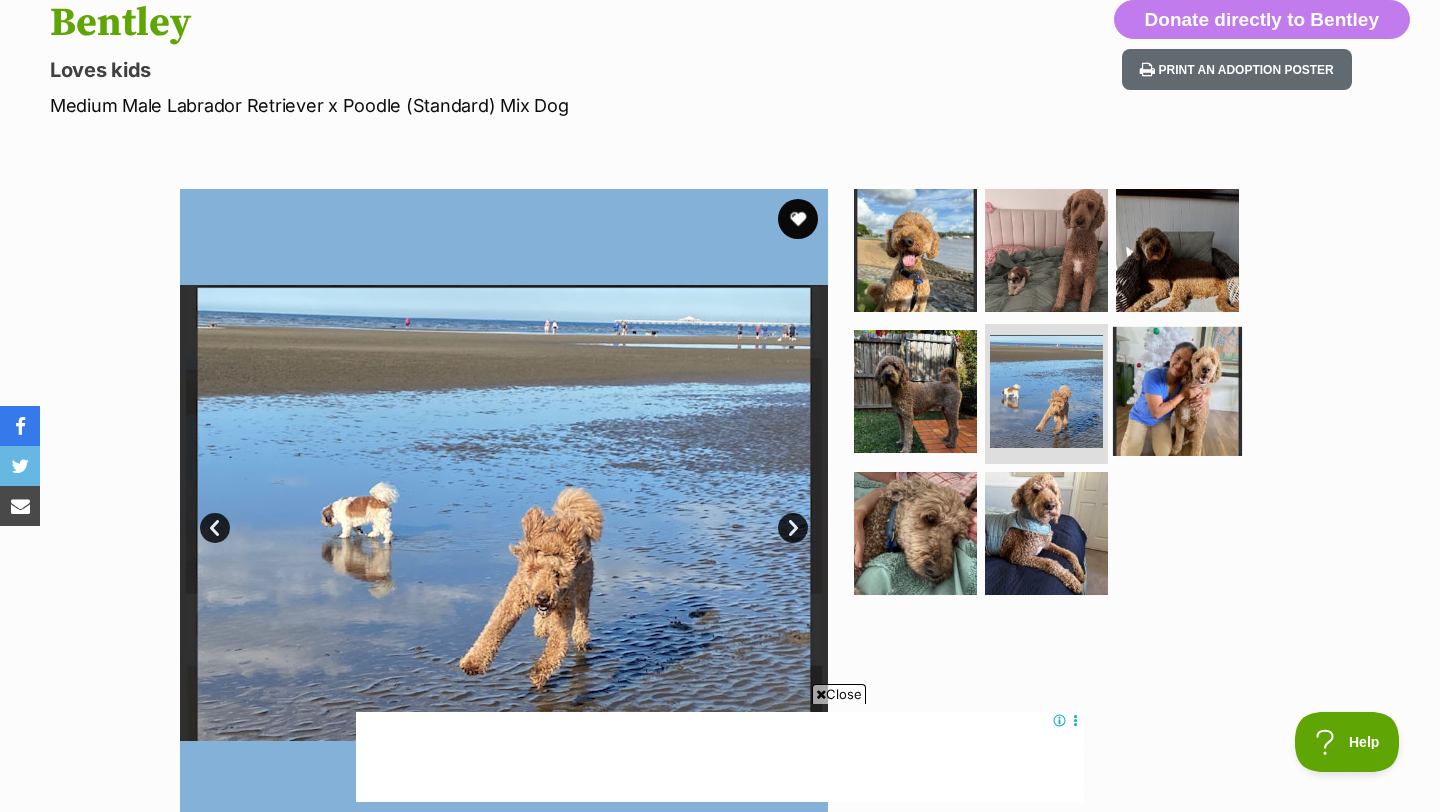 click at bounding box center [1177, 391] 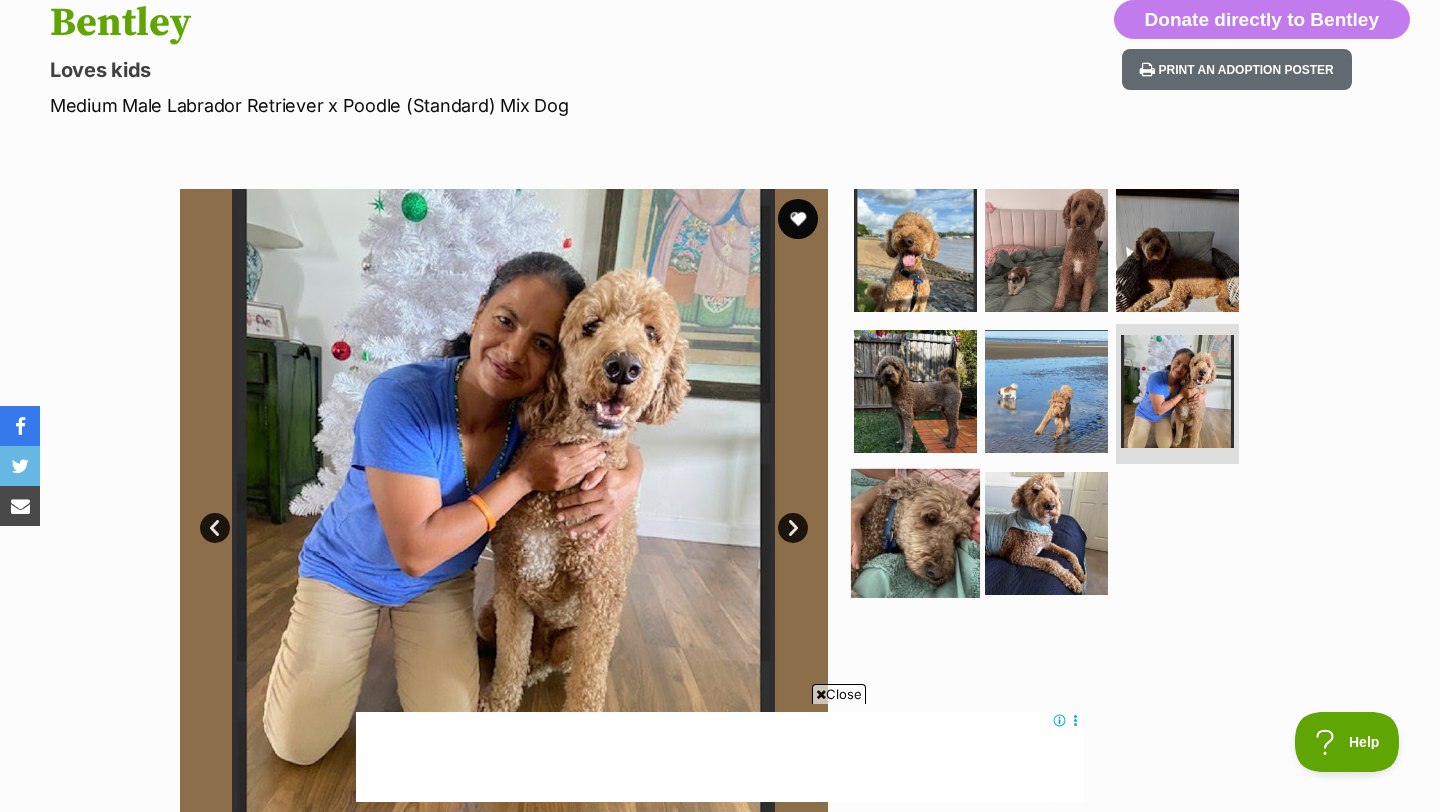 click at bounding box center [915, 533] 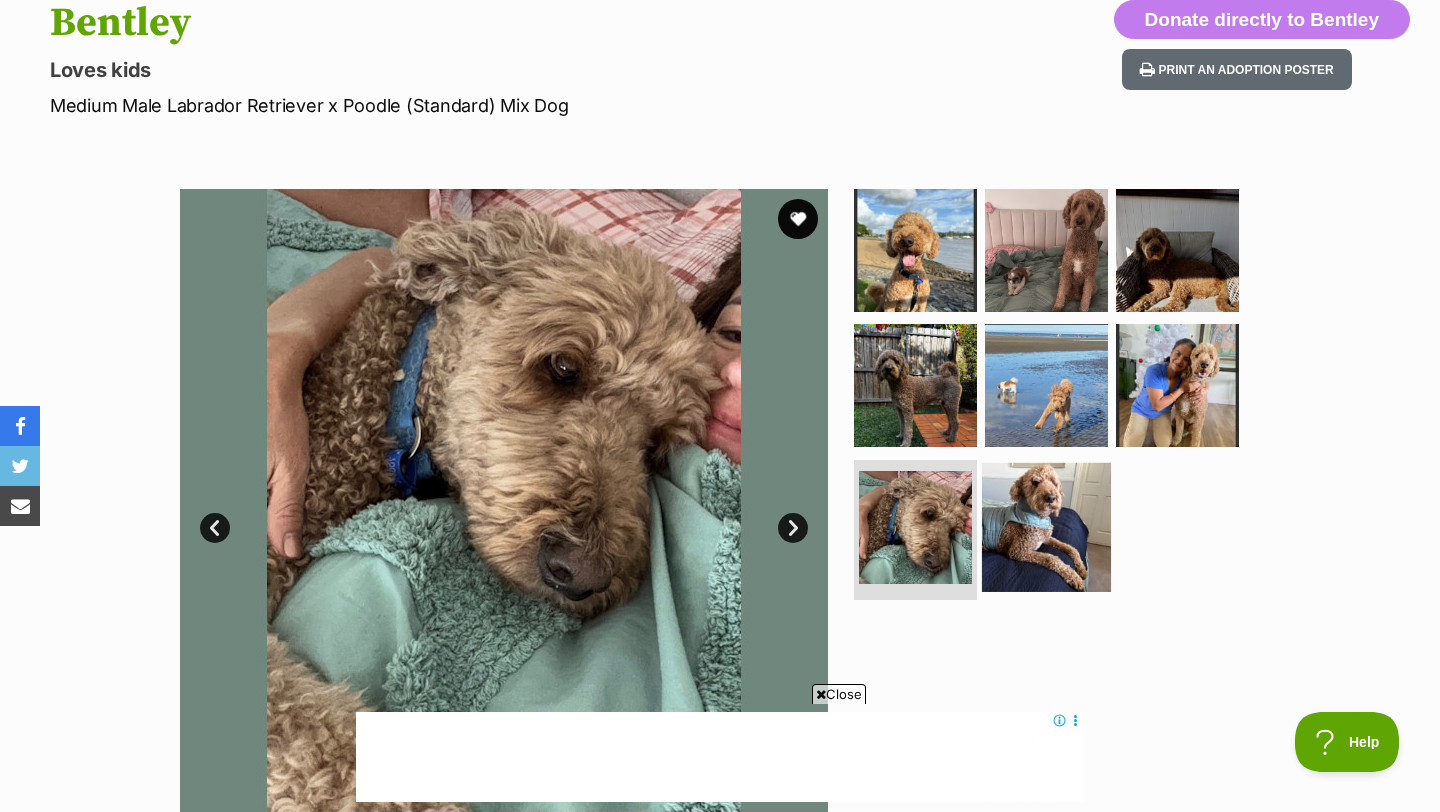 click at bounding box center (1046, 527) 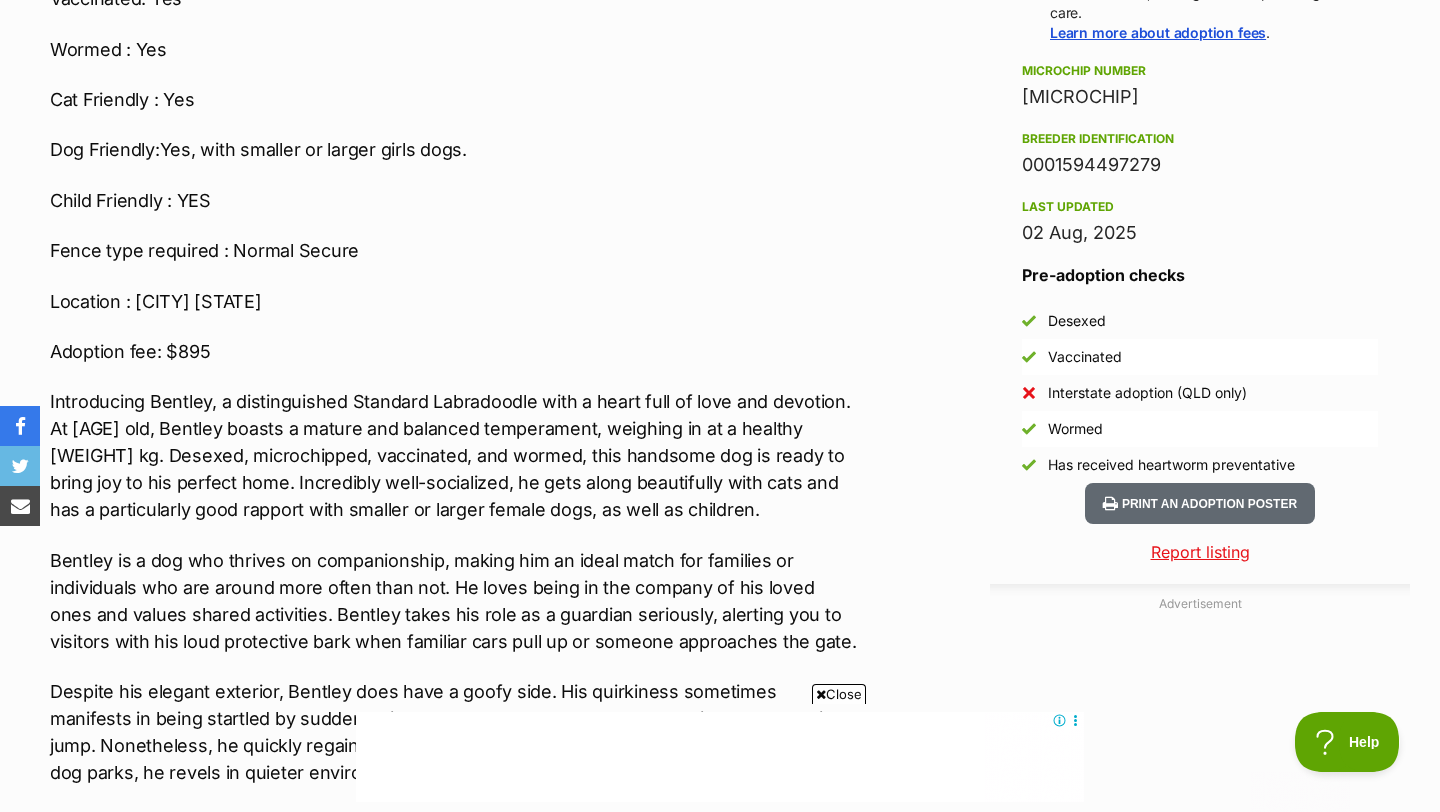 scroll, scrollTop: 0, scrollLeft: 0, axis: both 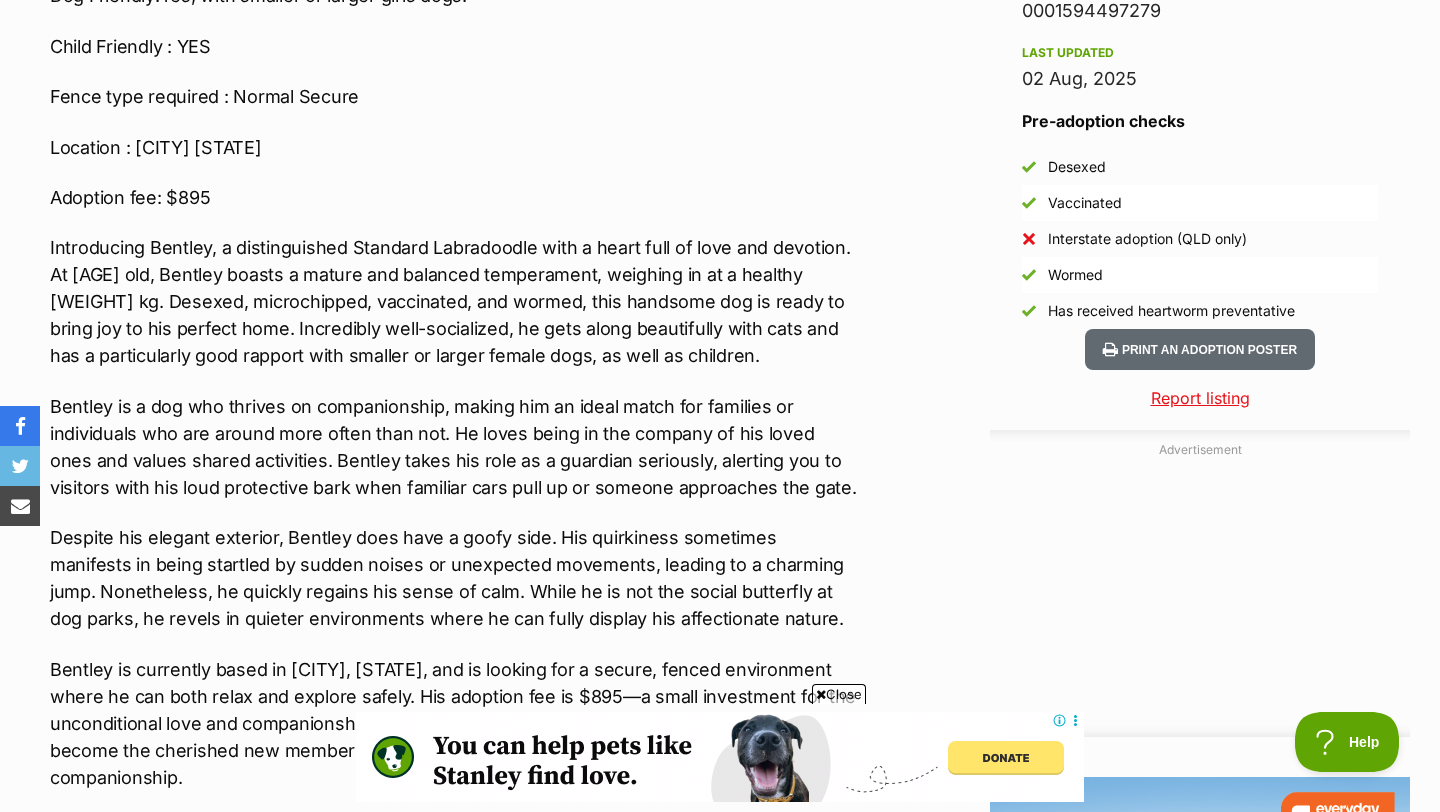 click on "Advertisement
Adoption information
I've been adopted!
This pet is no longer available
On Hold
Enquire about Bentley
Find available pets like this!
Rescue group
Best Friends Rescue
PetRescue ID
1124972
Location
Ascot, QLD
Age
8 years 1 month
Adoption fee
$895.00
100% of the adoption fee goes directly to Best Friends Rescue, the organisation providing their care.
Learn more about adoption fees .
Microchip number
900015944977555
Breeder identification
0001594497279
Last updated
02 Aug, 2025
Pre-adoption checks
Desexed
Vaccinated
Interstate adoption (QLD only)
Wormed
Has received heartworm preventative
About Bentley
Name :  Bentley
Breed: Standard Labradoodle
Gender: Male
Age: 8 years old
Weight:  25 kg
Desexed: Yes" at bounding box center (720, 1343) 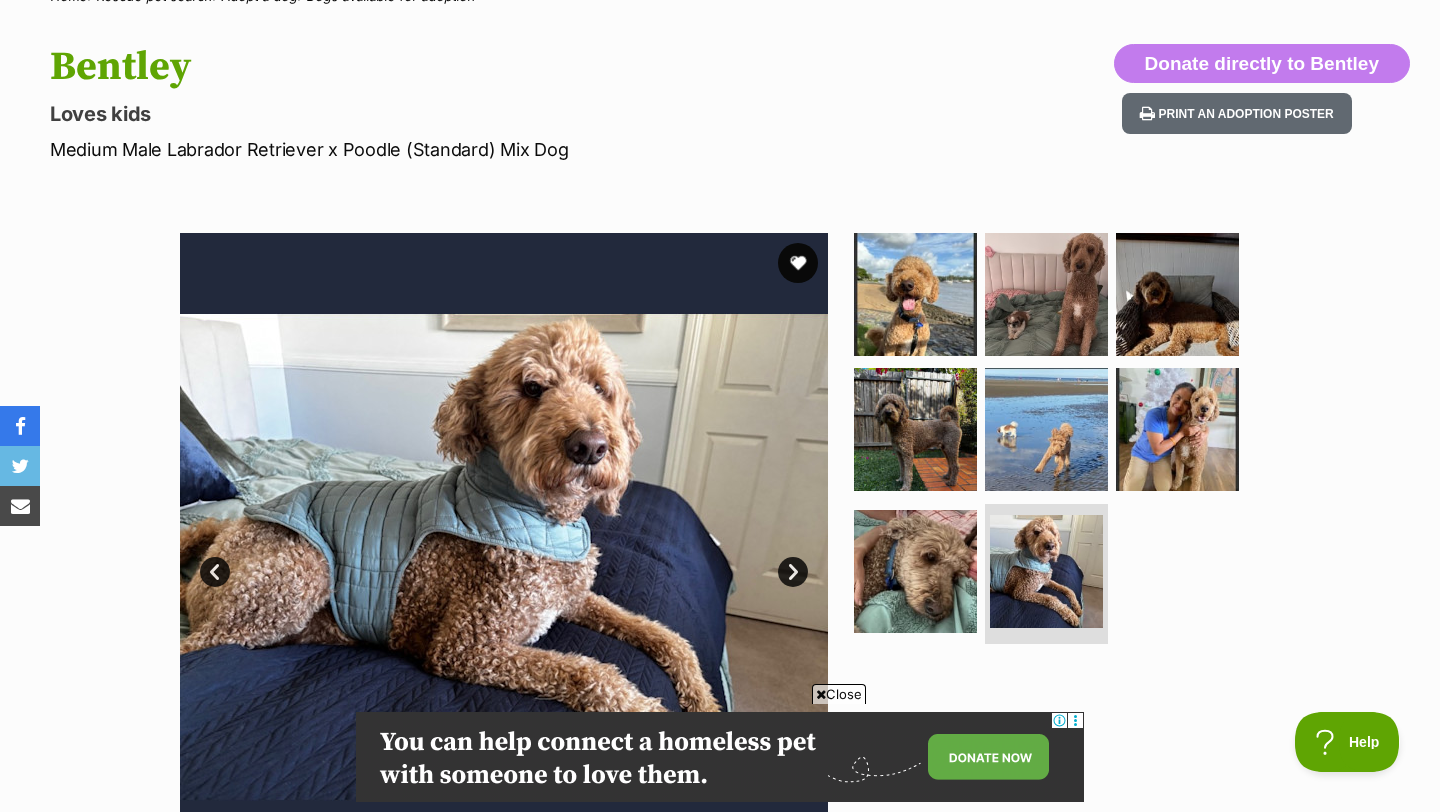 scroll, scrollTop: 187, scrollLeft: 0, axis: vertical 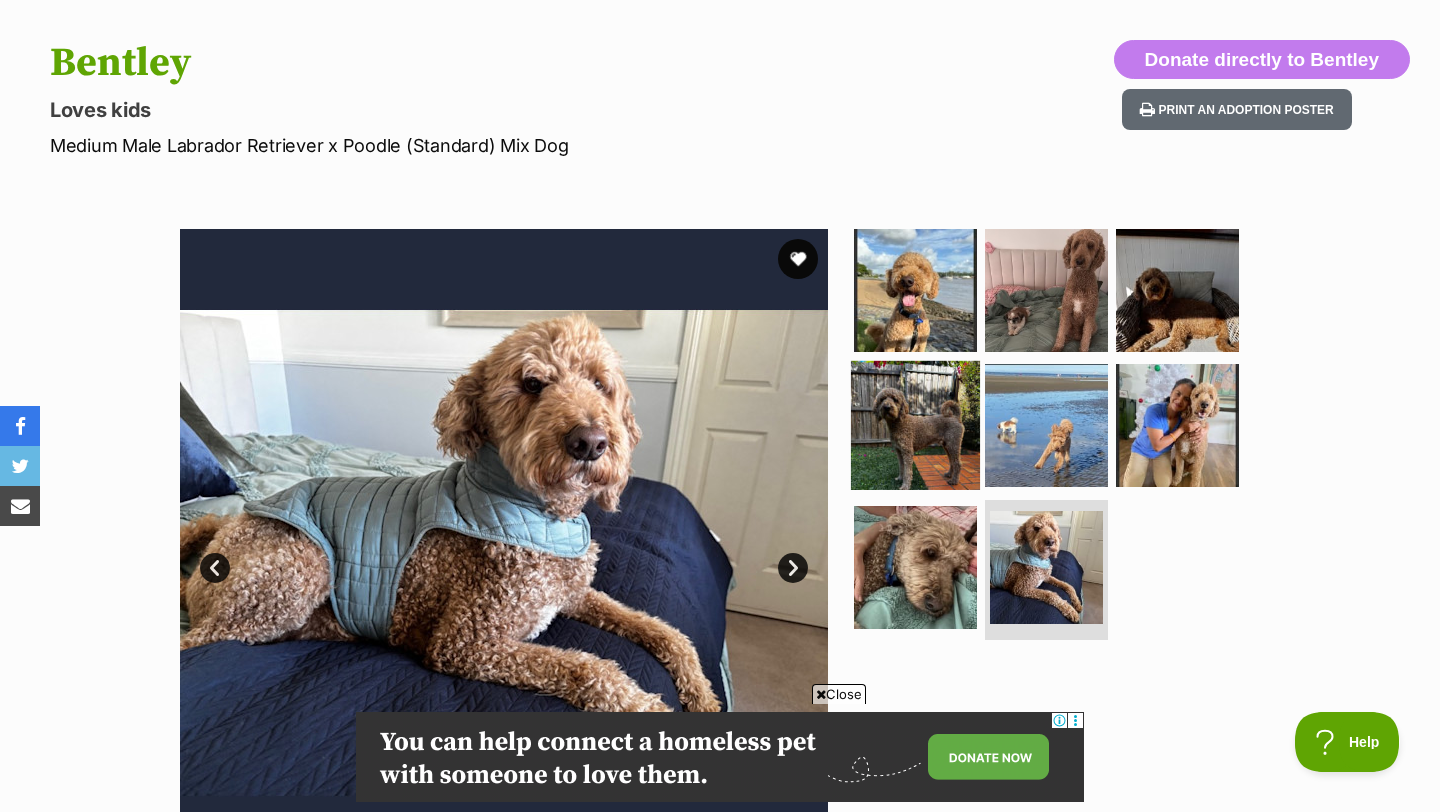 click at bounding box center (915, 425) 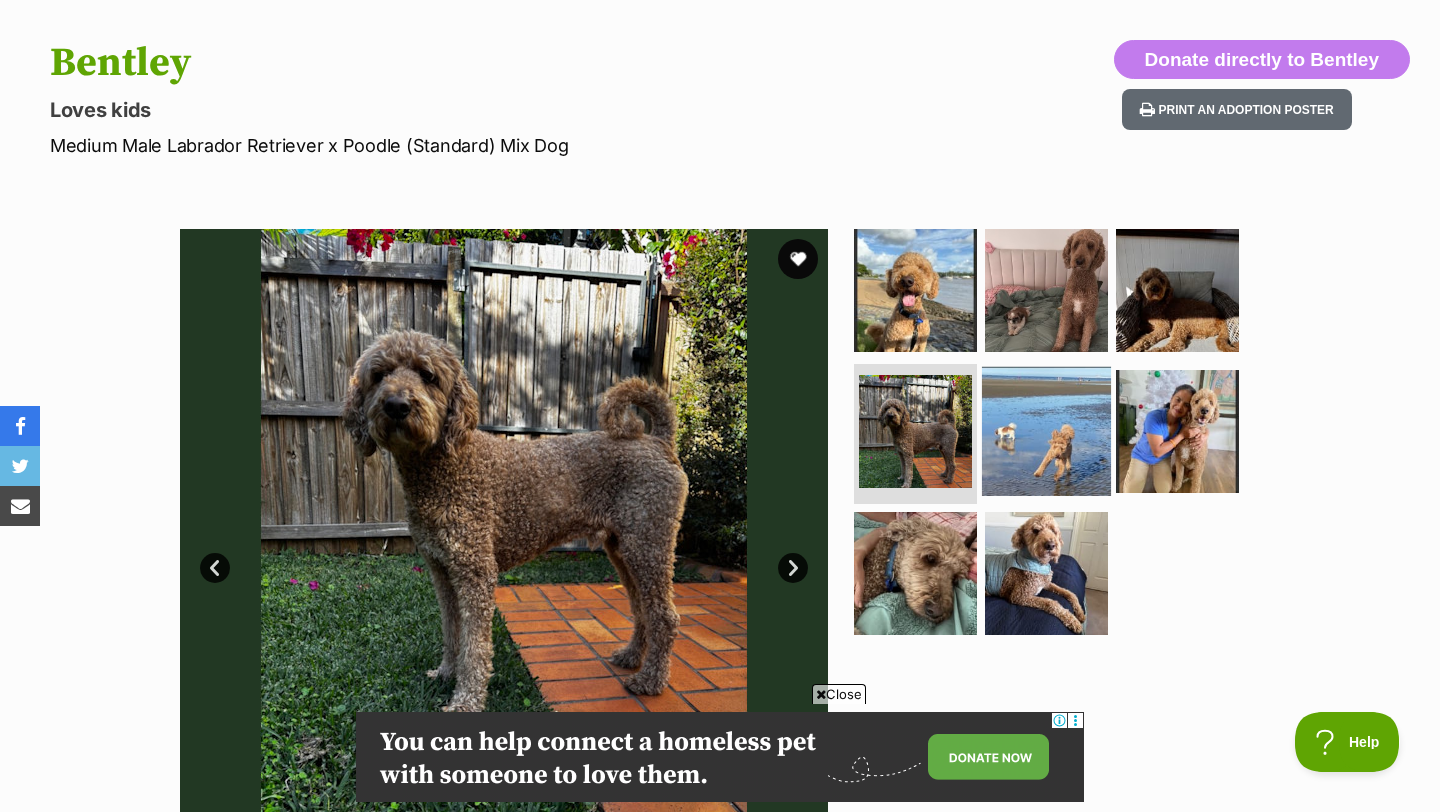 click at bounding box center [1046, 431] 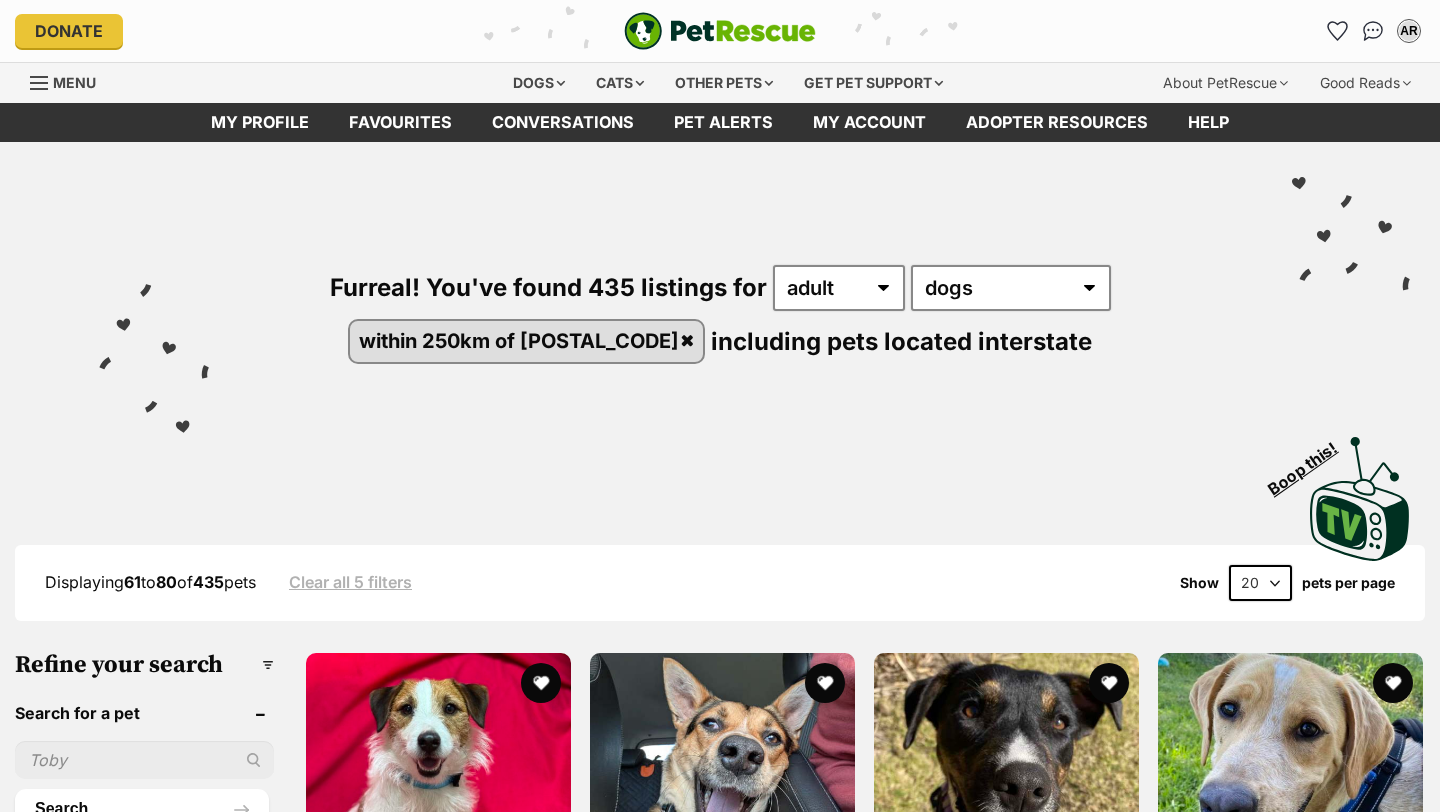 scroll, scrollTop: 0, scrollLeft: 0, axis: both 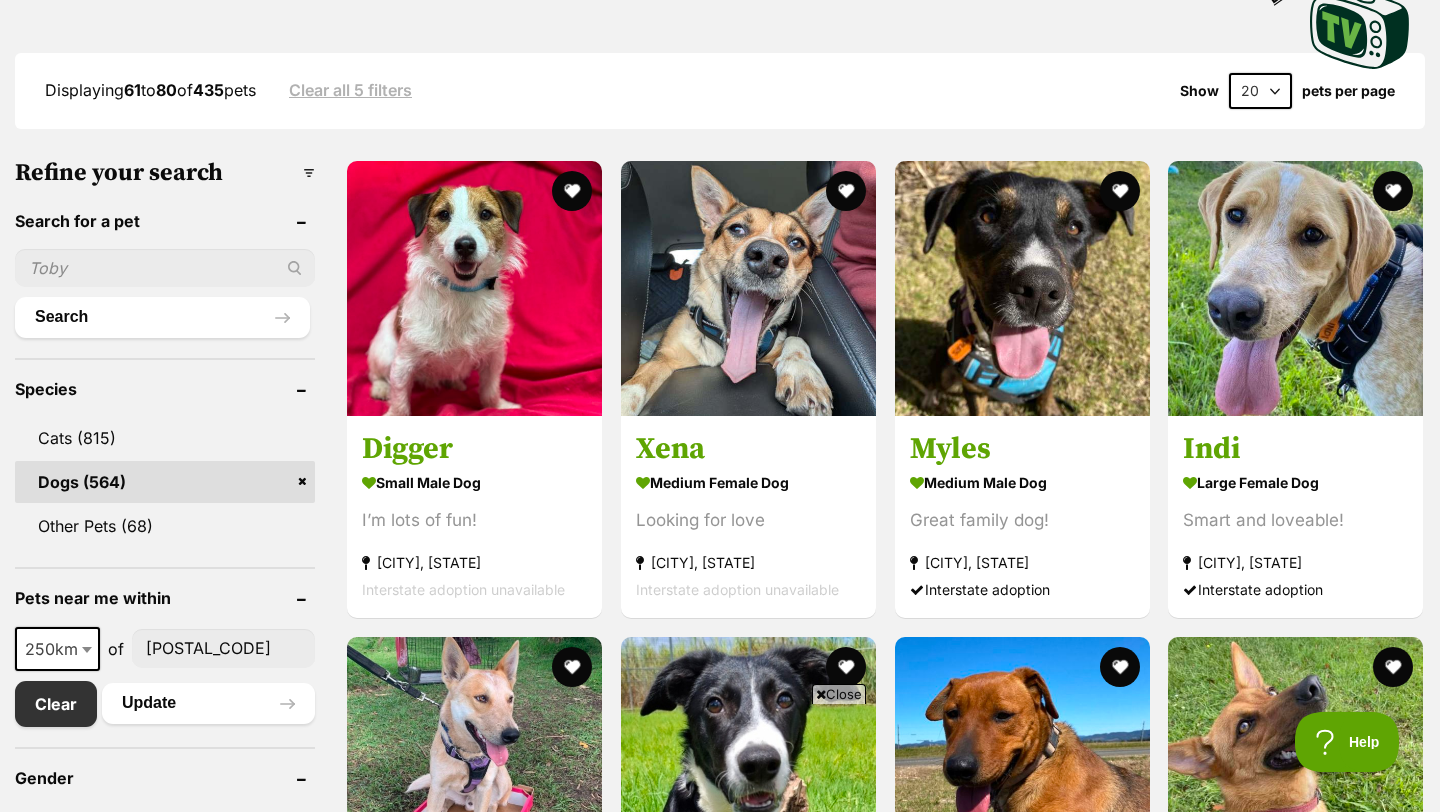 click on "Close" at bounding box center [839, 694] 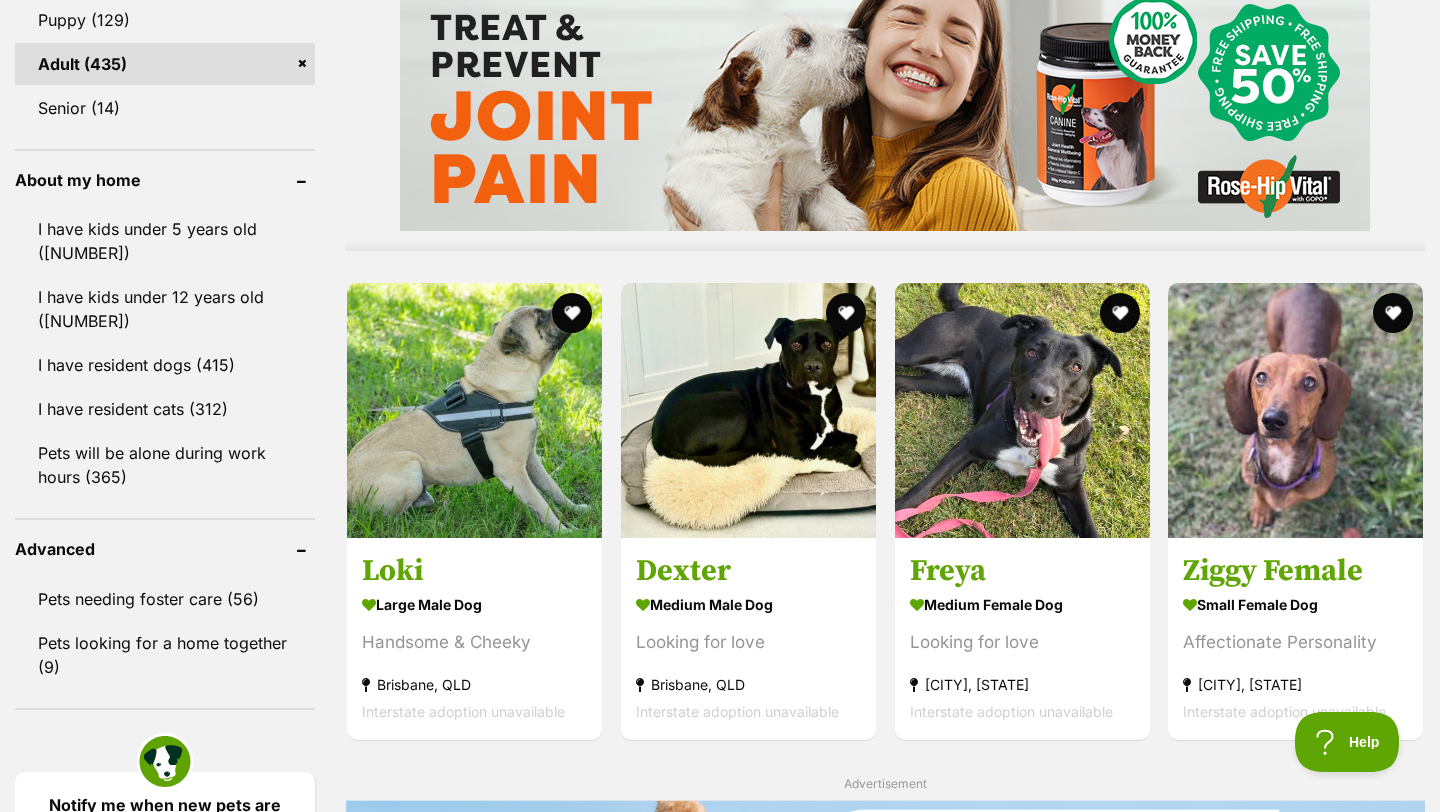 scroll, scrollTop: 1673, scrollLeft: 0, axis: vertical 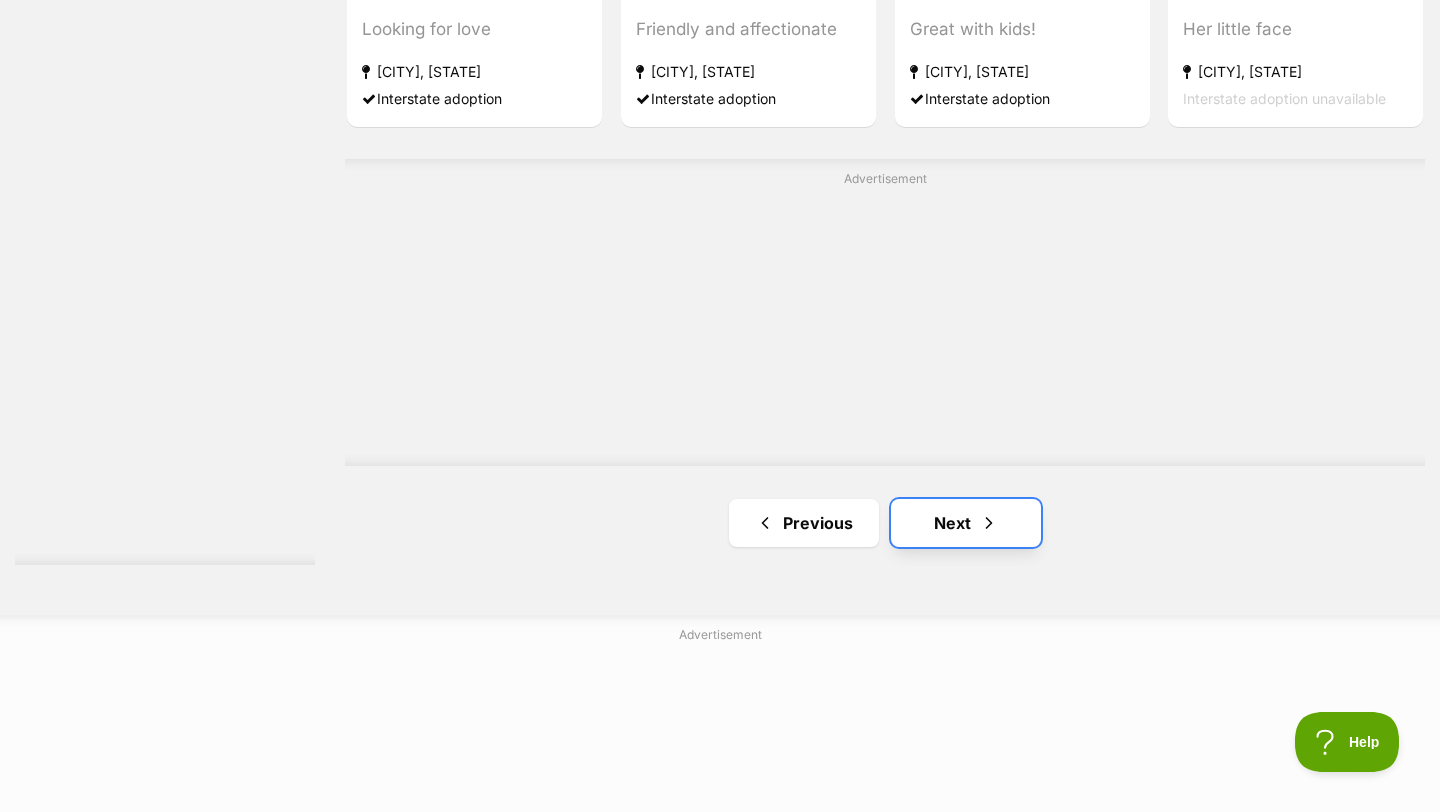 click at bounding box center (989, 523) 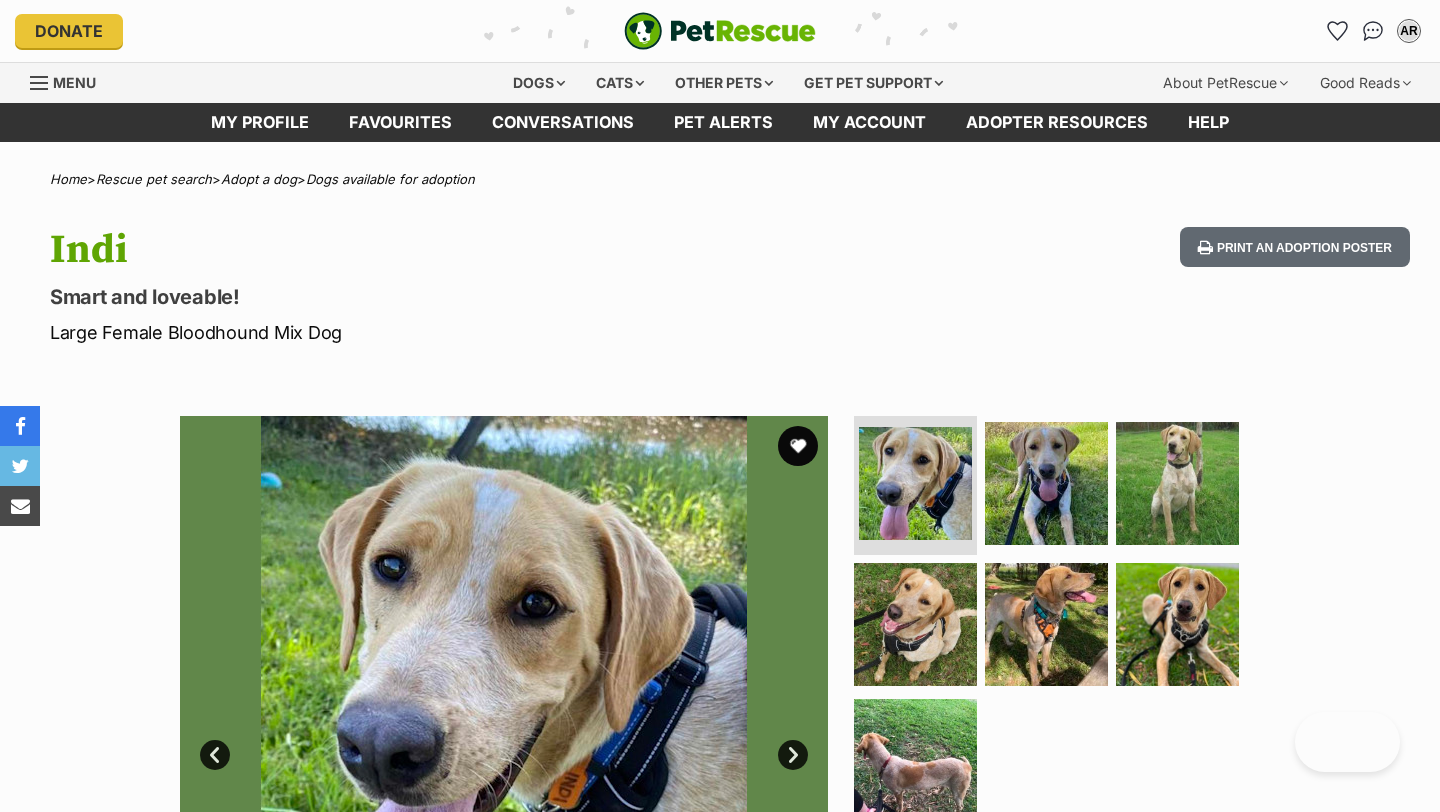 scroll, scrollTop: 0, scrollLeft: 0, axis: both 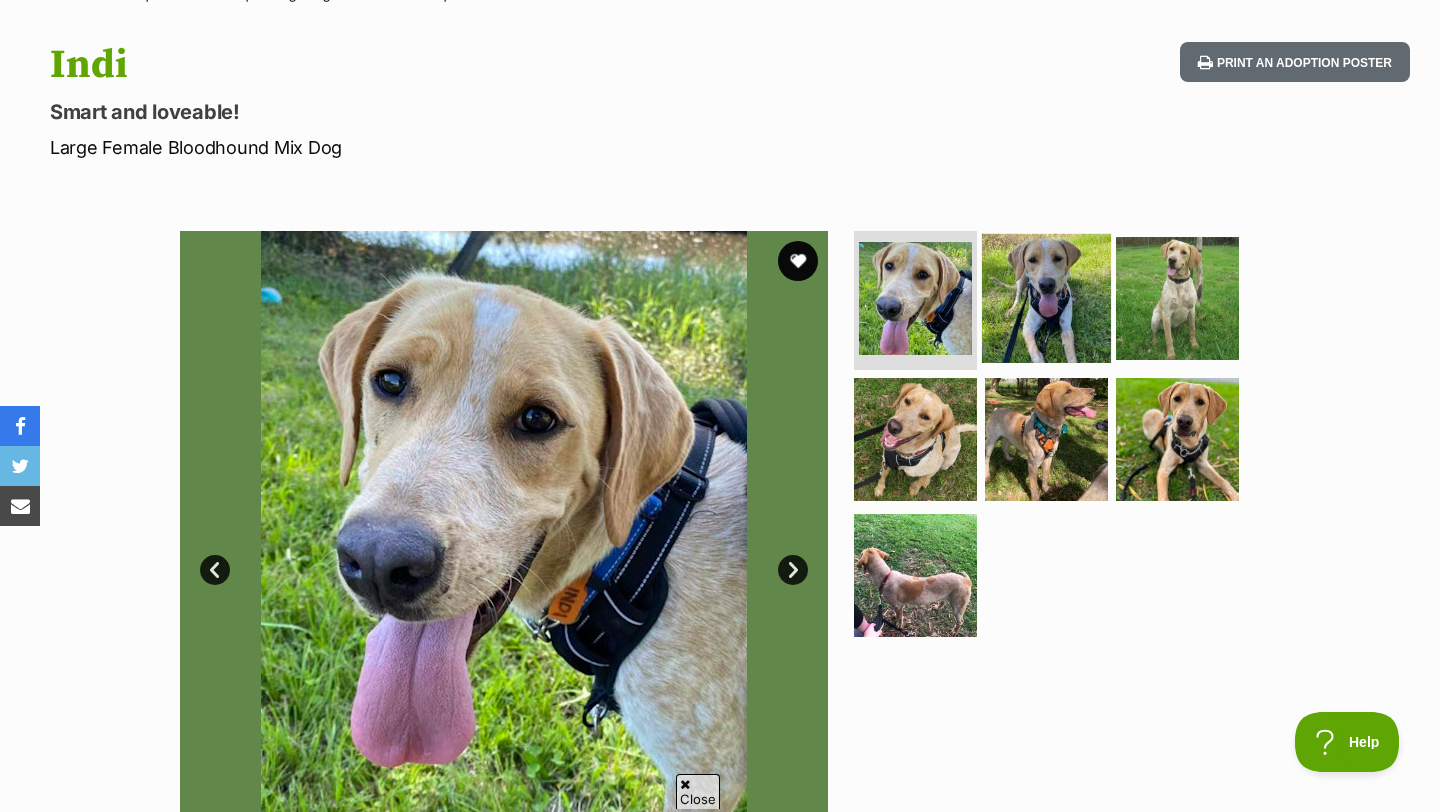 click at bounding box center (1046, 297) 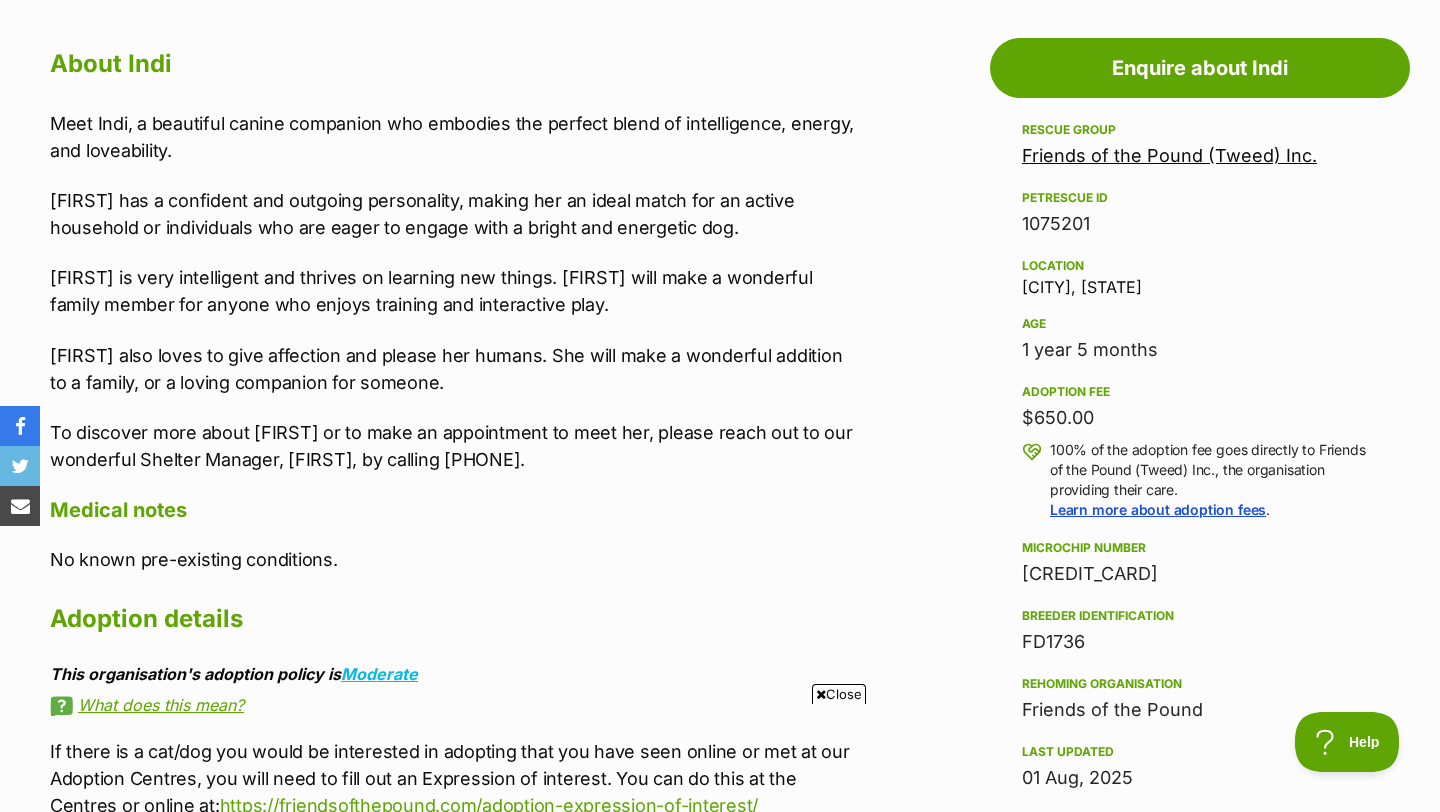 scroll, scrollTop: 1082, scrollLeft: 0, axis: vertical 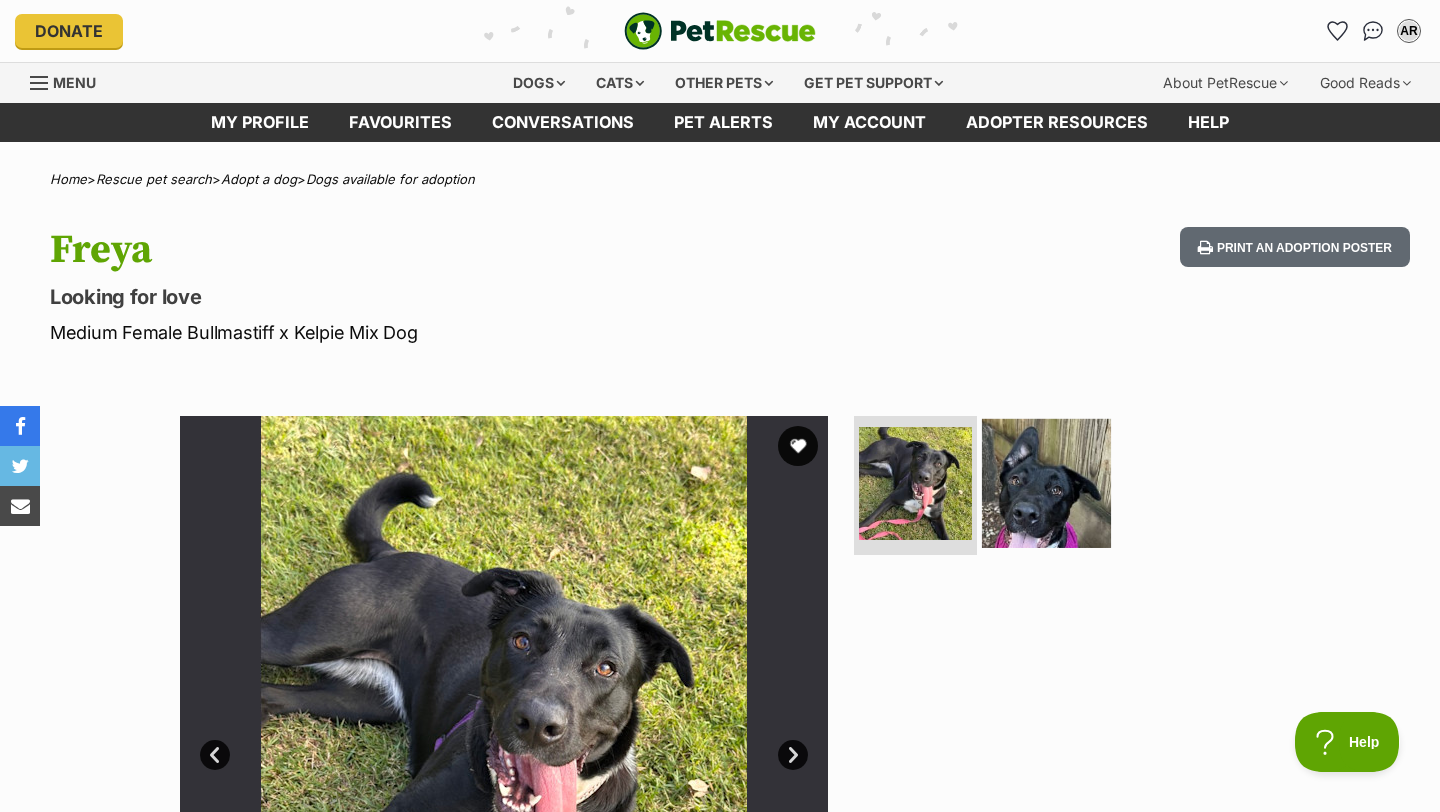 click at bounding box center (1046, 482) 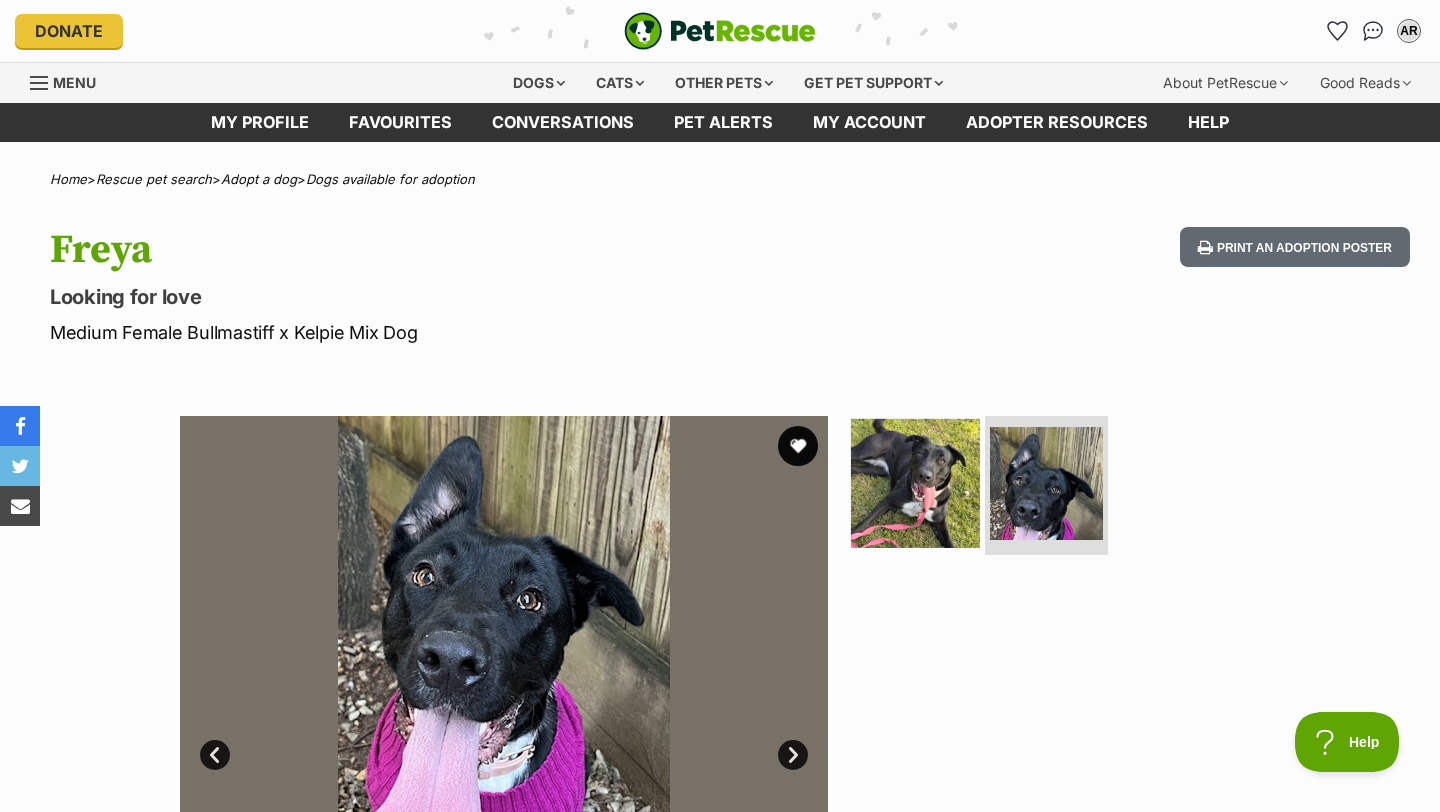 scroll, scrollTop: 0, scrollLeft: 0, axis: both 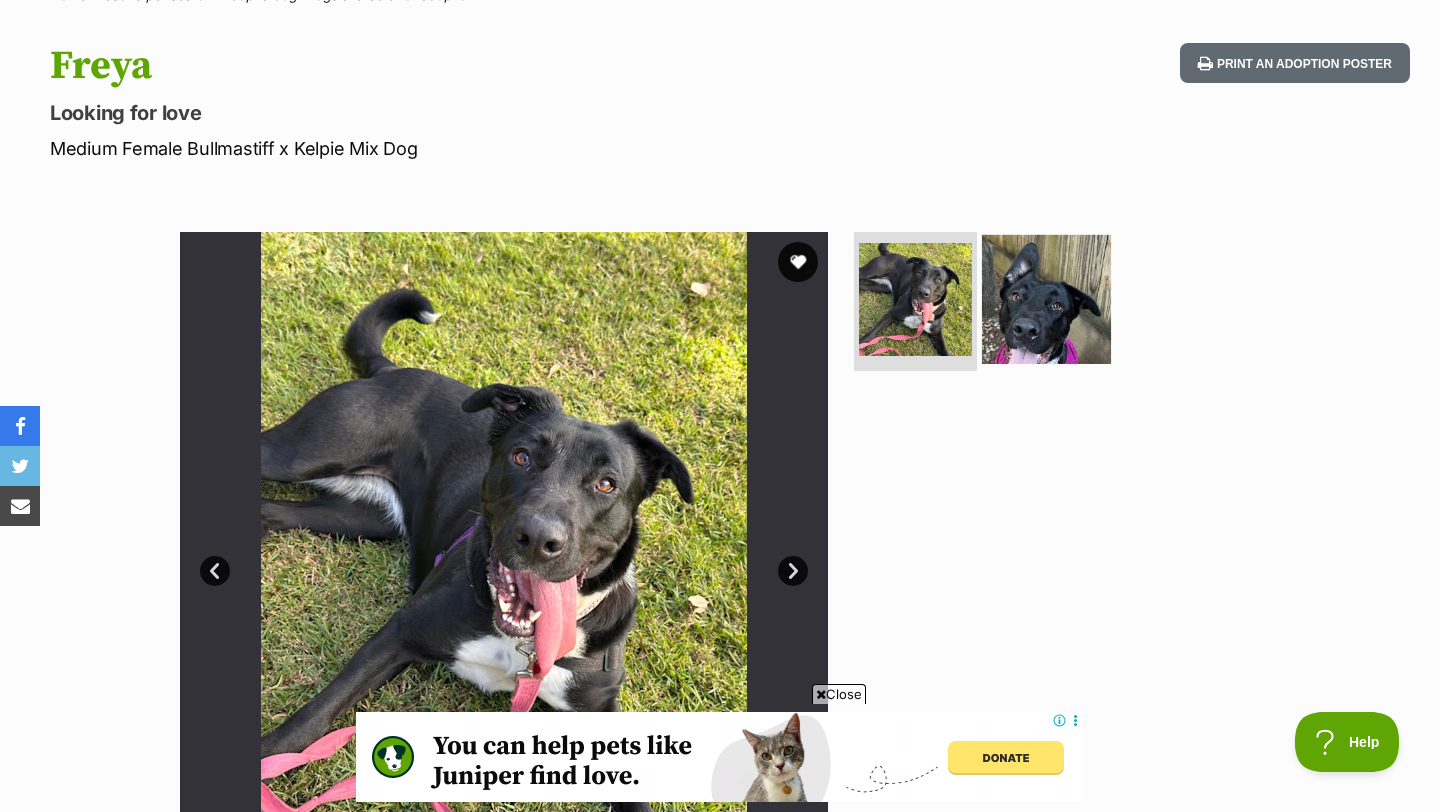 click at bounding box center (1046, 298) 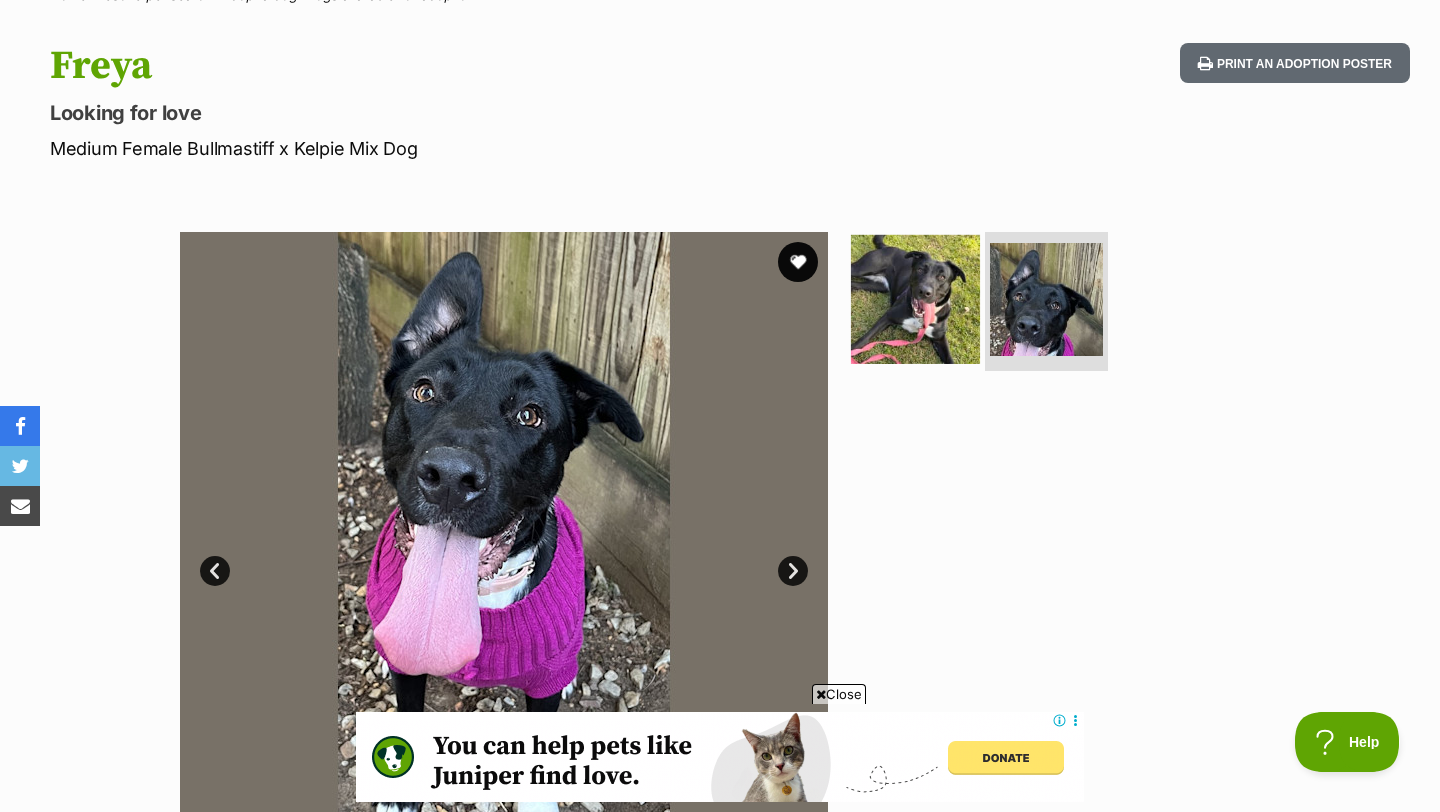 click at bounding box center (915, 298) 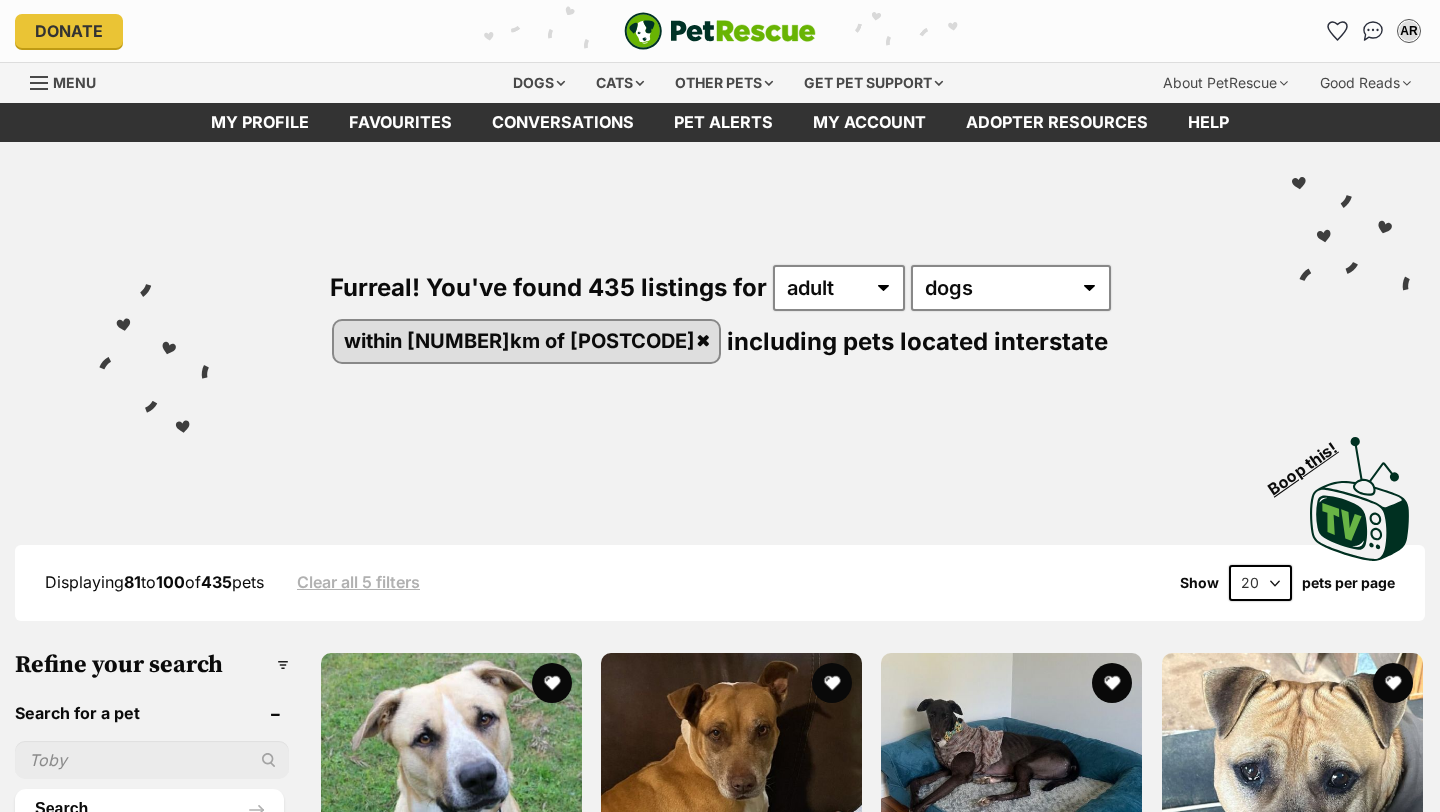 scroll, scrollTop: 0, scrollLeft: 0, axis: both 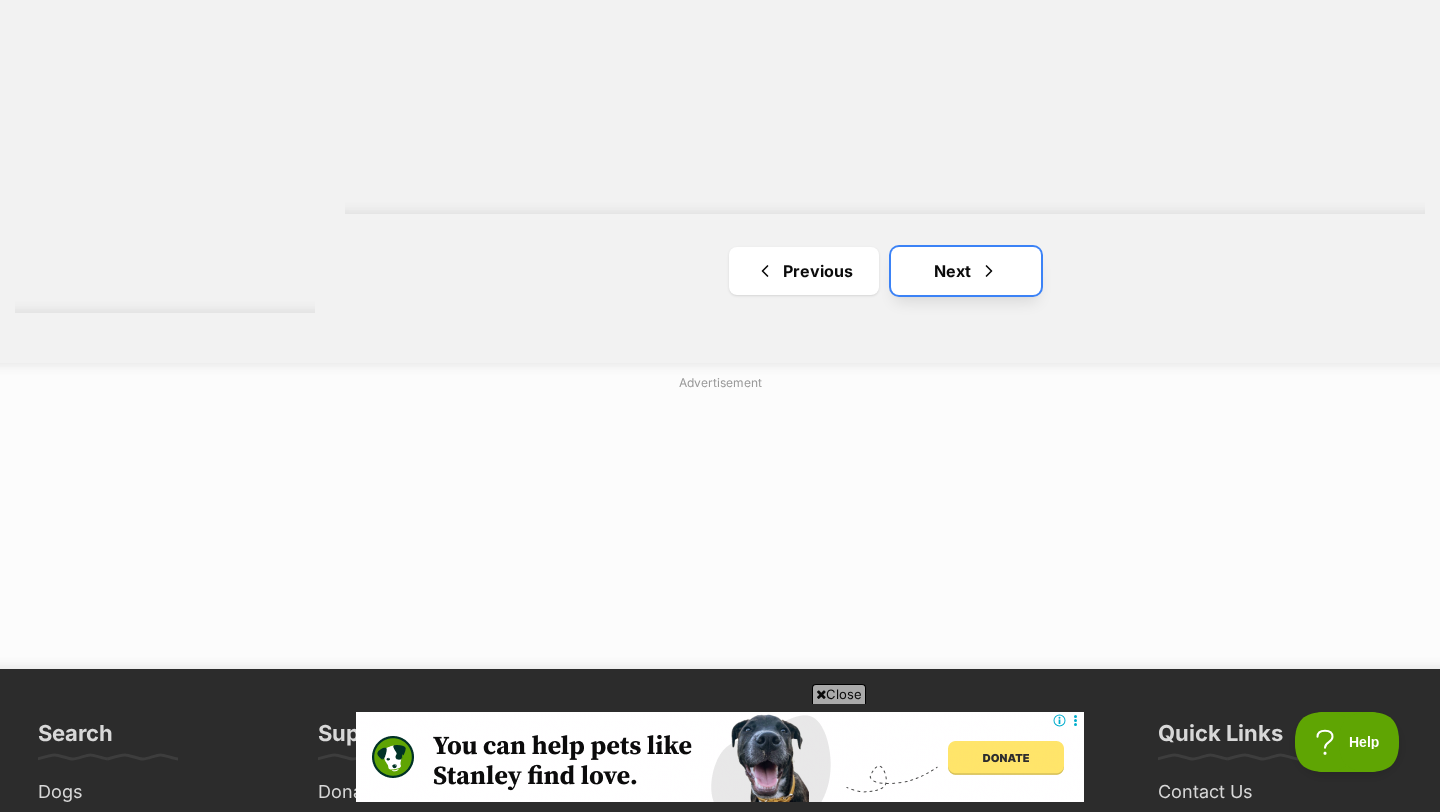 click on "Next" at bounding box center (966, 271) 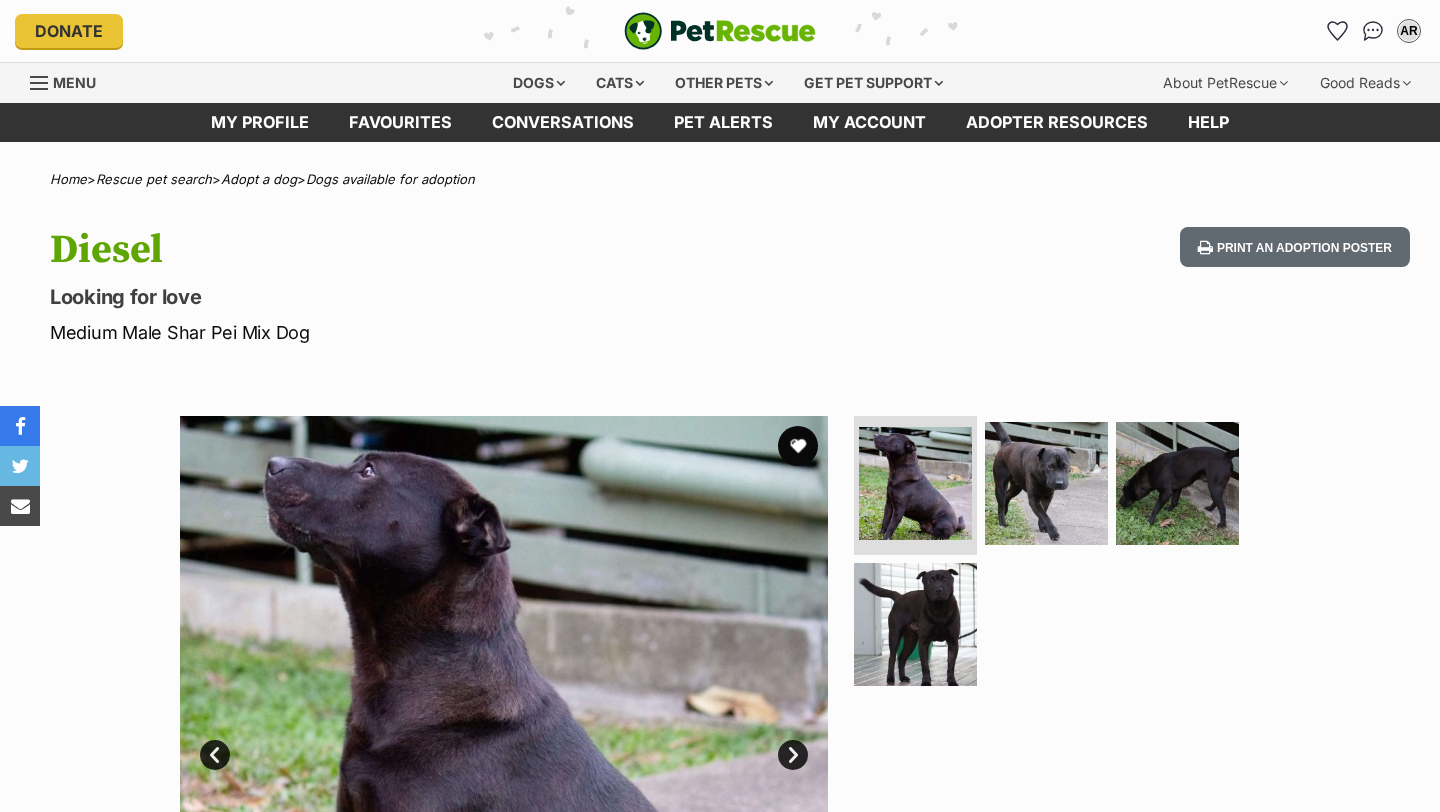 scroll, scrollTop: 0, scrollLeft: 0, axis: both 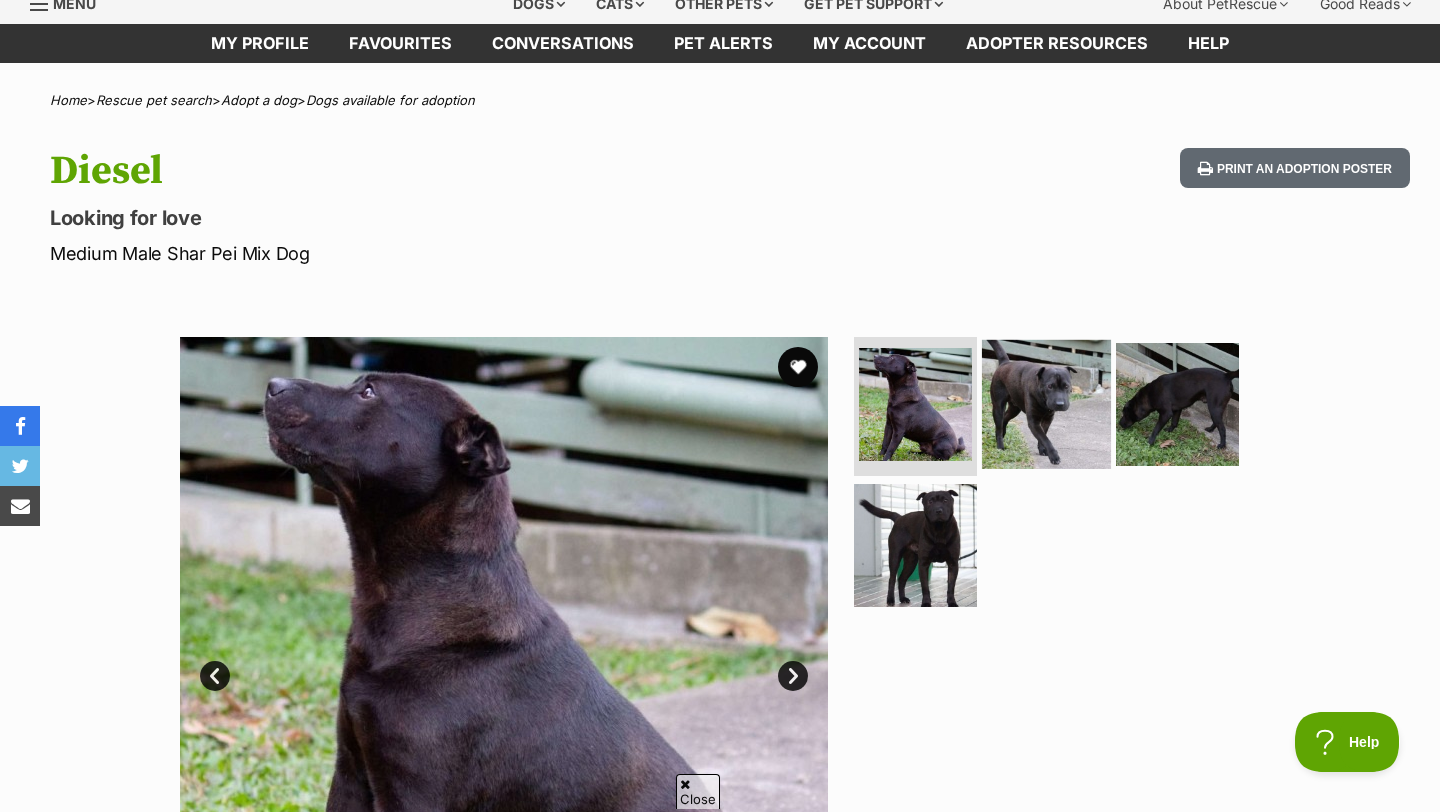 click at bounding box center [1046, 403] 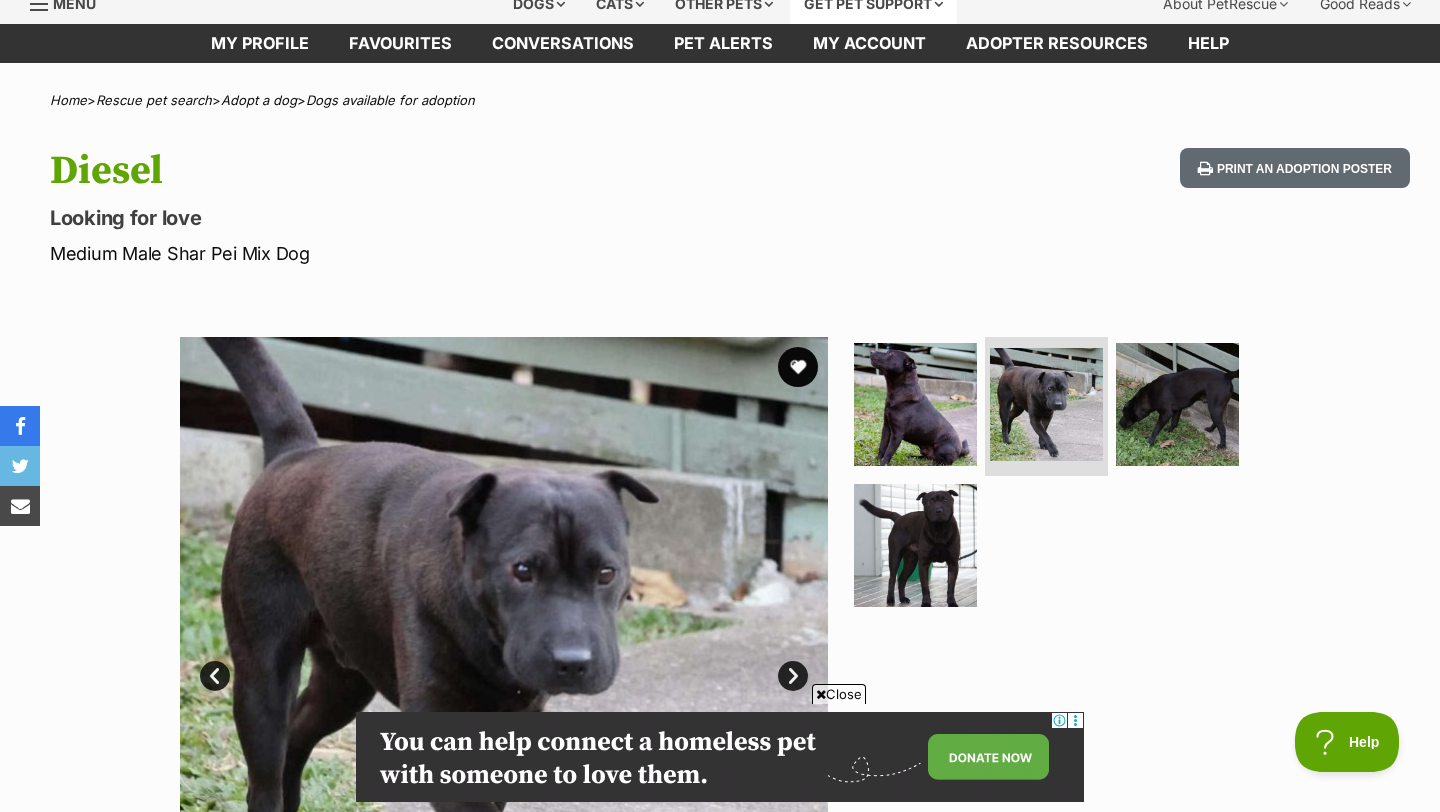 scroll, scrollTop: 0, scrollLeft: 0, axis: both 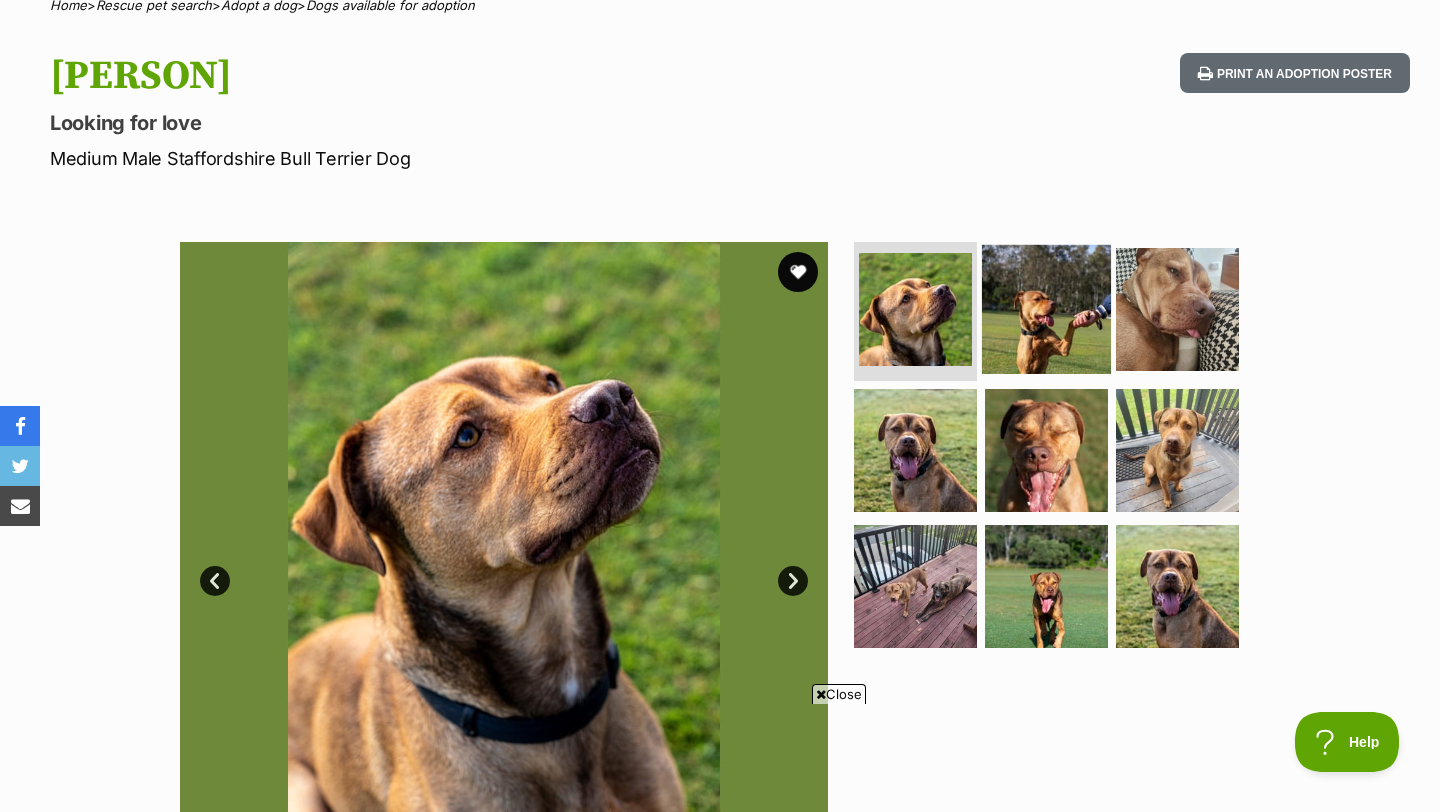 click at bounding box center (1046, 308) 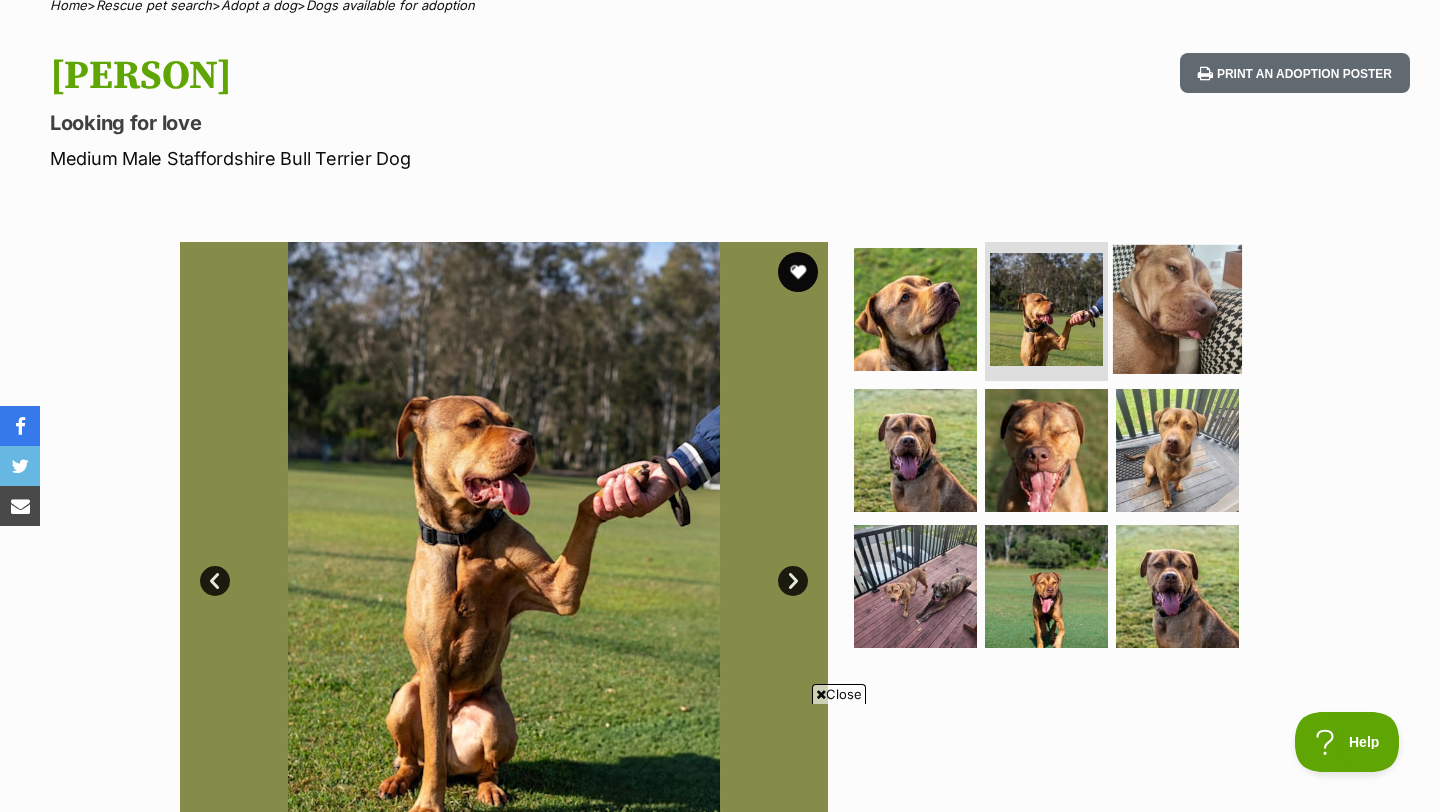 click at bounding box center (1177, 308) 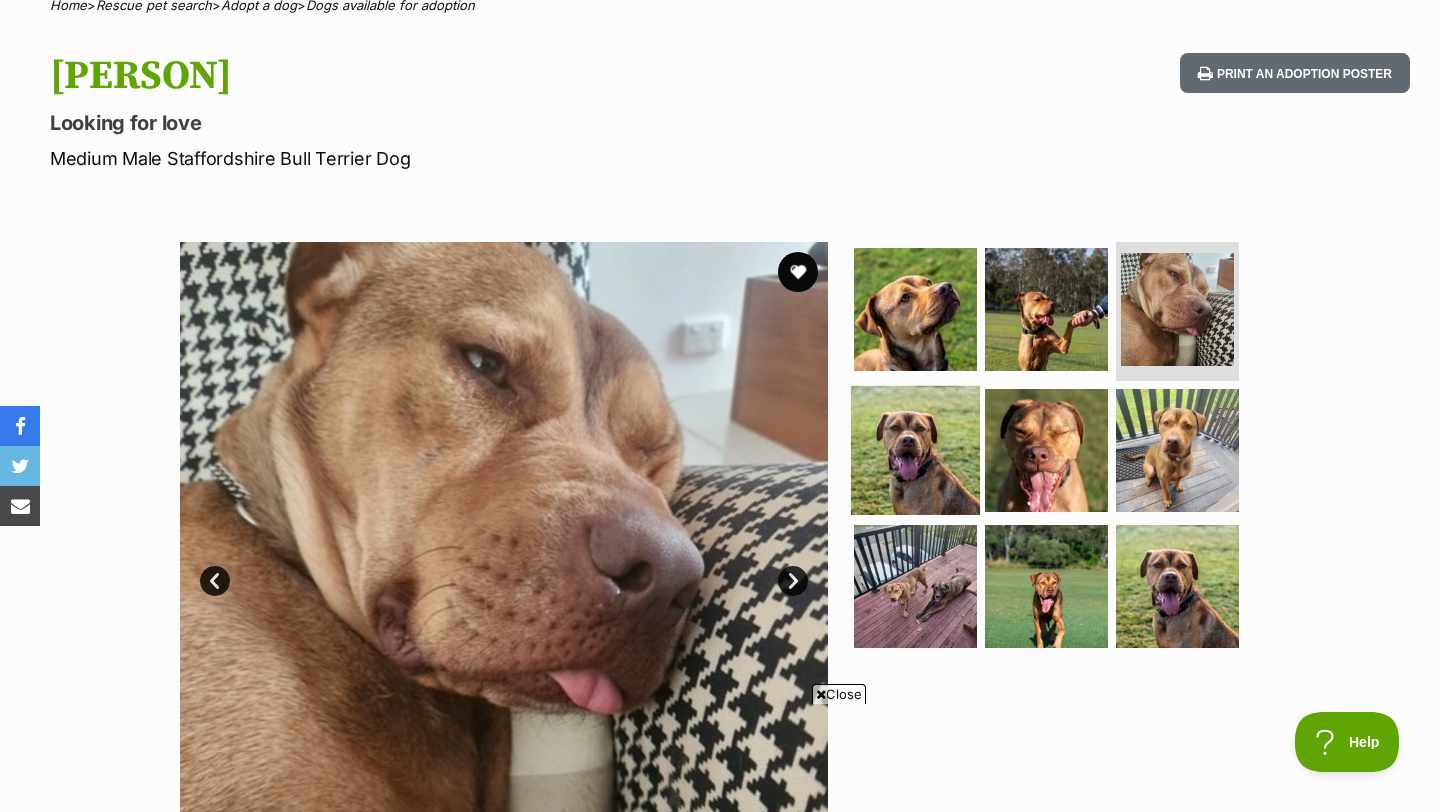 click at bounding box center [915, 450] 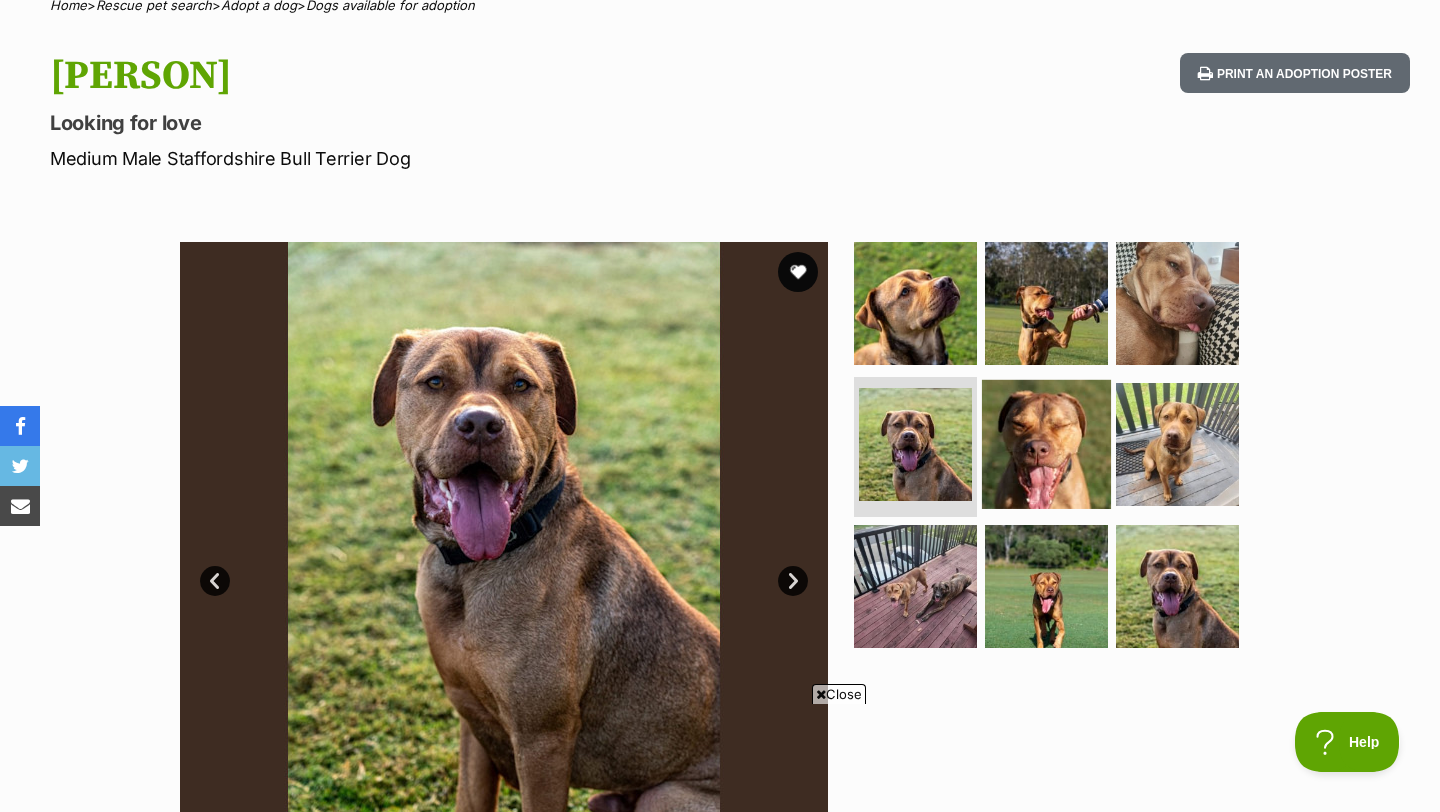 click at bounding box center [1046, 444] 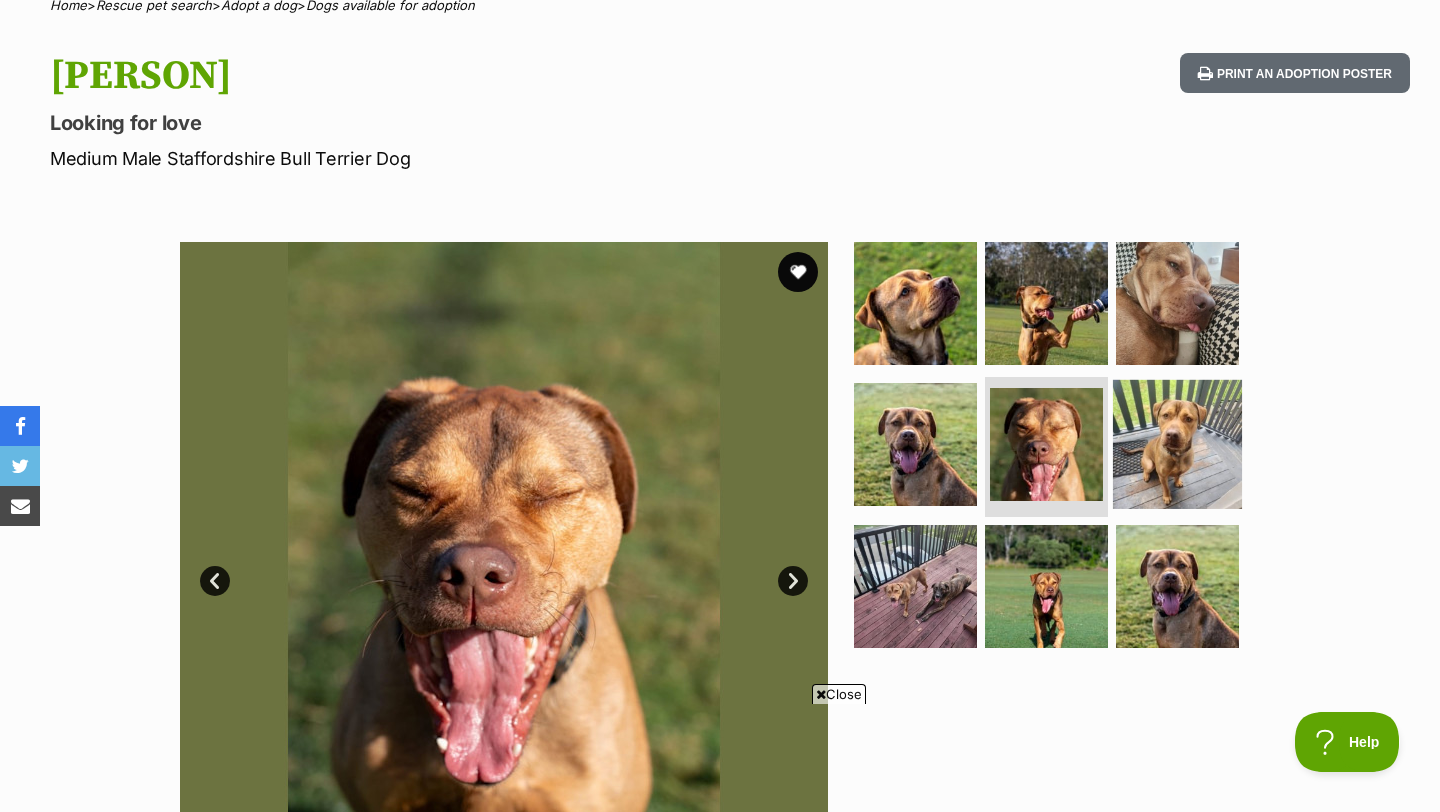 click at bounding box center [1177, 444] 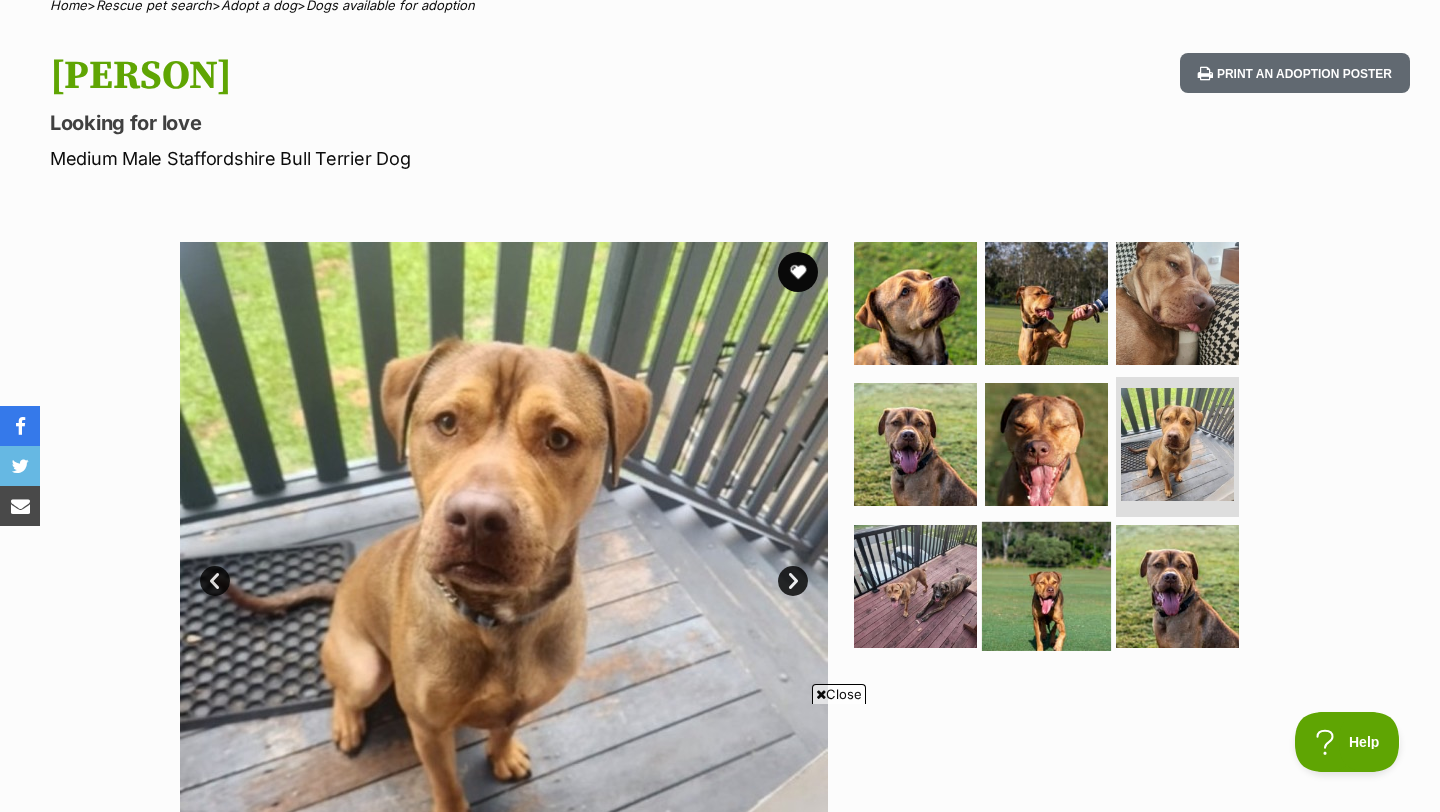 click at bounding box center [1046, 586] 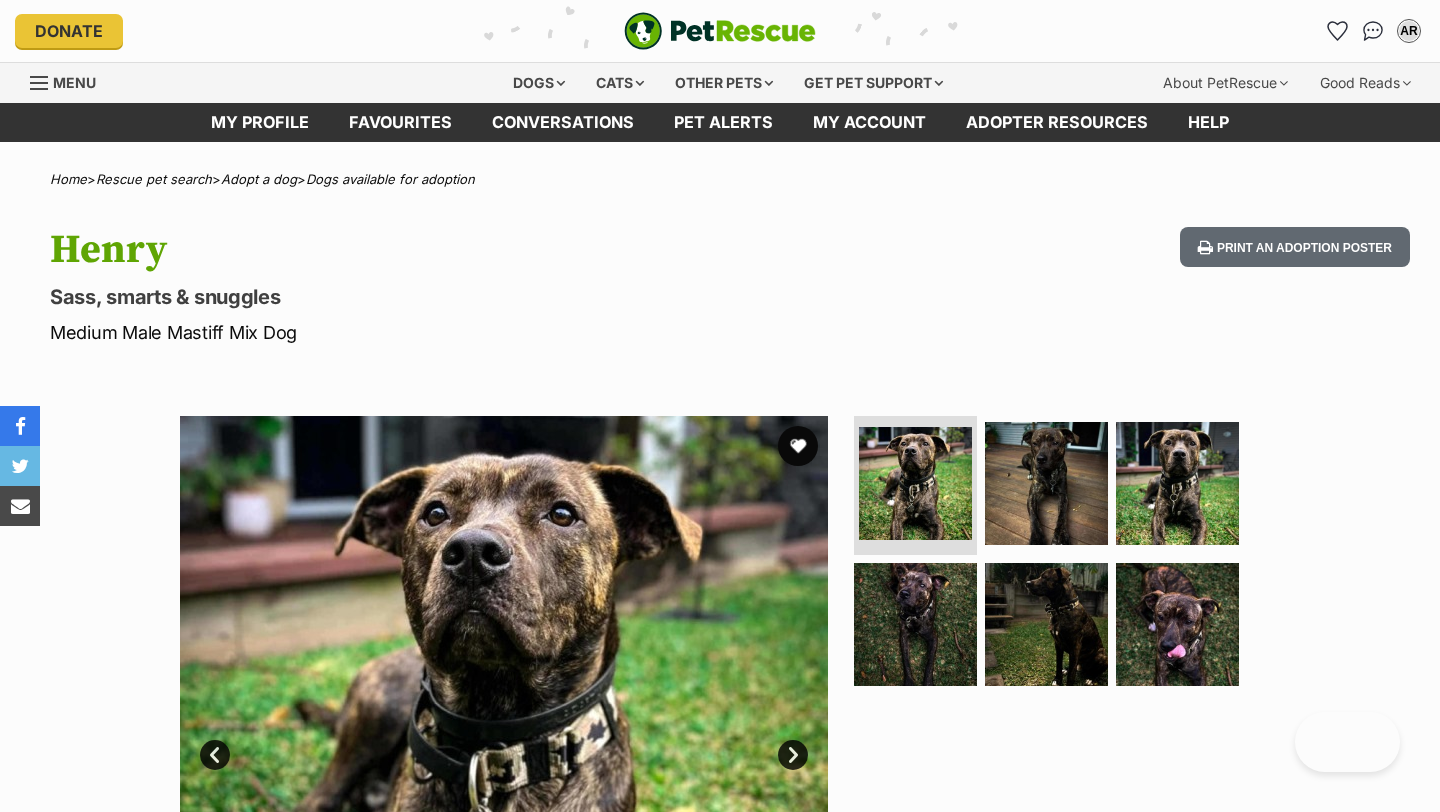 scroll, scrollTop: 0, scrollLeft: 0, axis: both 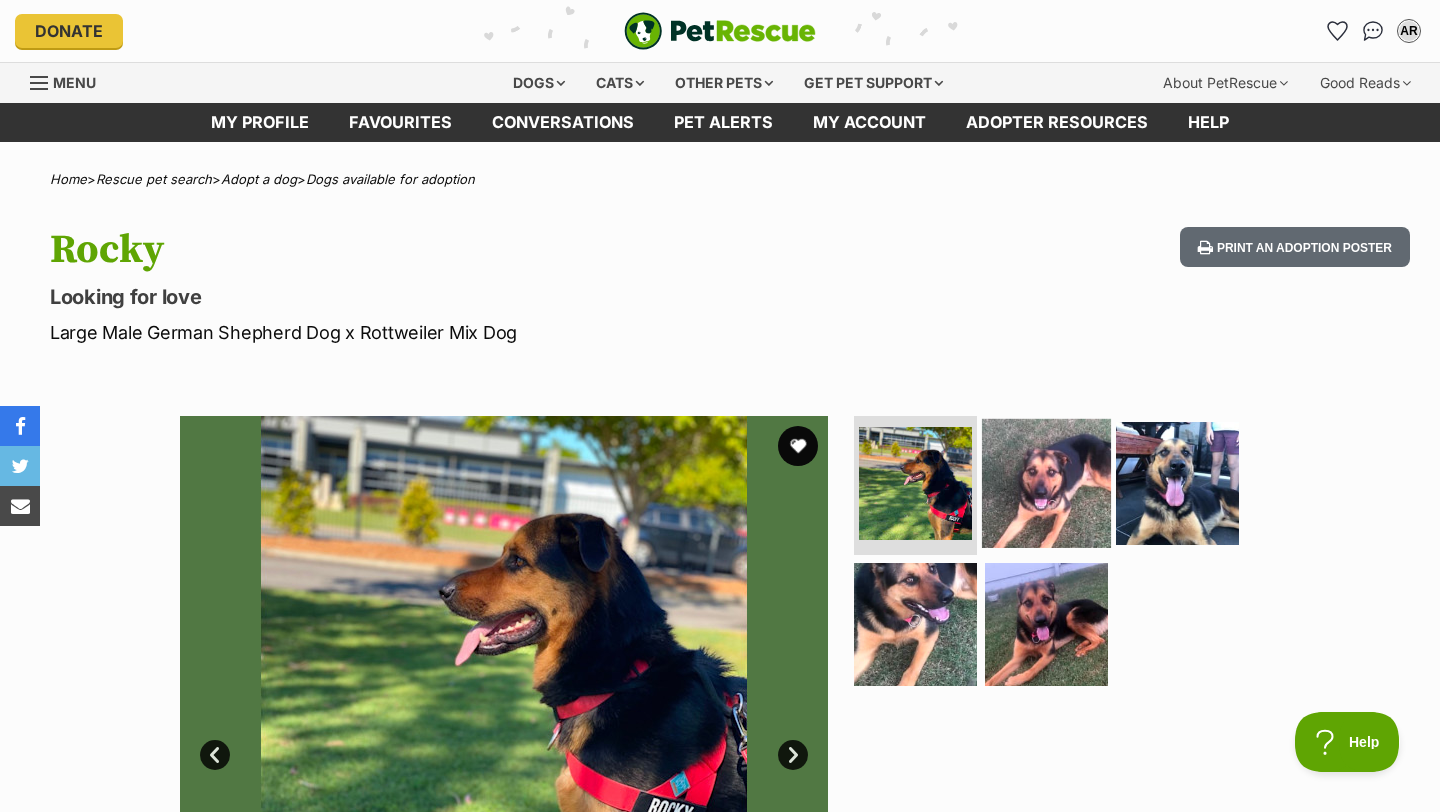 click at bounding box center (1046, 482) 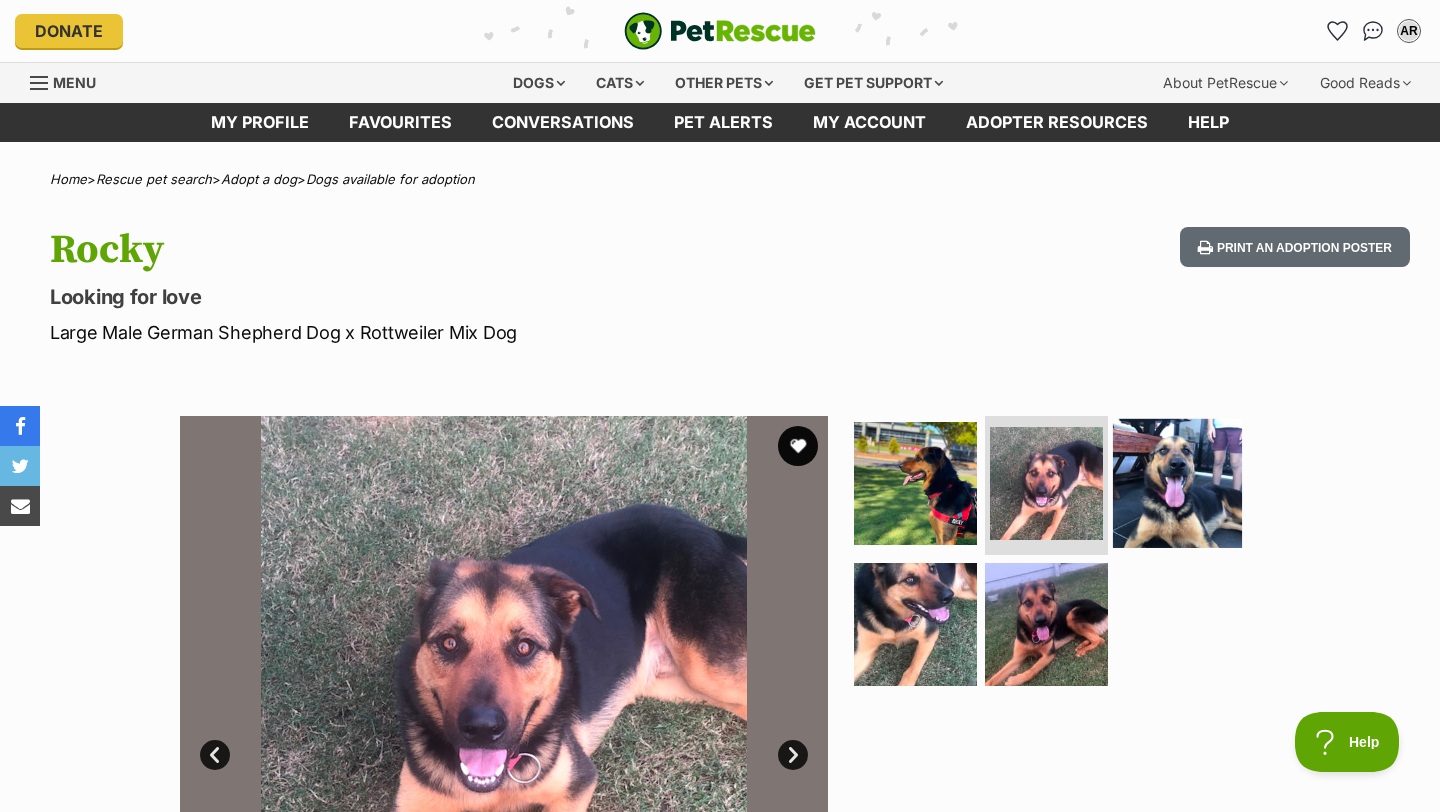 click at bounding box center [1177, 482] 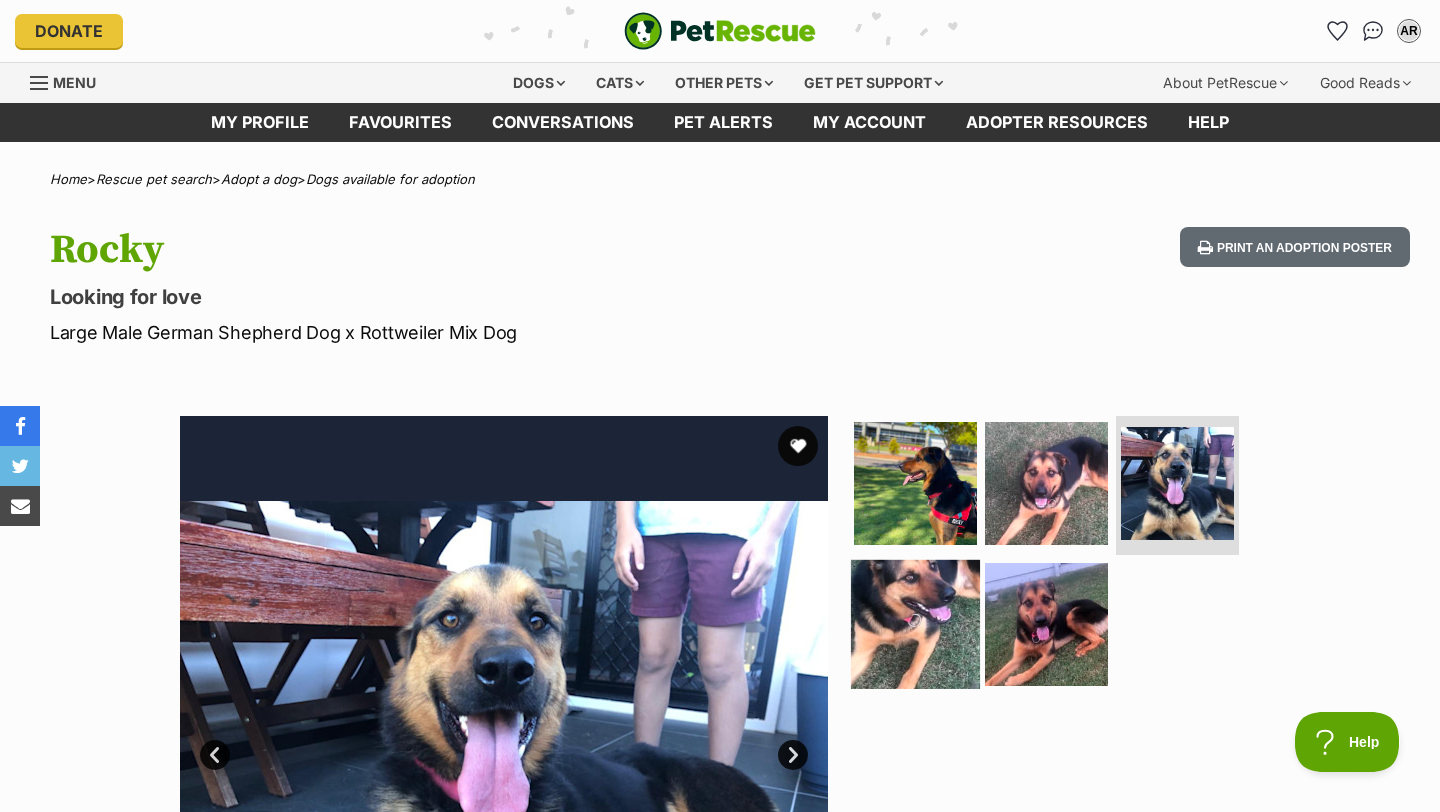 click at bounding box center [915, 624] 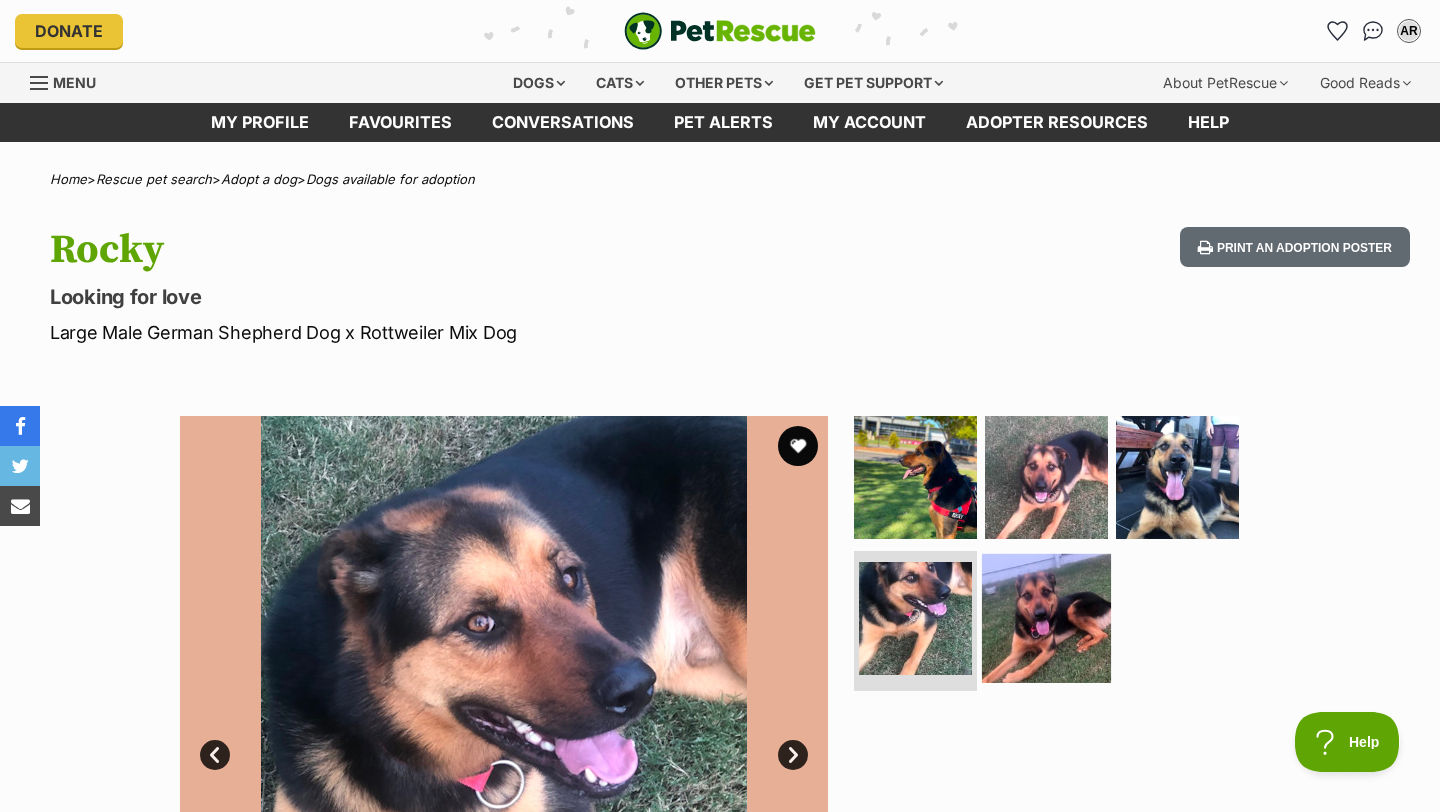 click at bounding box center [1046, 618] 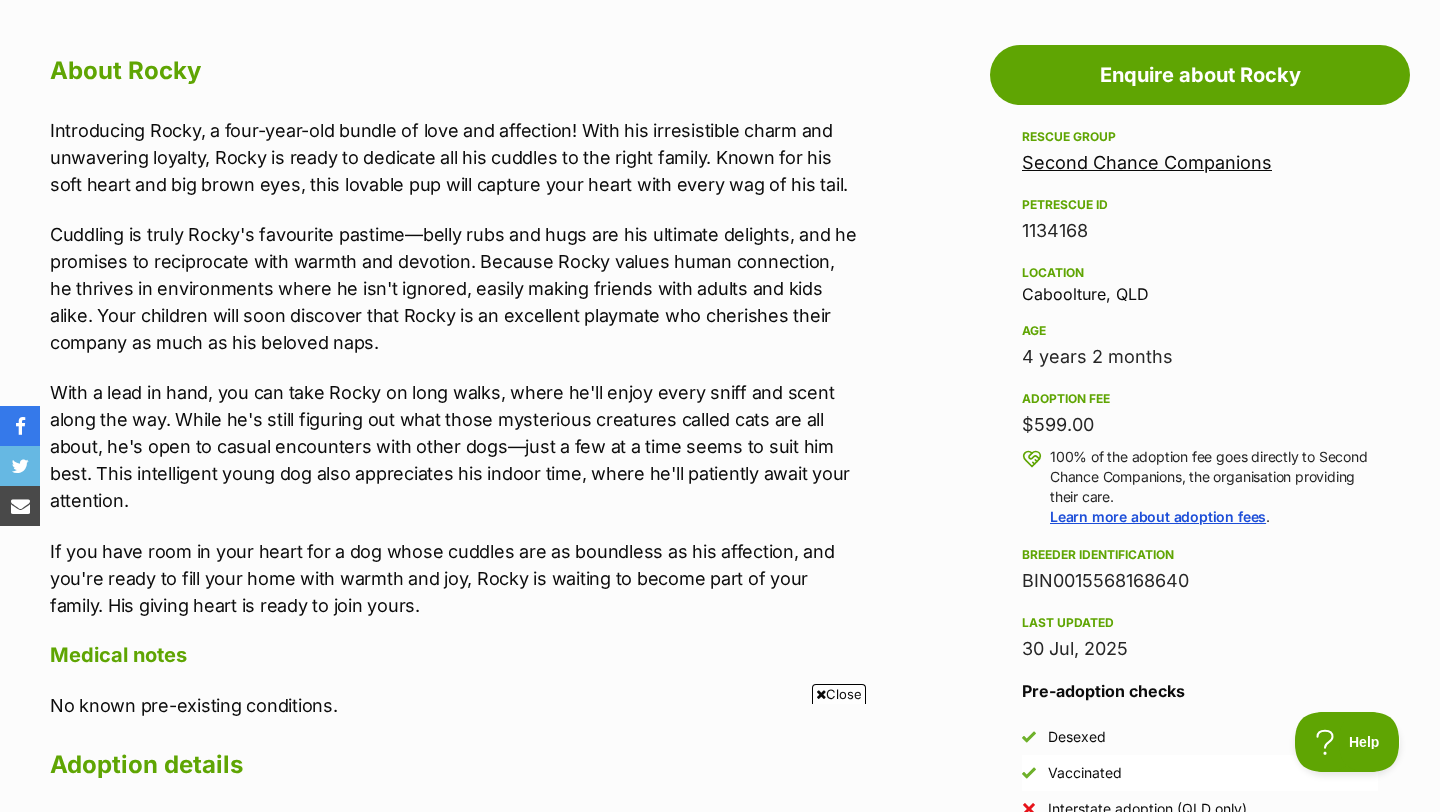 scroll, scrollTop: 0, scrollLeft: 0, axis: both 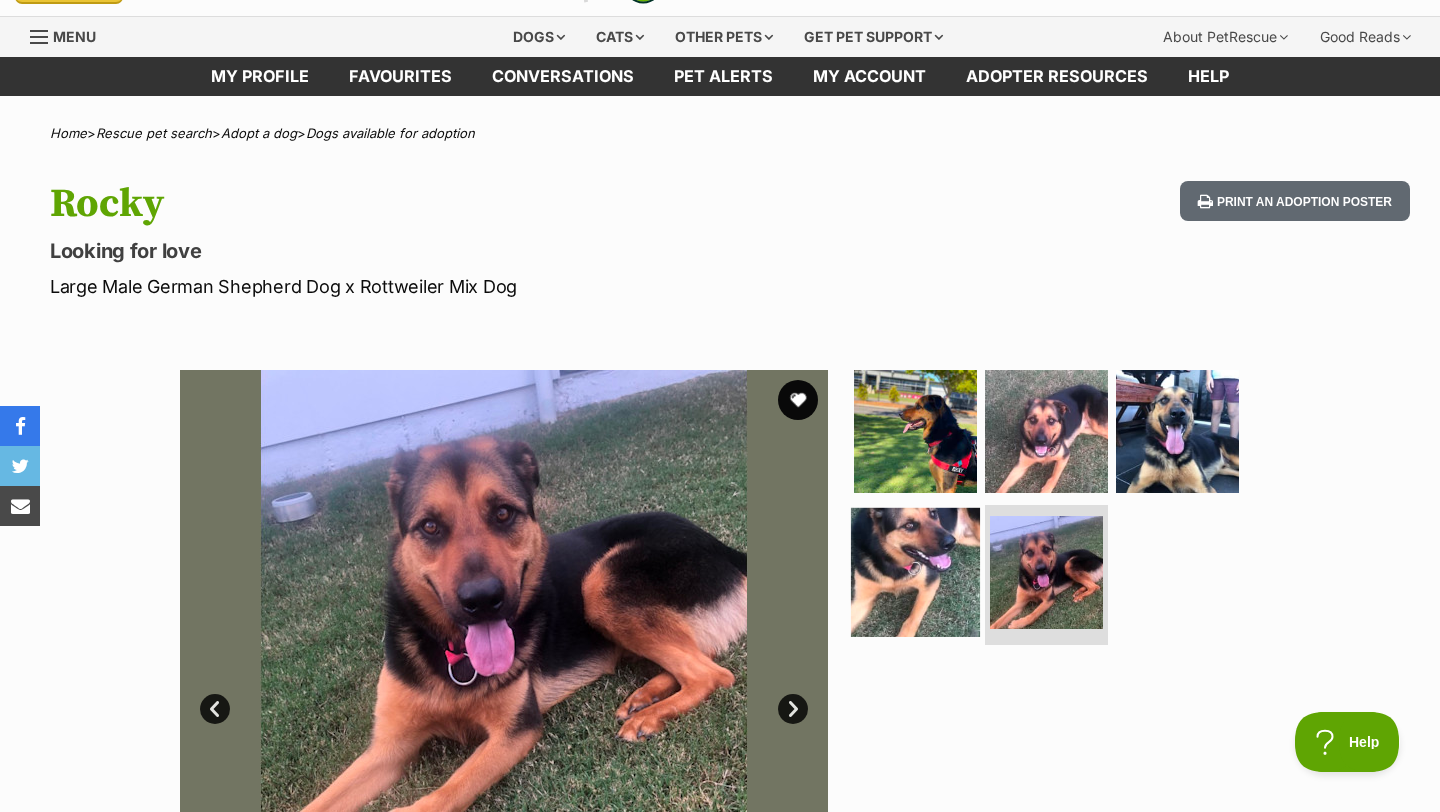 click at bounding box center [915, 572] 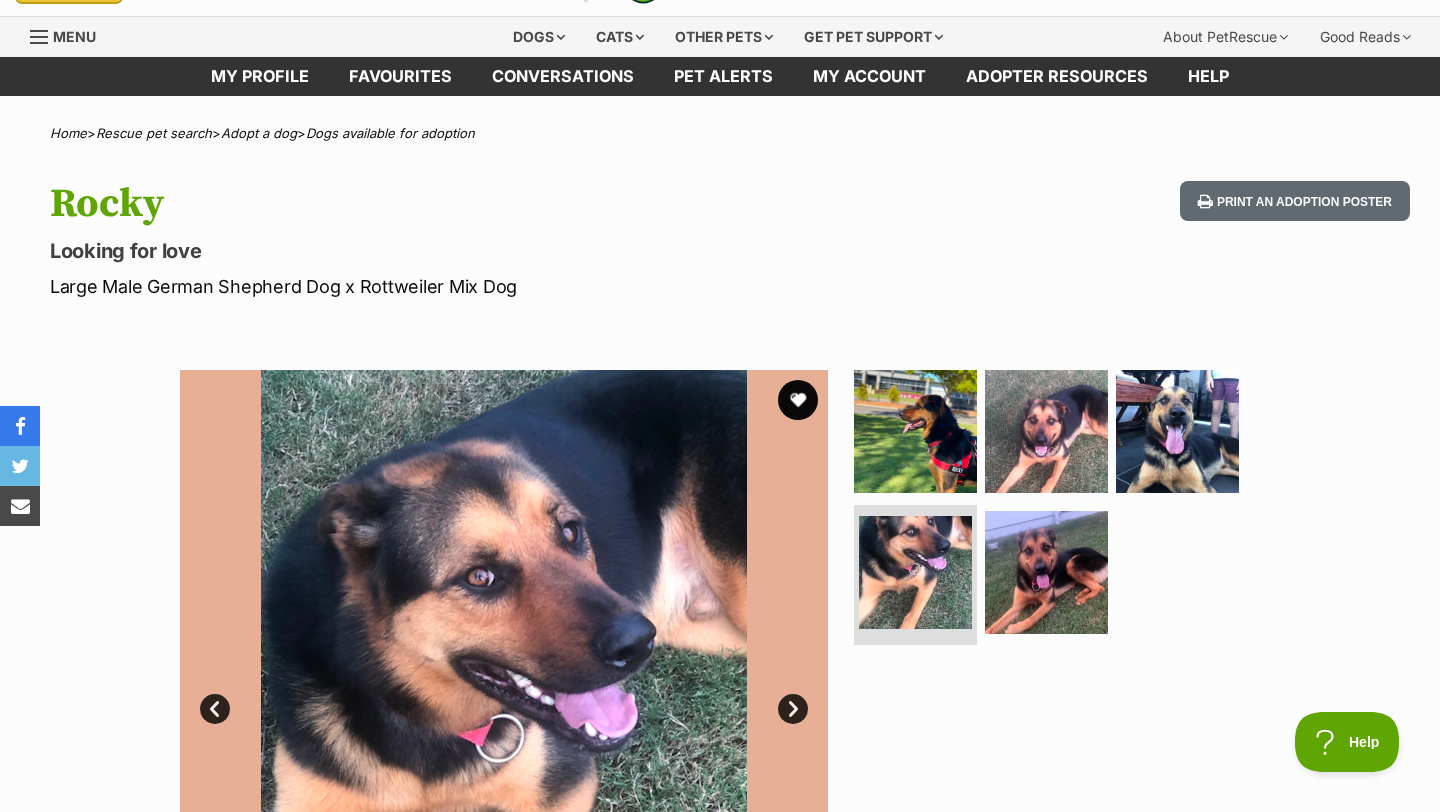 scroll, scrollTop: 0, scrollLeft: 0, axis: both 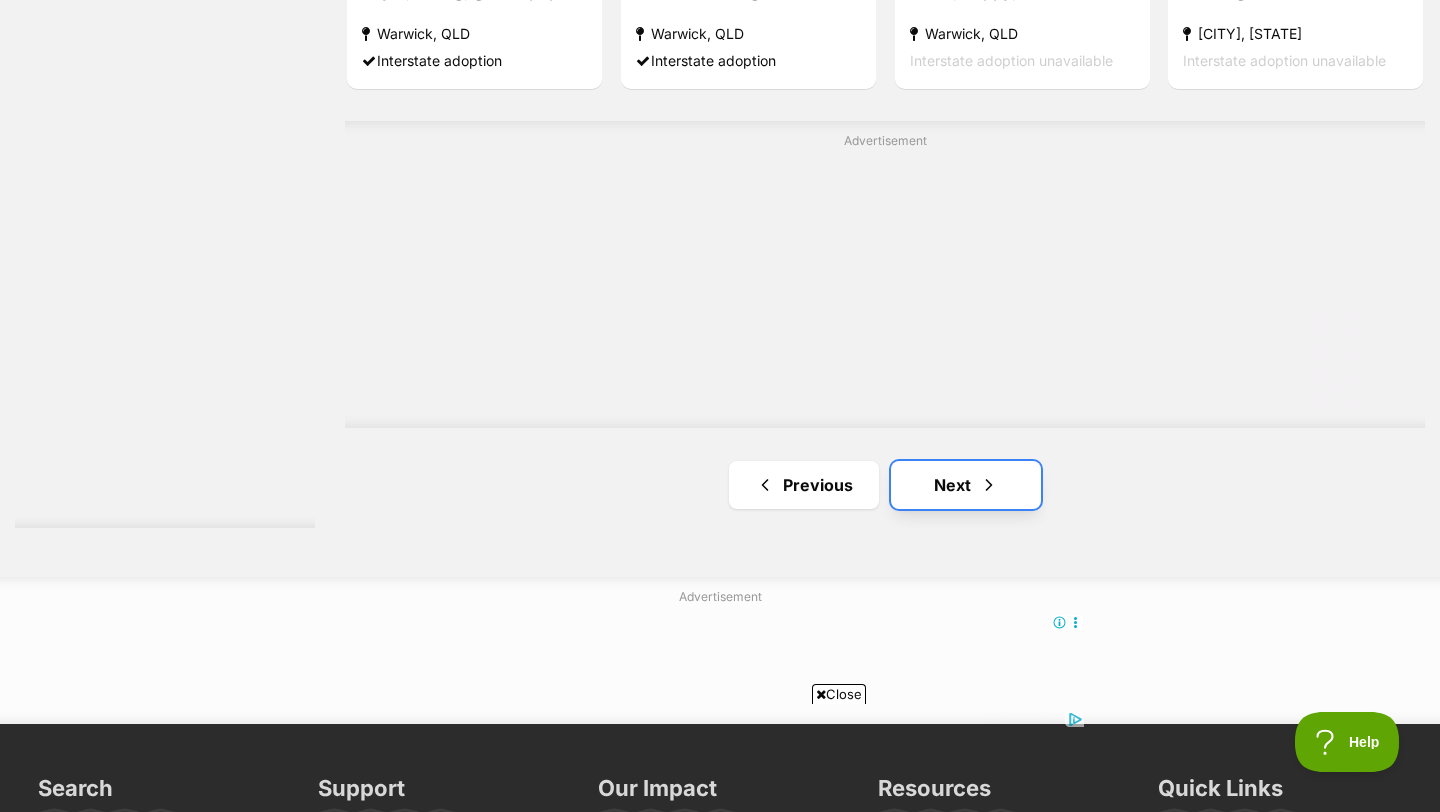 click on "Next" at bounding box center (966, 485) 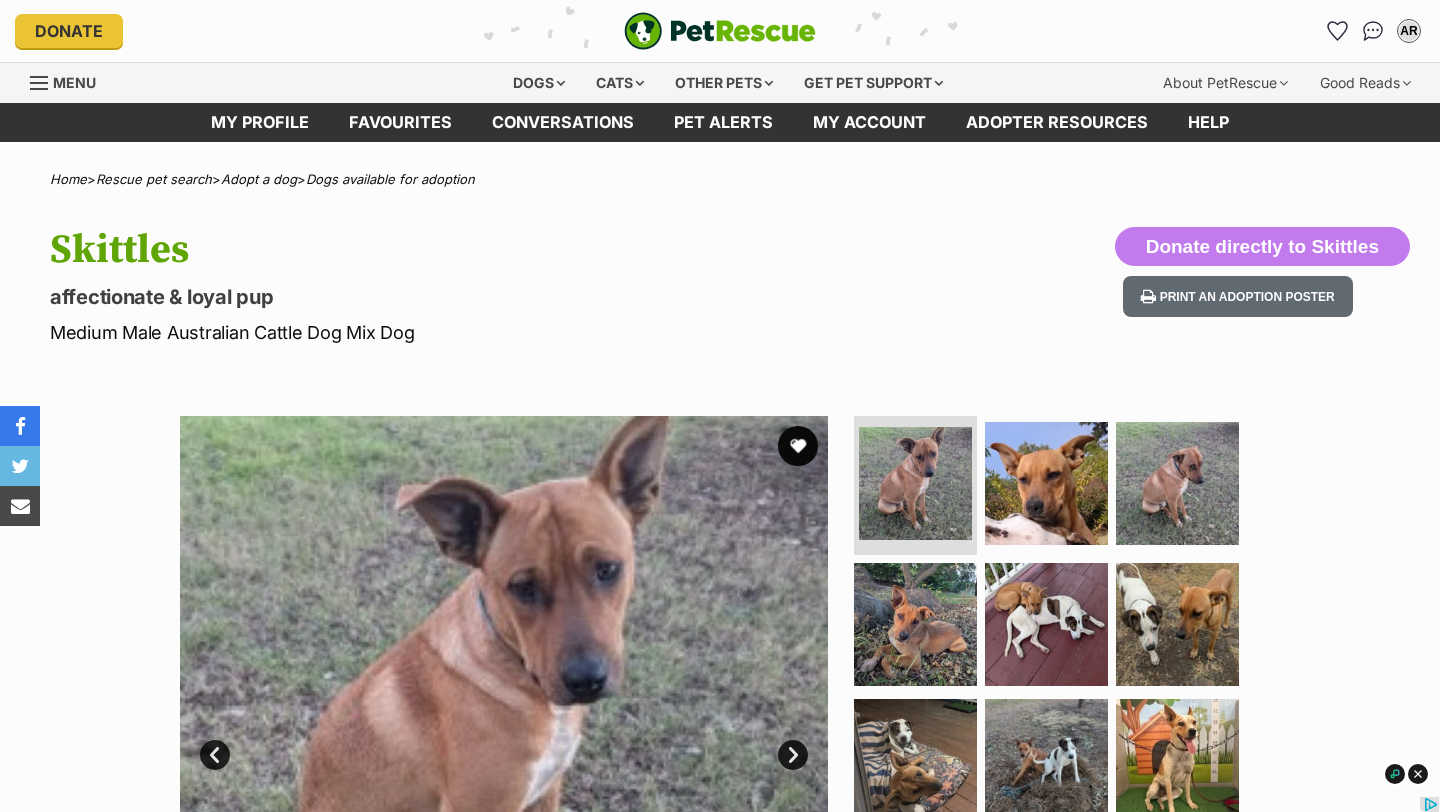 scroll, scrollTop: 0, scrollLeft: 0, axis: both 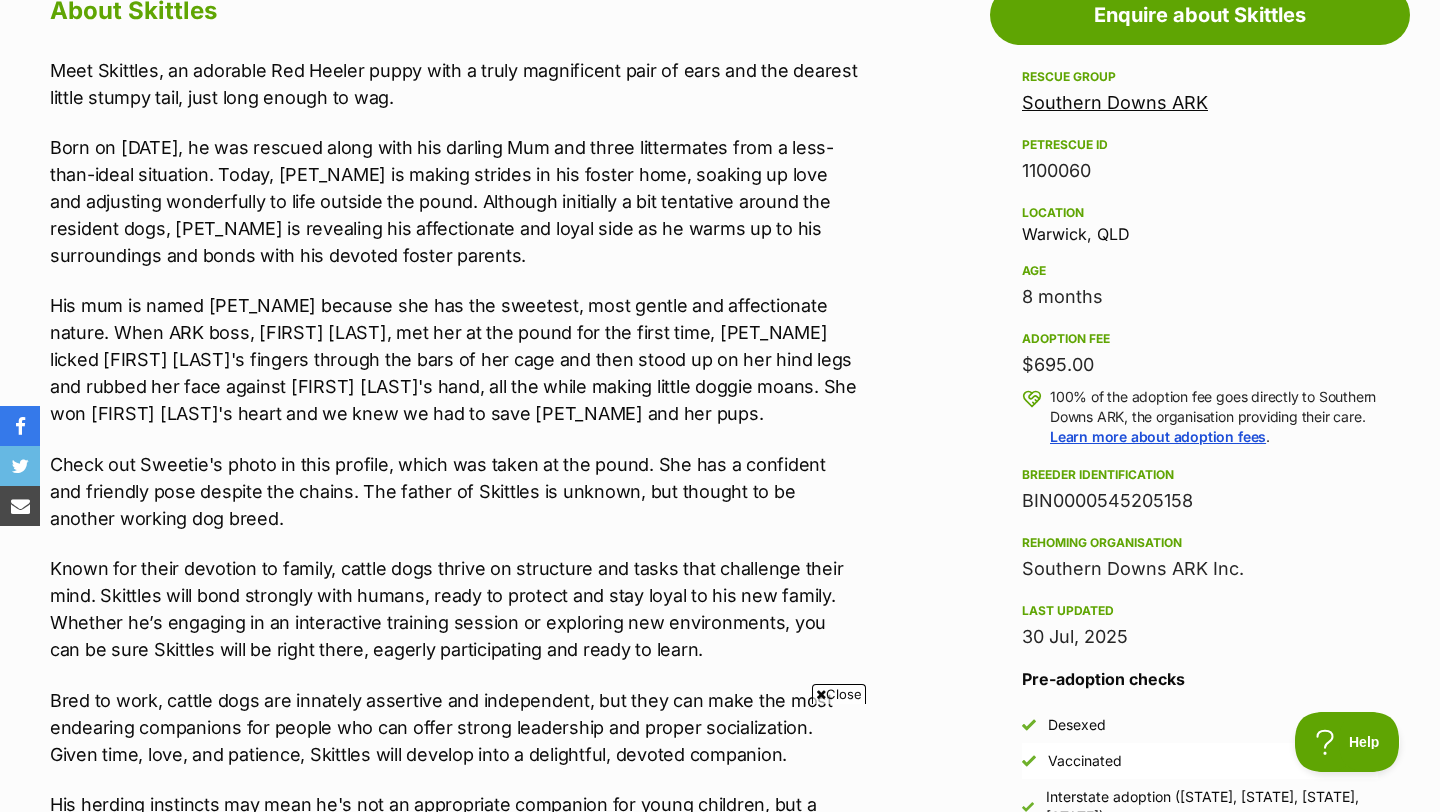 click on "Close" at bounding box center (839, 694) 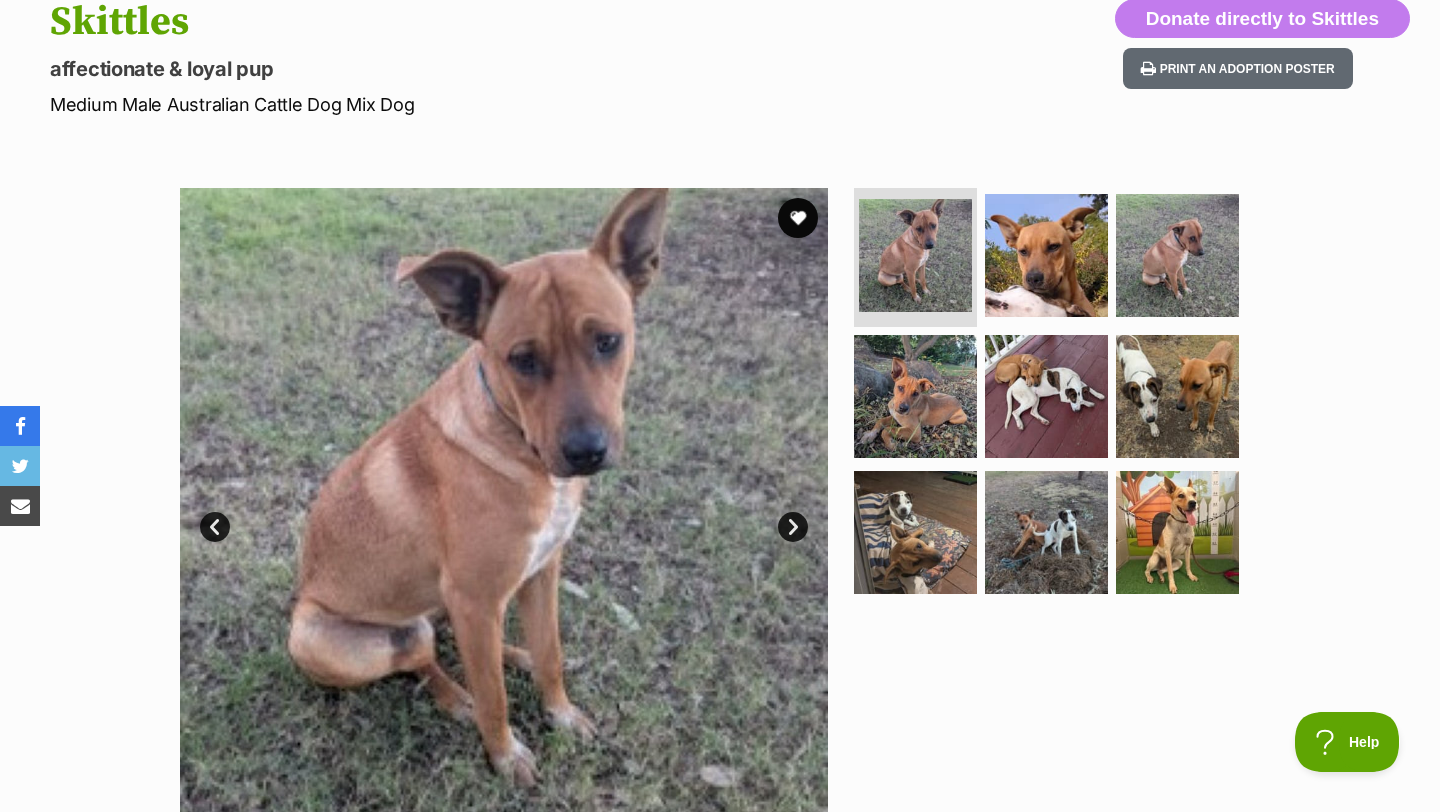 scroll, scrollTop: 0, scrollLeft: 0, axis: both 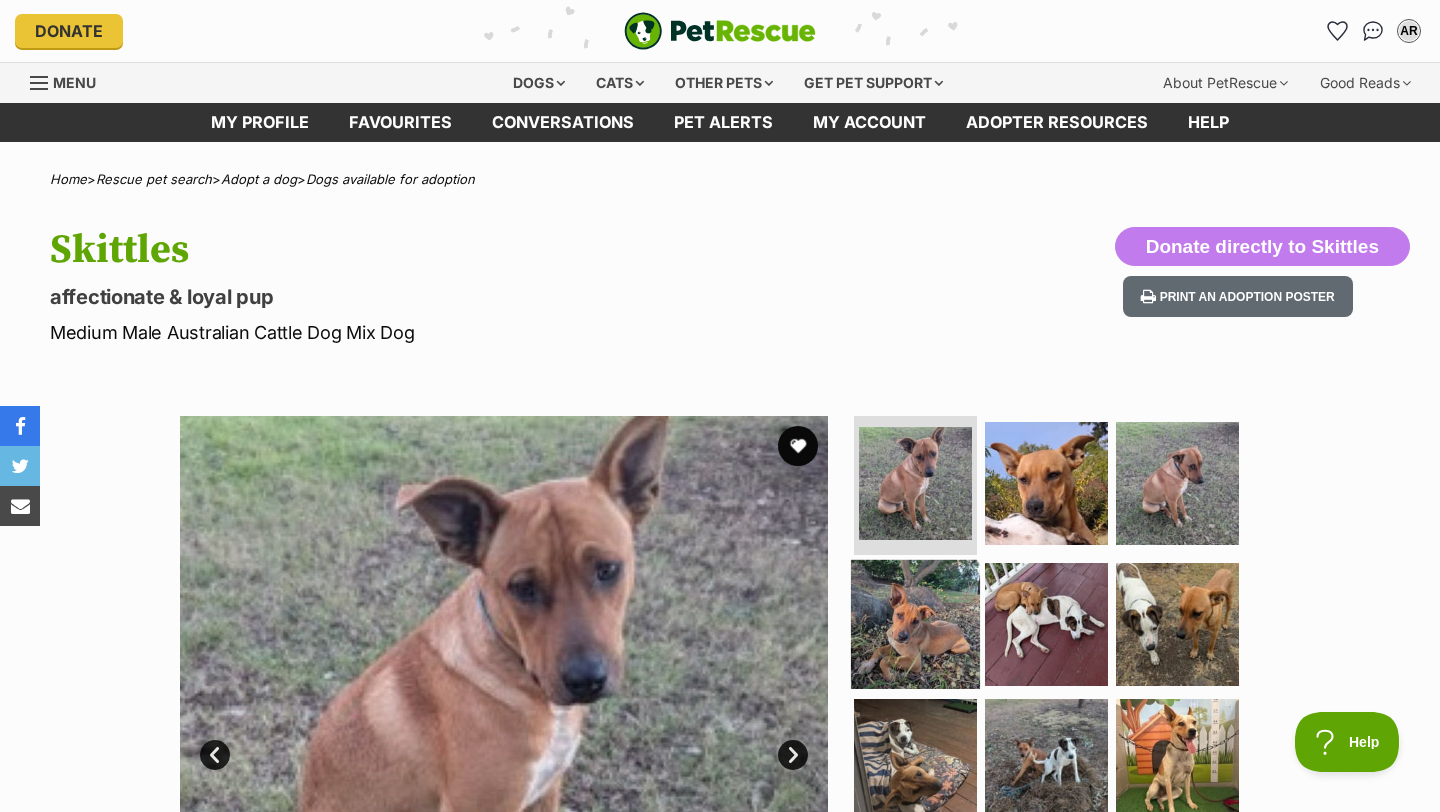 click at bounding box center [915, 624] 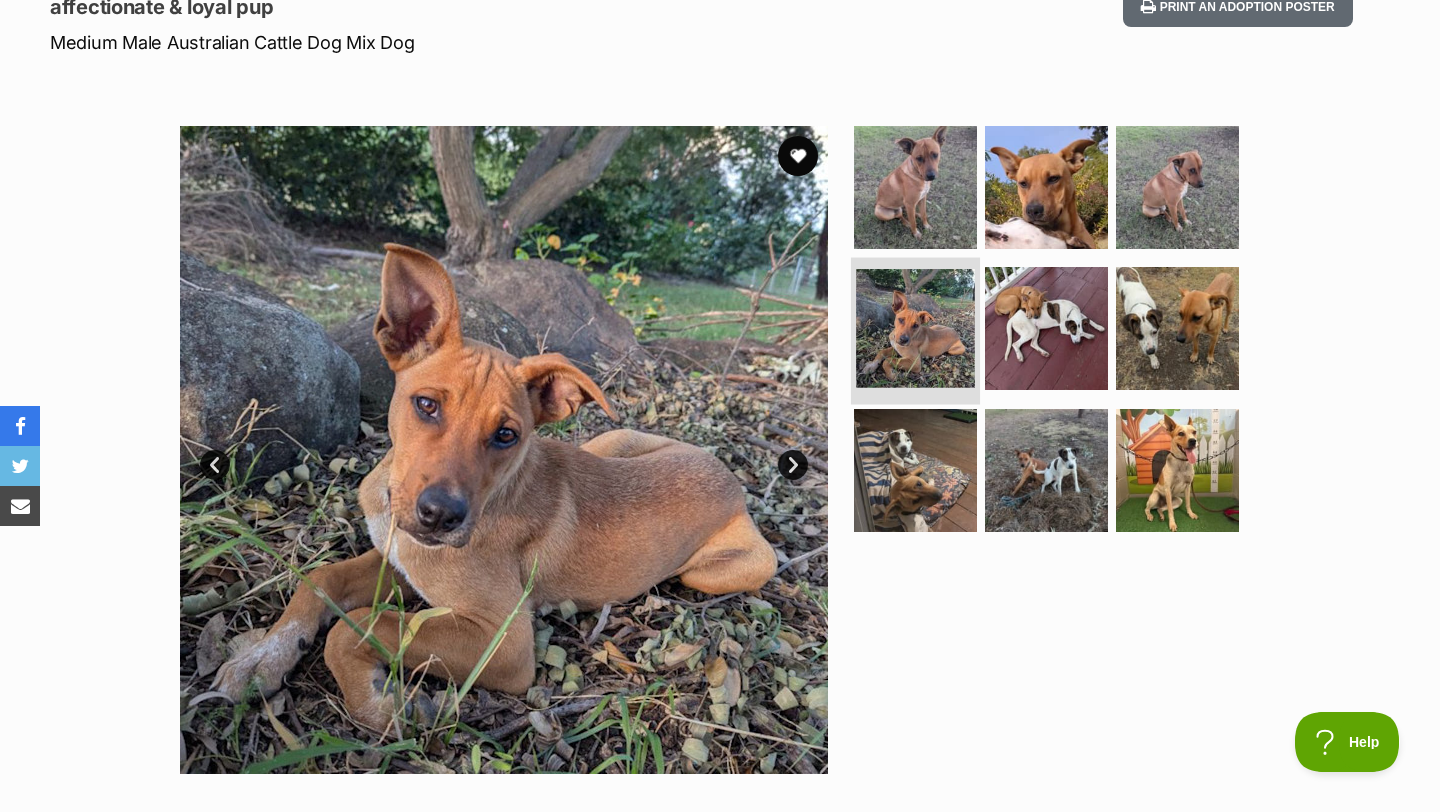 scroll, scrollTop: 299, scrollLeft: 0, axis: vertical 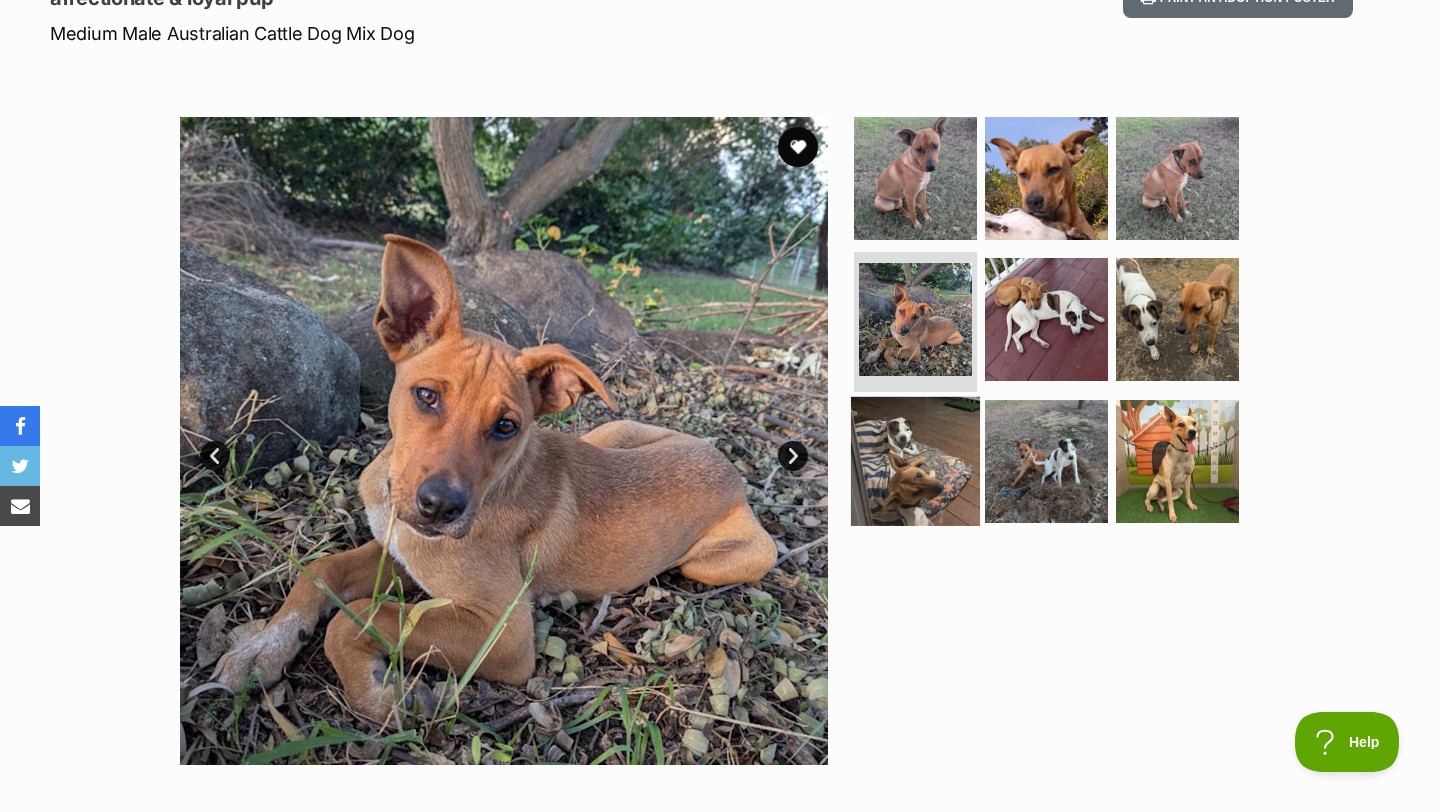 click at bounding box center [915, 461] 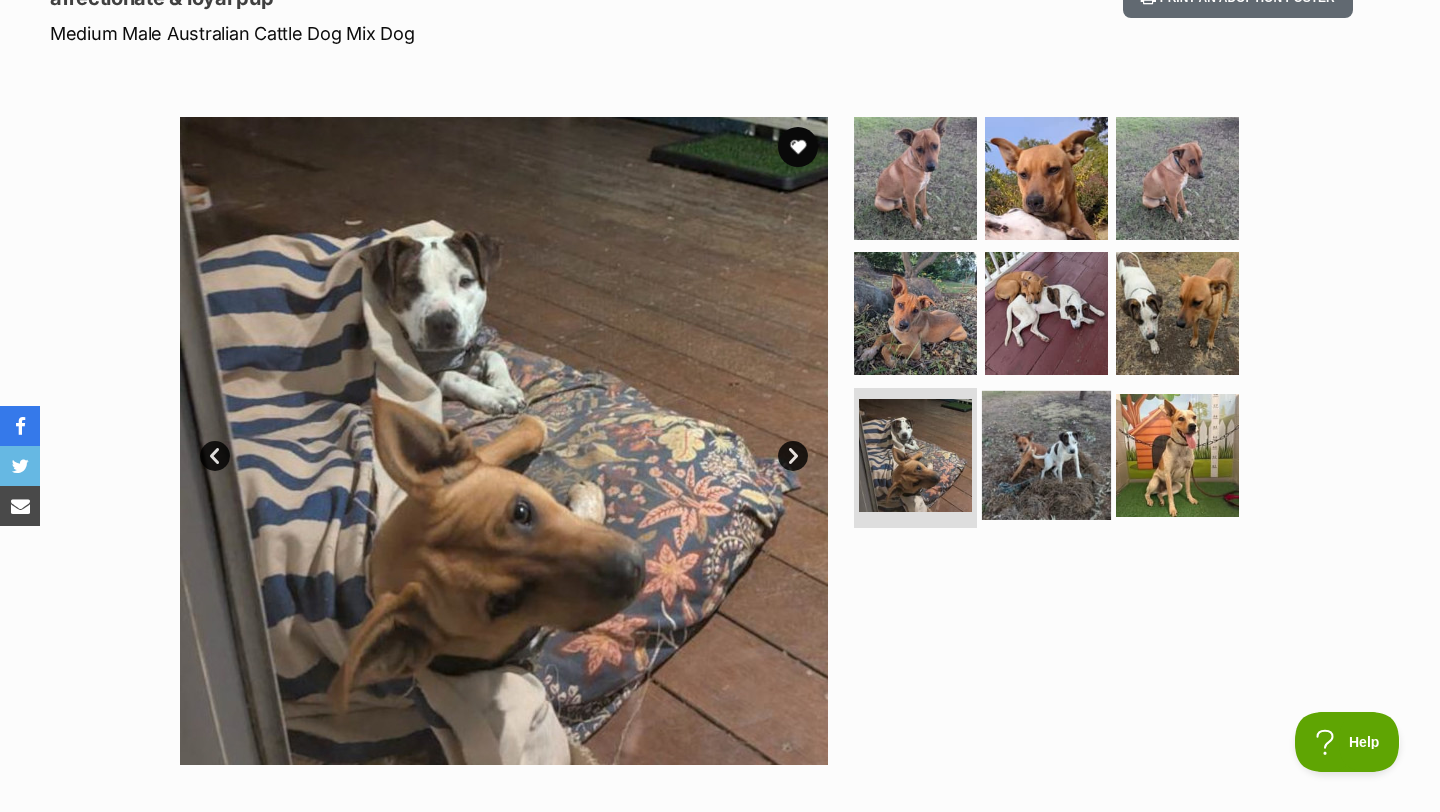 click at bounding box center (1046, 455) 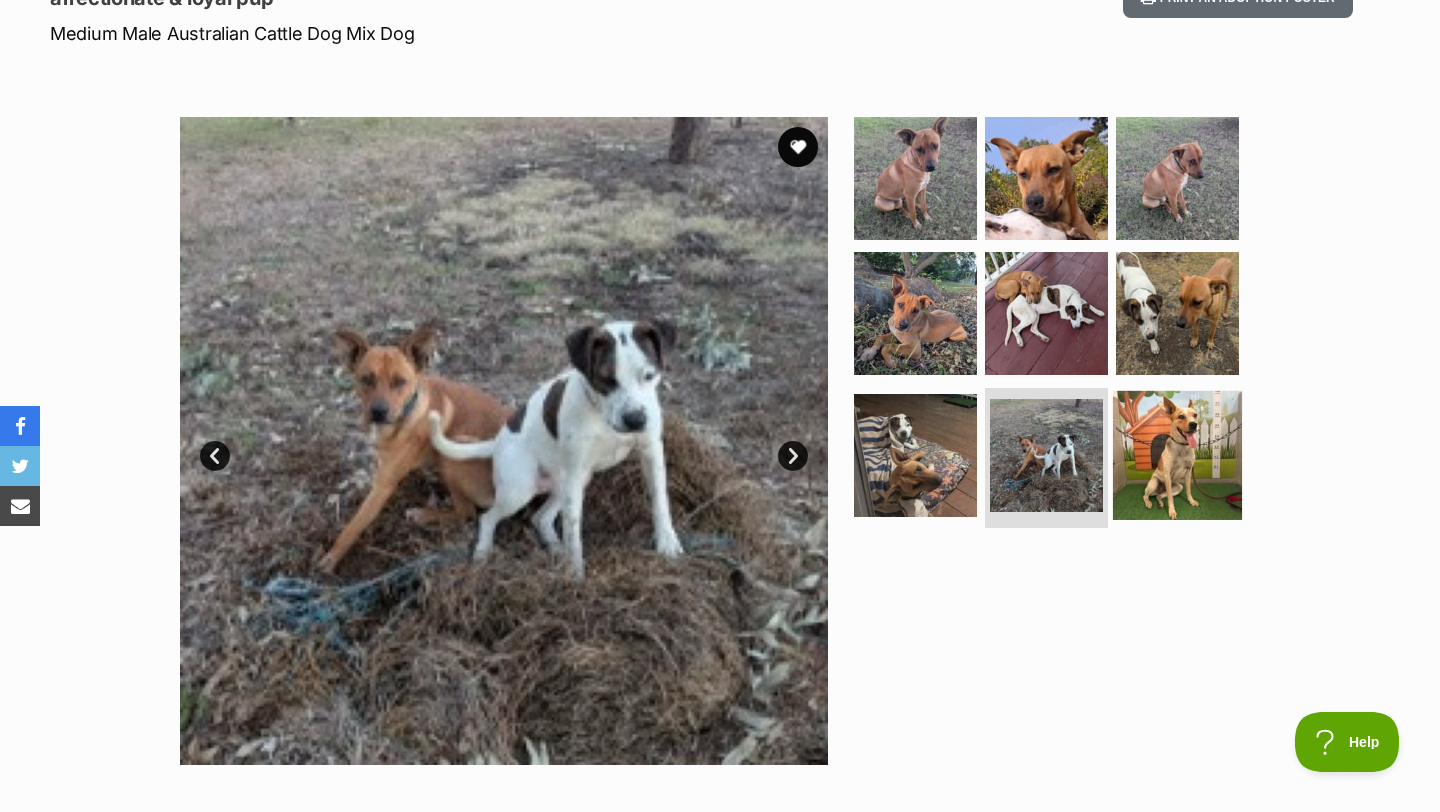 click at bounding box center [1177, 455] 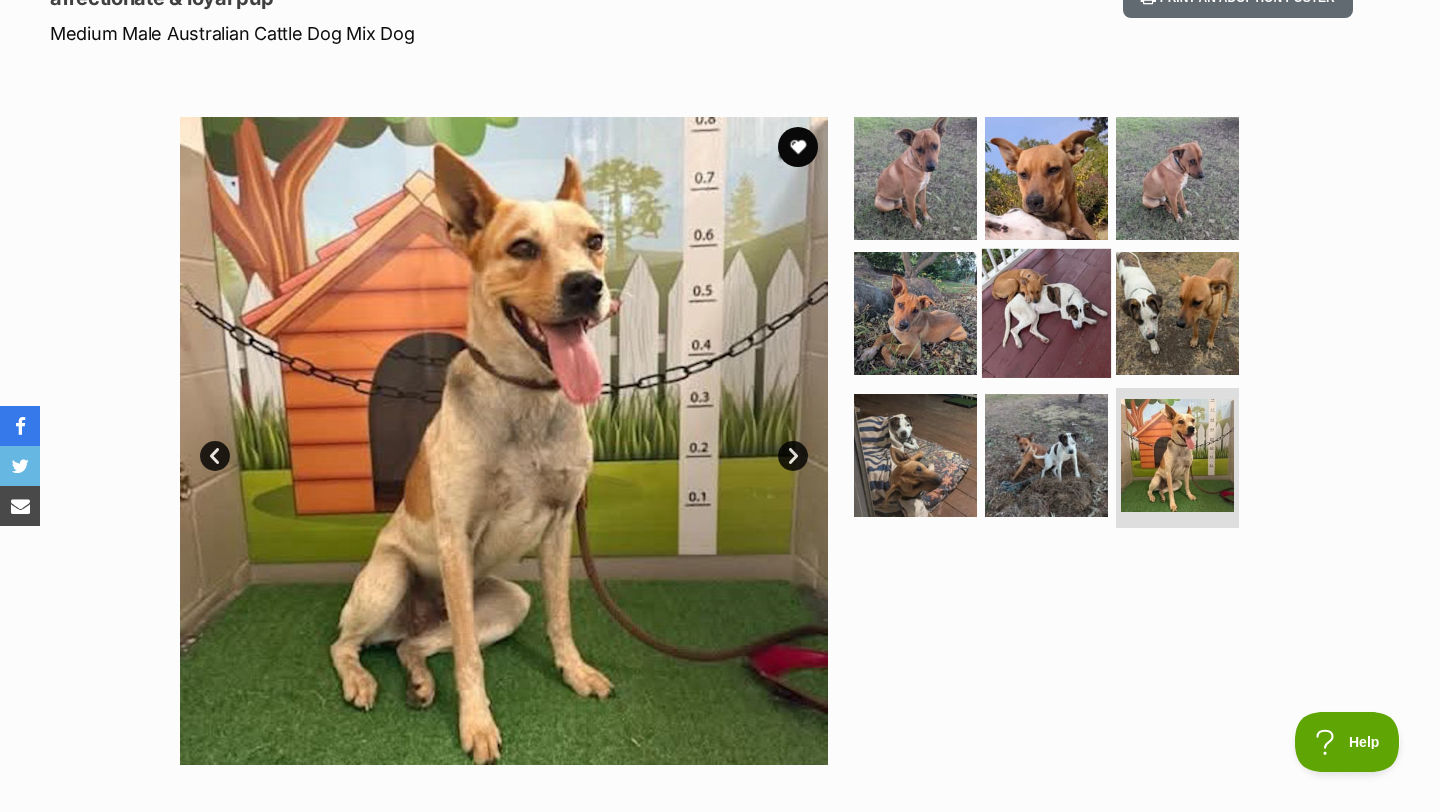 click at bounding box center [1046, 313] 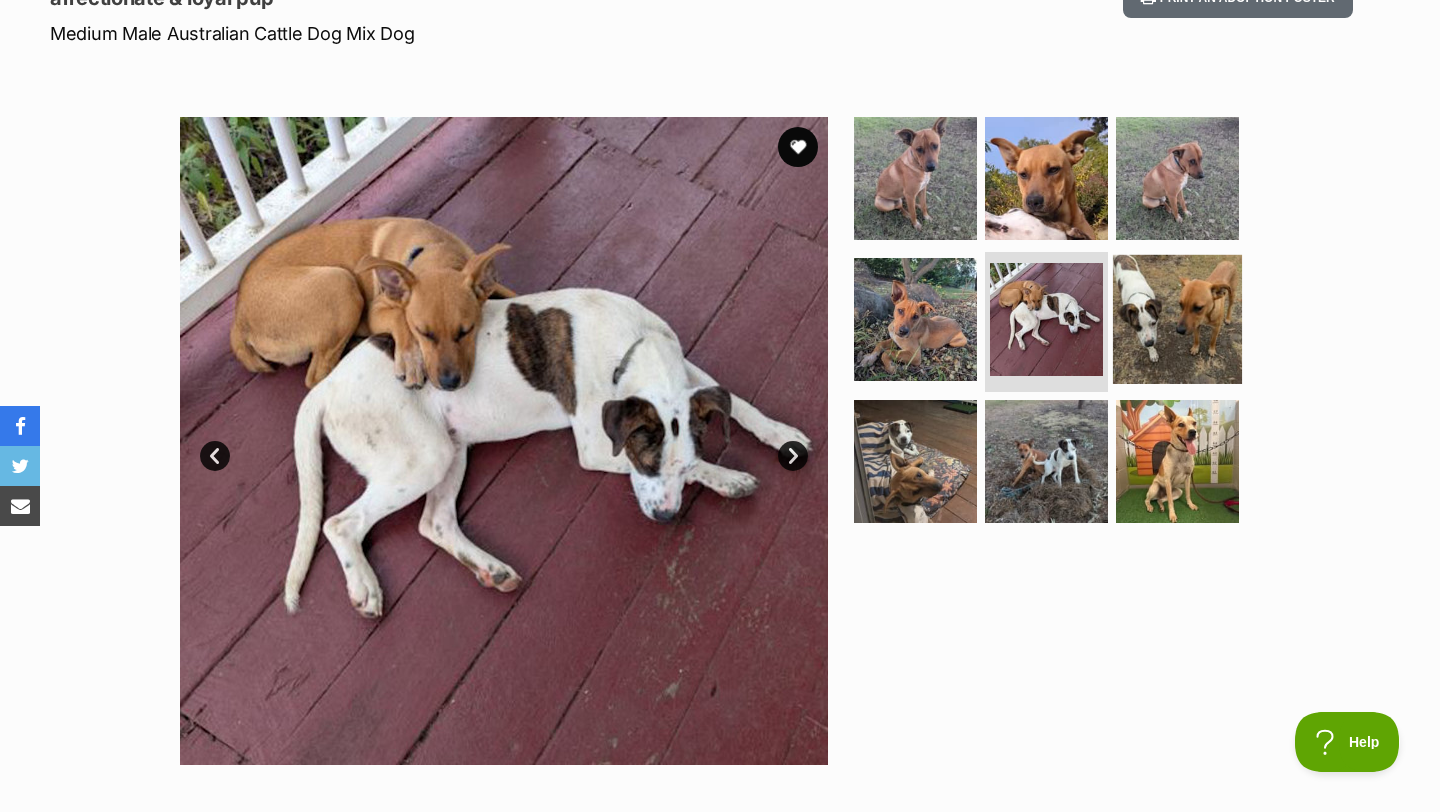 click at bounding box center (1177, 319) 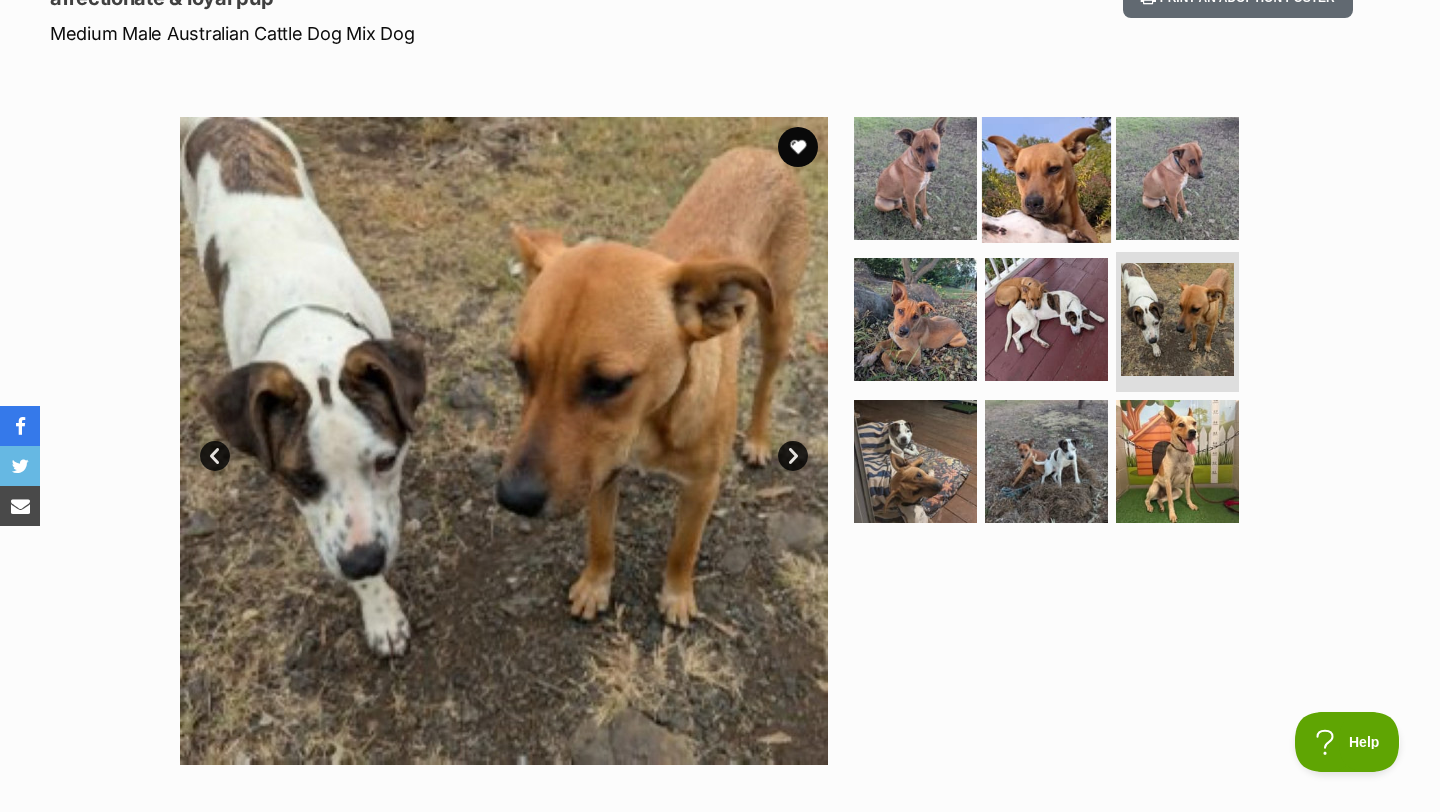 click at bounding box center (1046, 177) 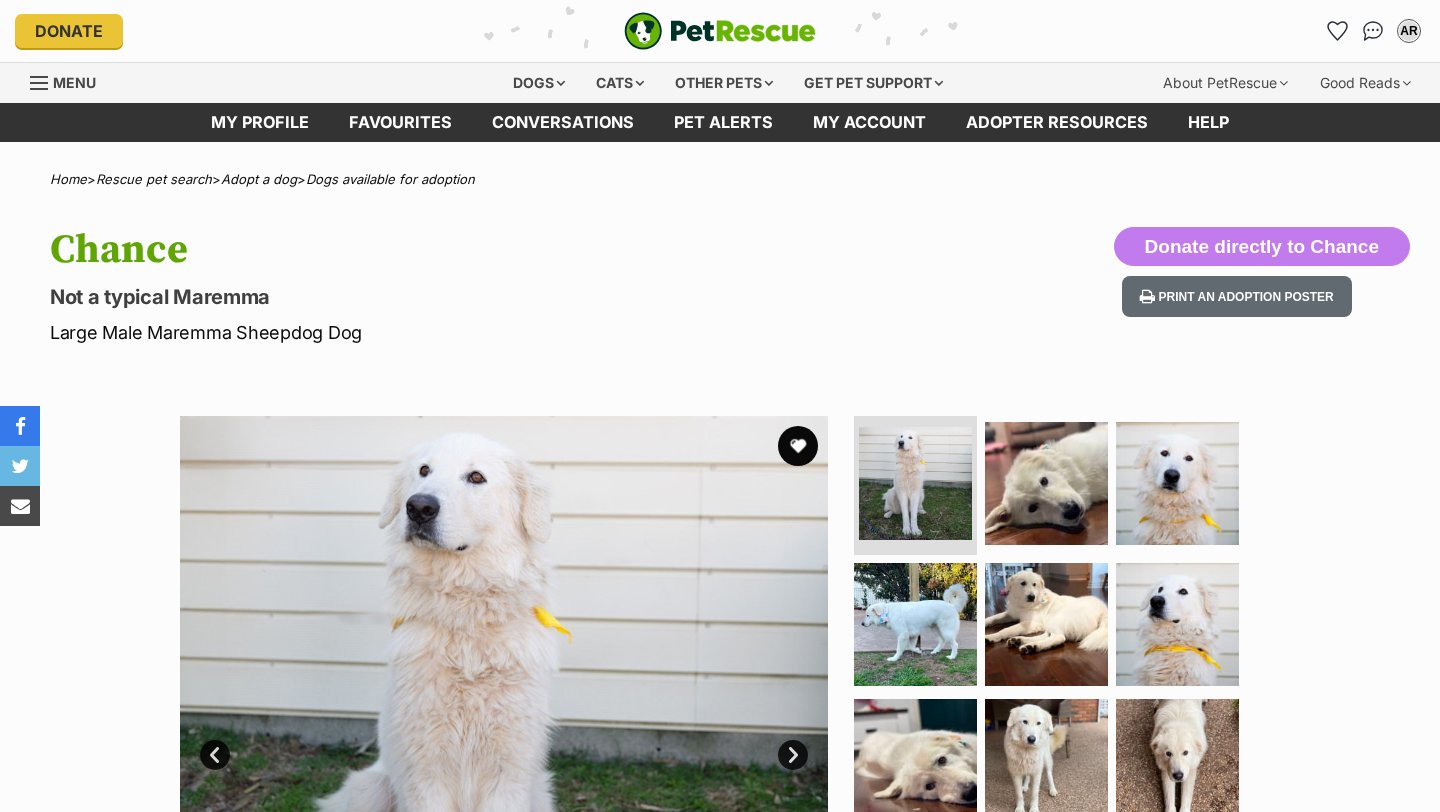 scroll, scrollTop: 0, scrollLeft: 0, axis: both 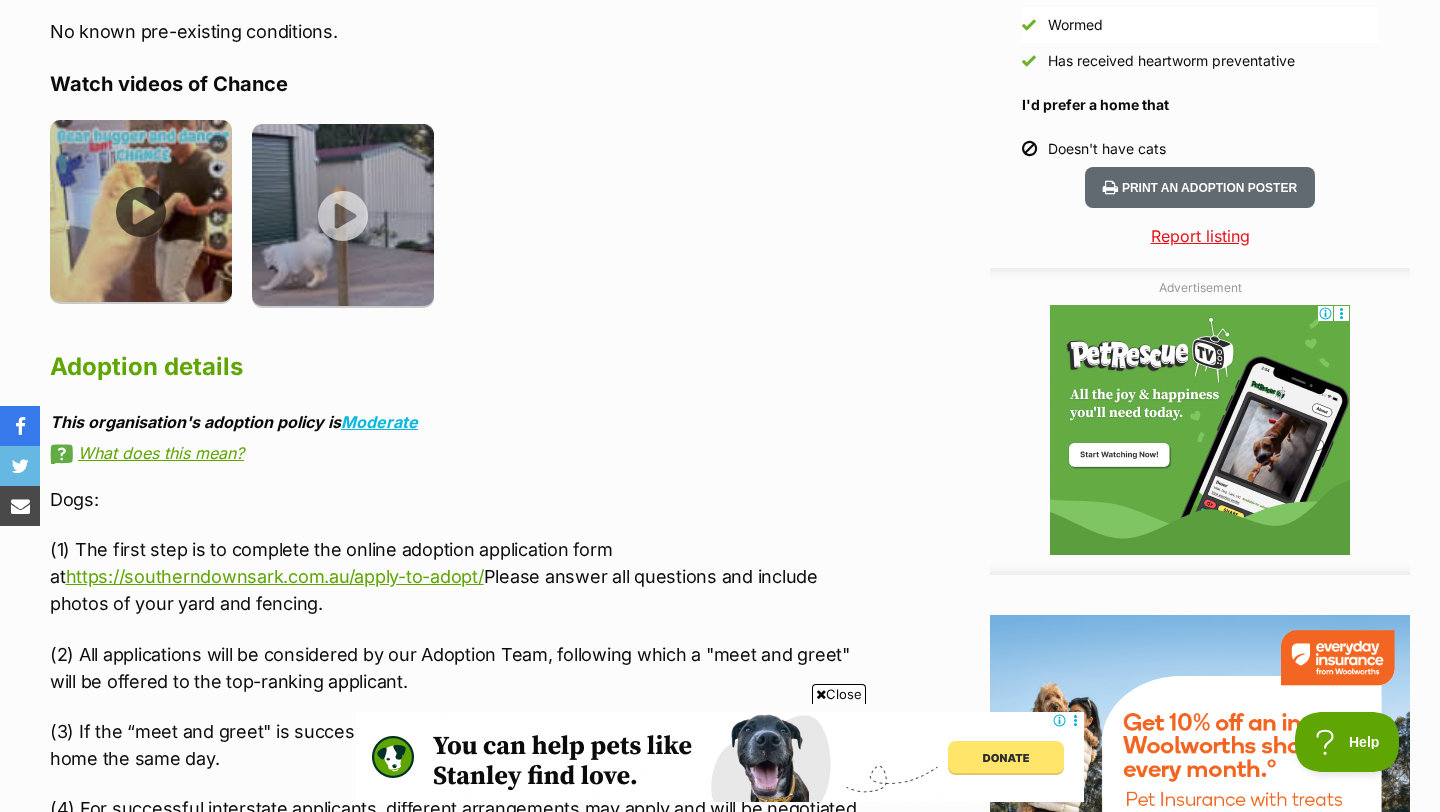 click at bounding box center [141, 211] 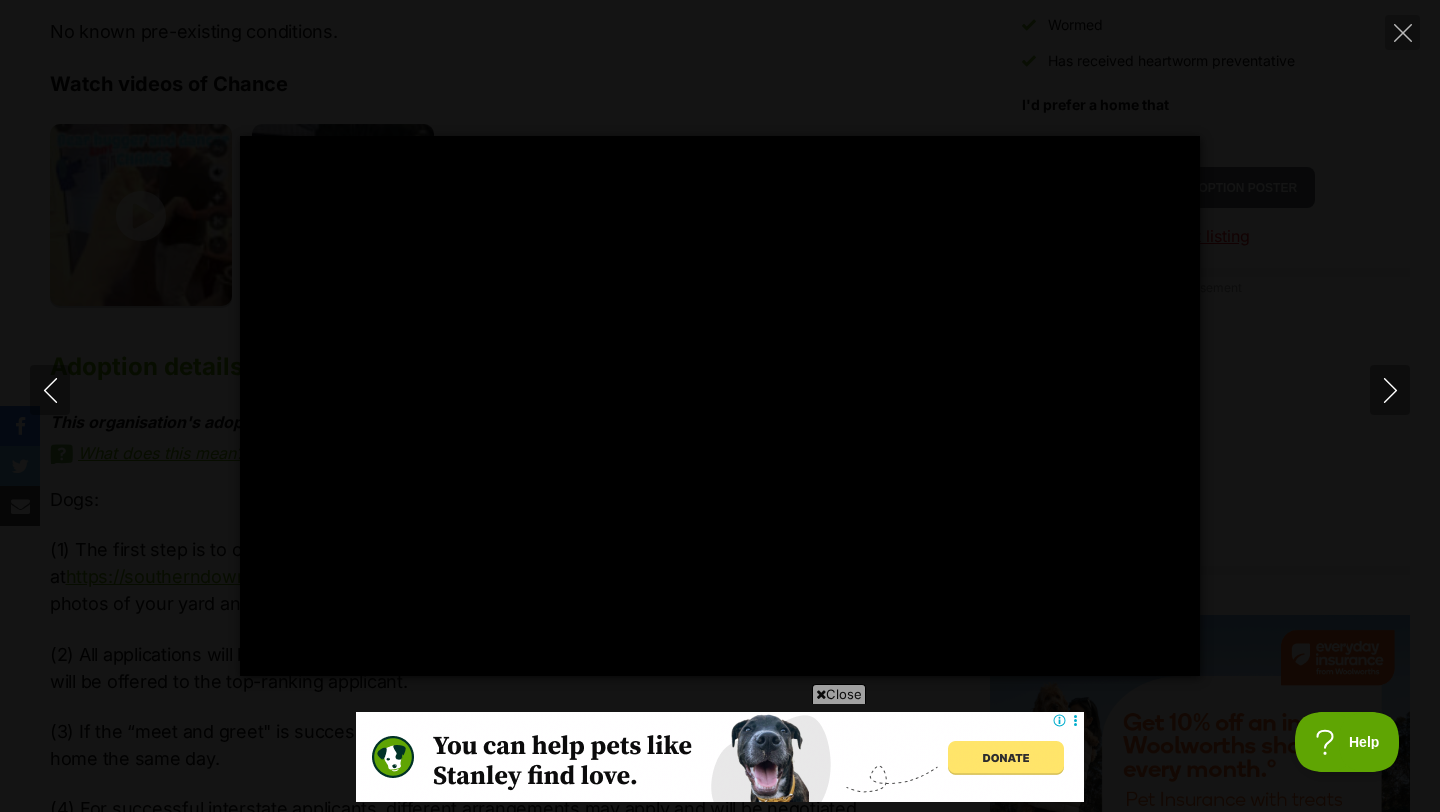type on "57.87" 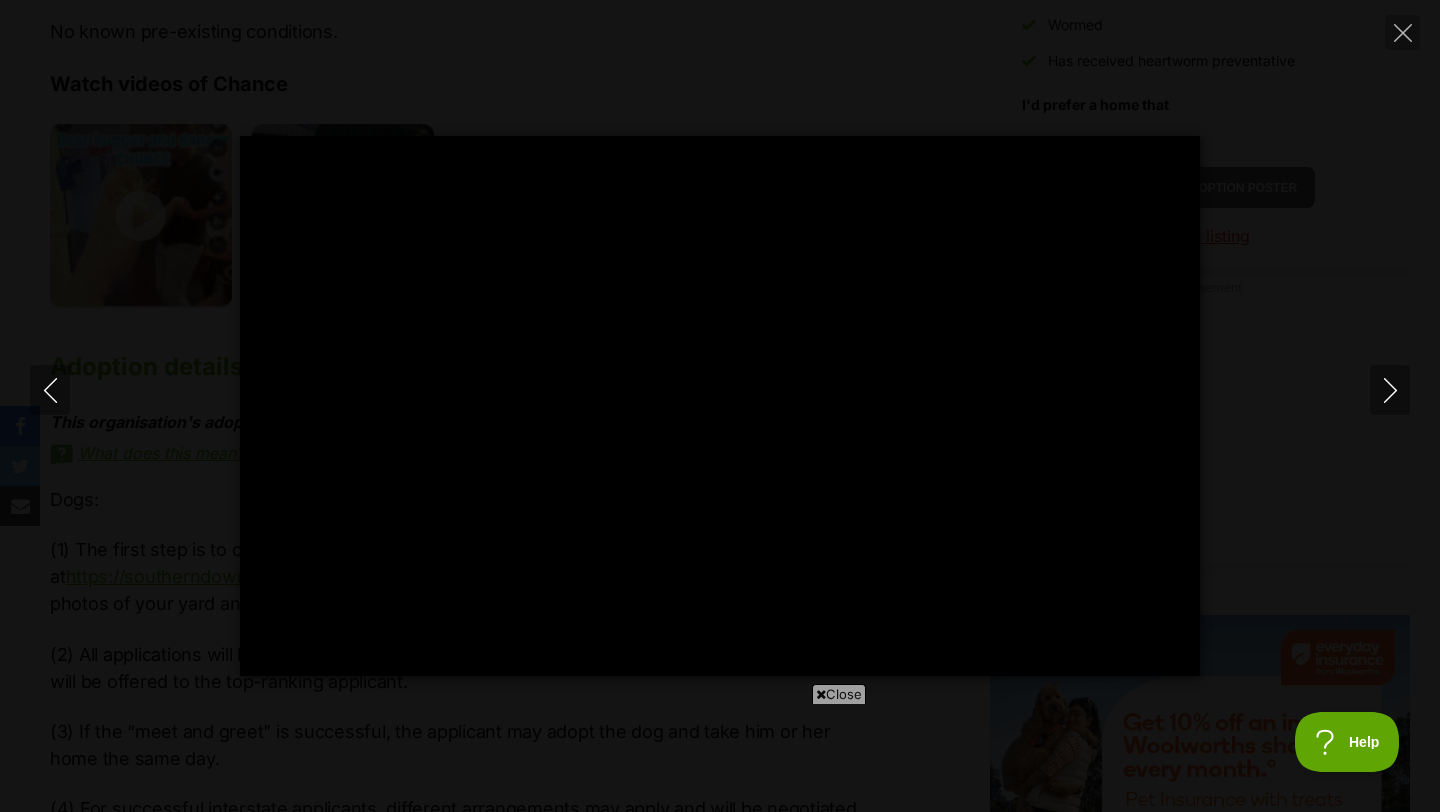 click on "Pause Play % buffered 00:00 -00:48 Unmute Mute Disable captions Enable captions Settings Captions Disabled Quality undefined Speed Normal Captions Go back to previous menu Quality Go back to previous menu Speed Go back to previous menu 0.5× 0.75× Normal 1.25× 1.5× 1.75× 2× 4× PIP Exit fullscreen Enter fullscreen Play" at bounding box center (720, 406) 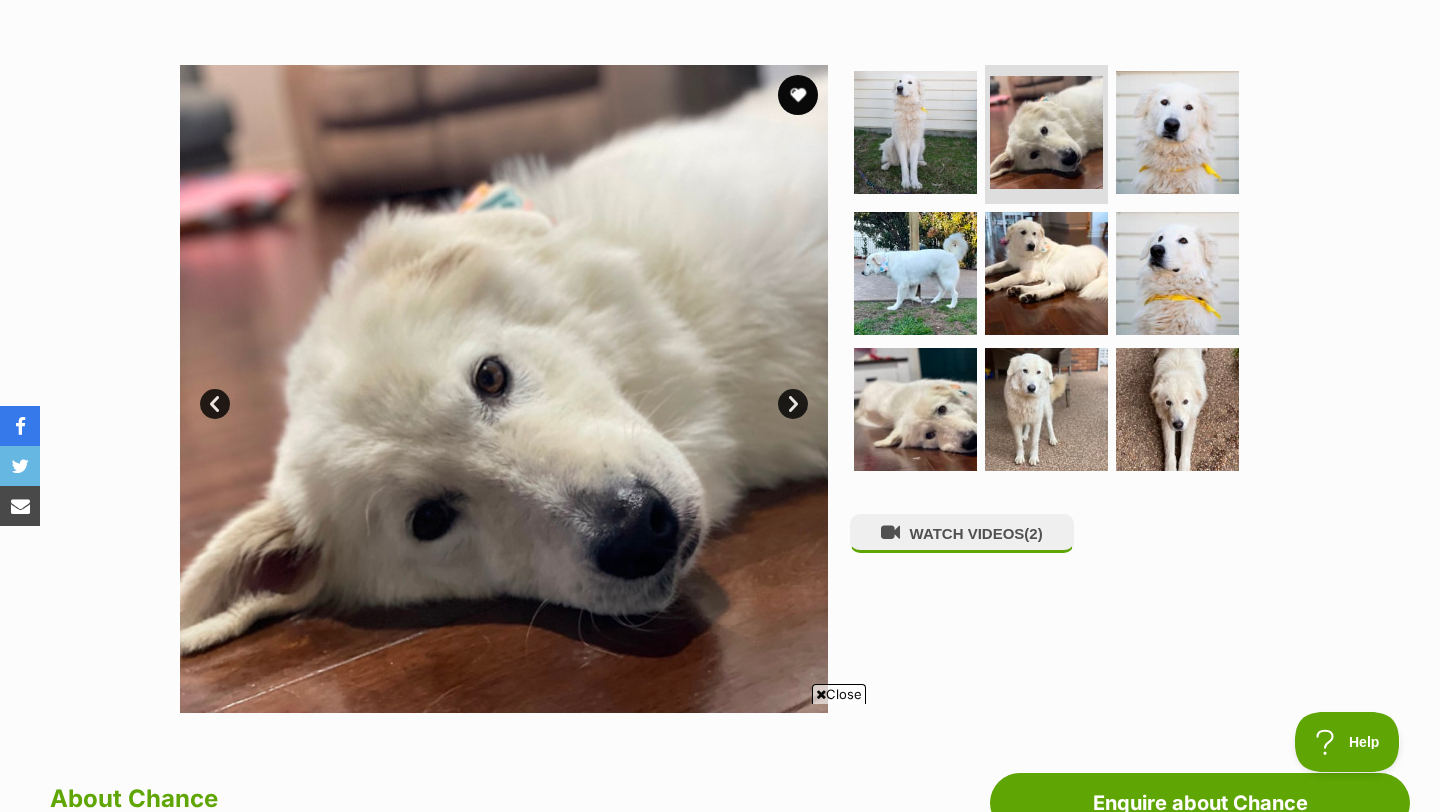 scroll, scrollTop: 345, scrollLeft: 0, axis: vertical 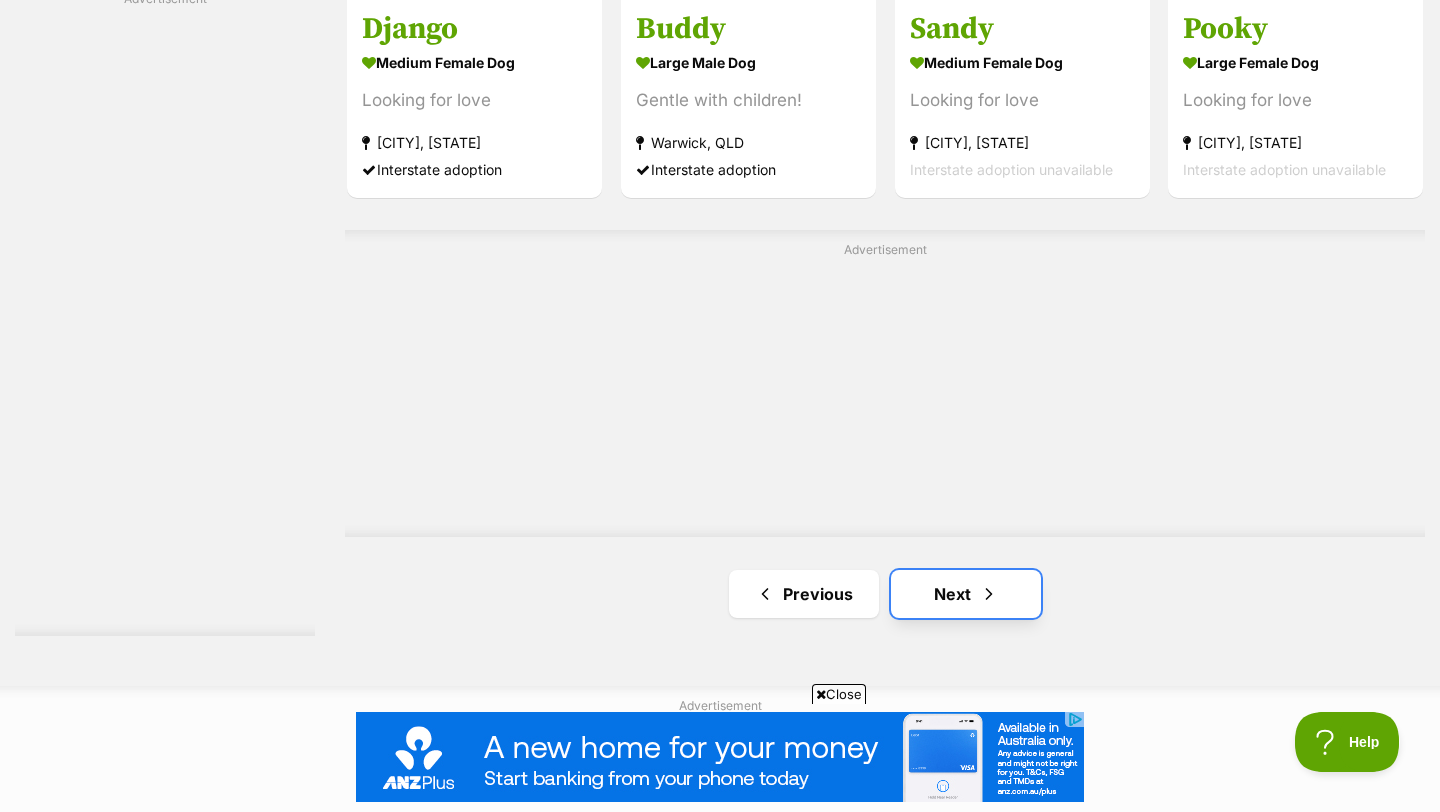 click on "Next" at bounding box center (966, 594) 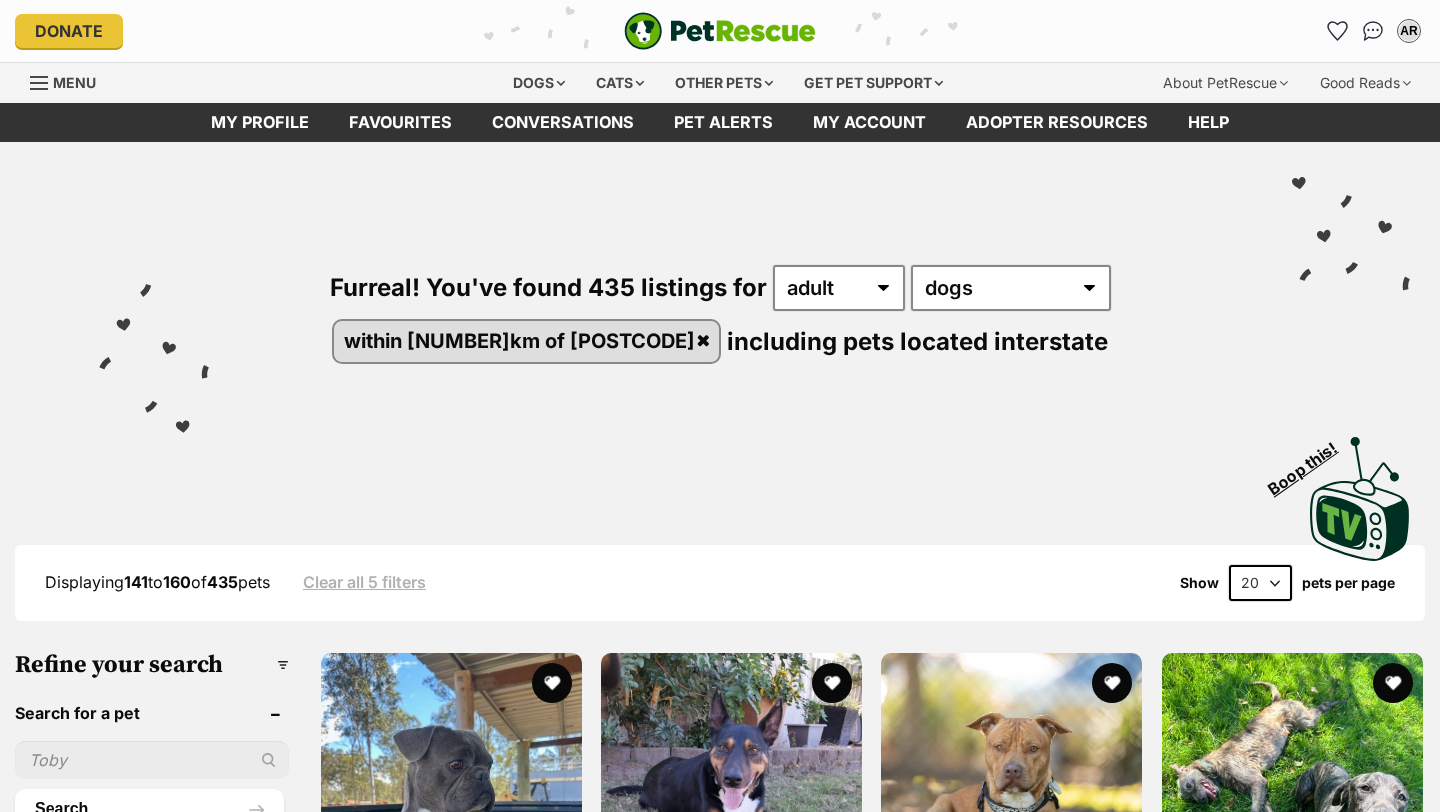 scroll, scrollTop: 0, scrollLeft: 0, axis: both 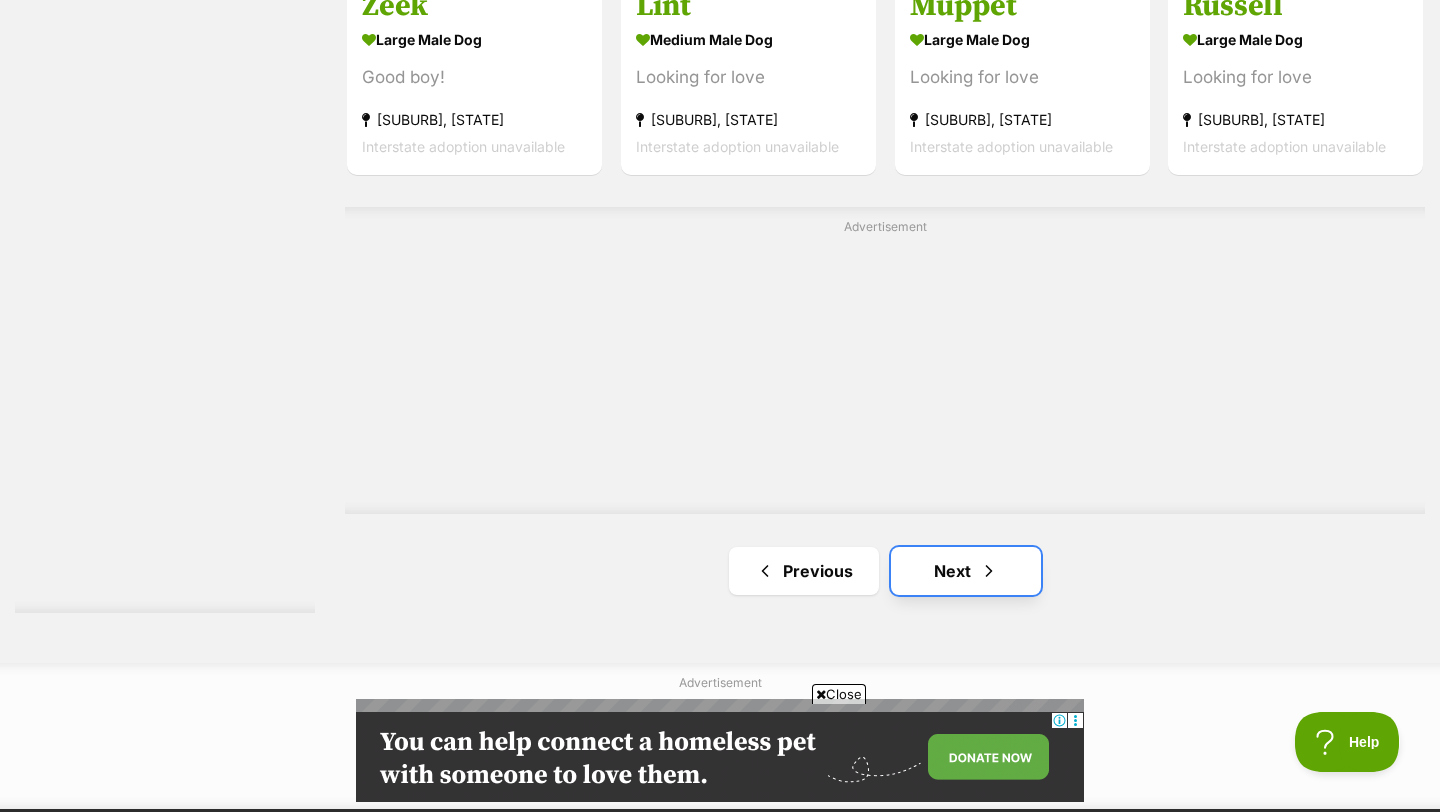 click at bounding box center (989, 571) 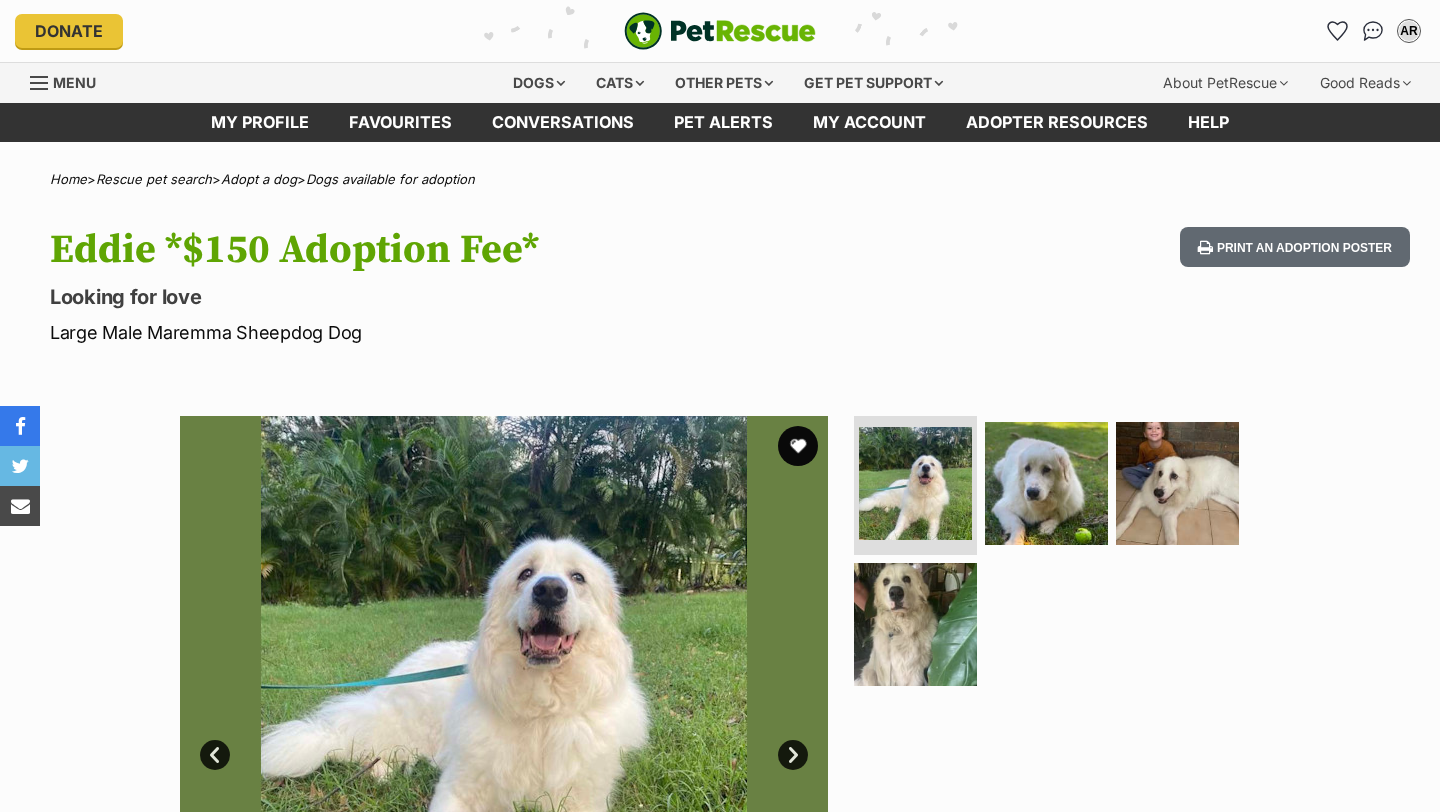 scroll, scrollTop: 0, scrollLeft: 0, axis: both 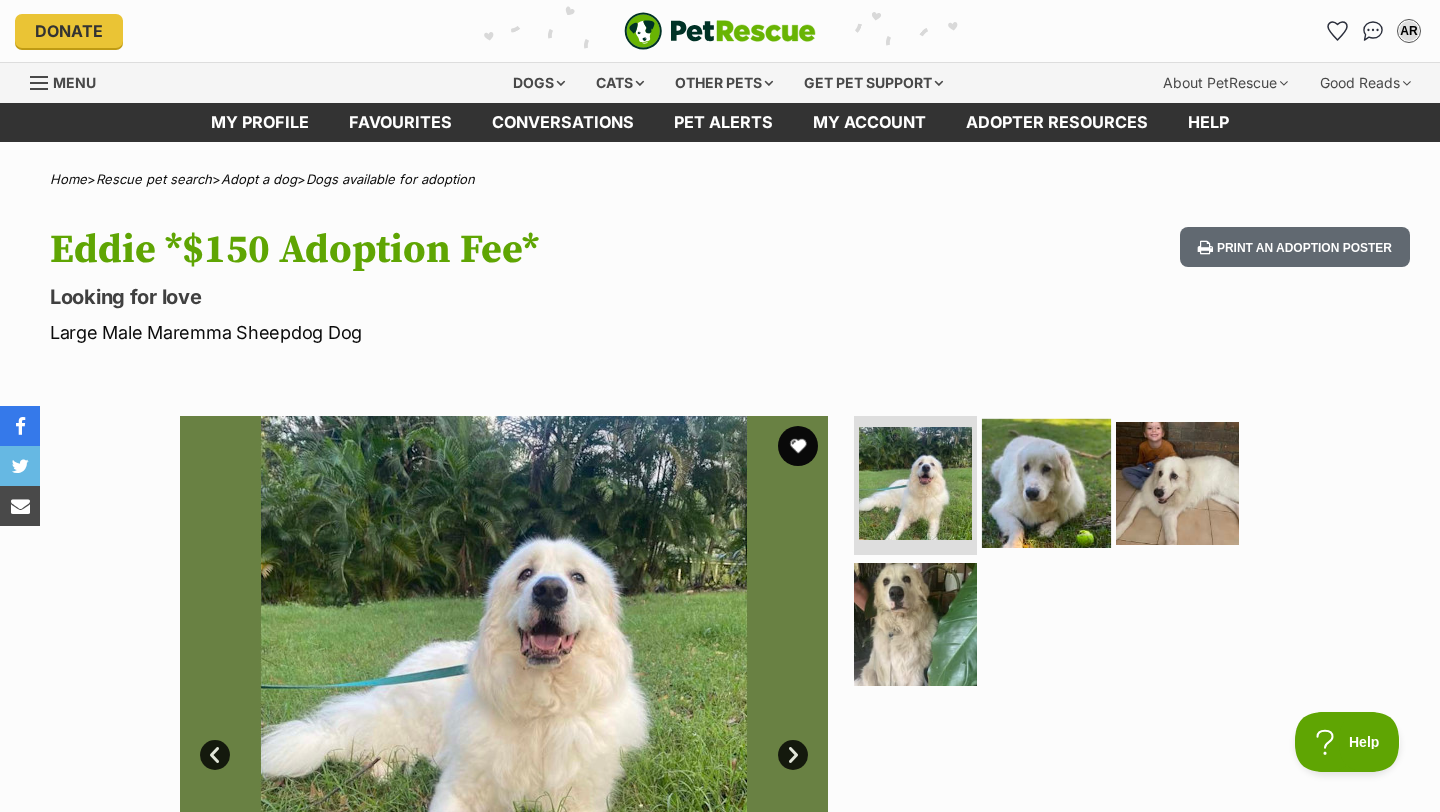 click at bounding box center [1046, 482] 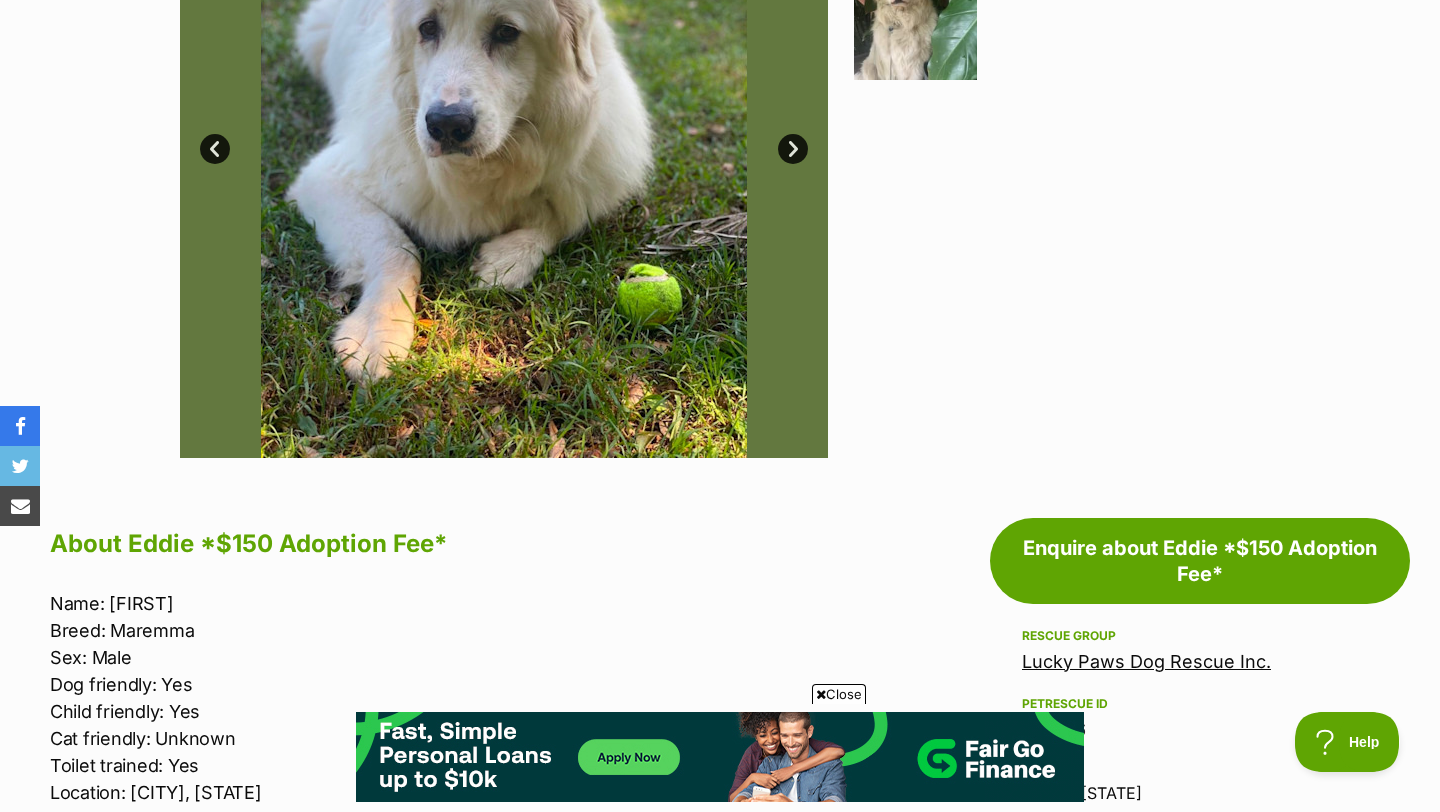 scroll, scrollTop: 683, scrollLeft: 0, axis: vertical 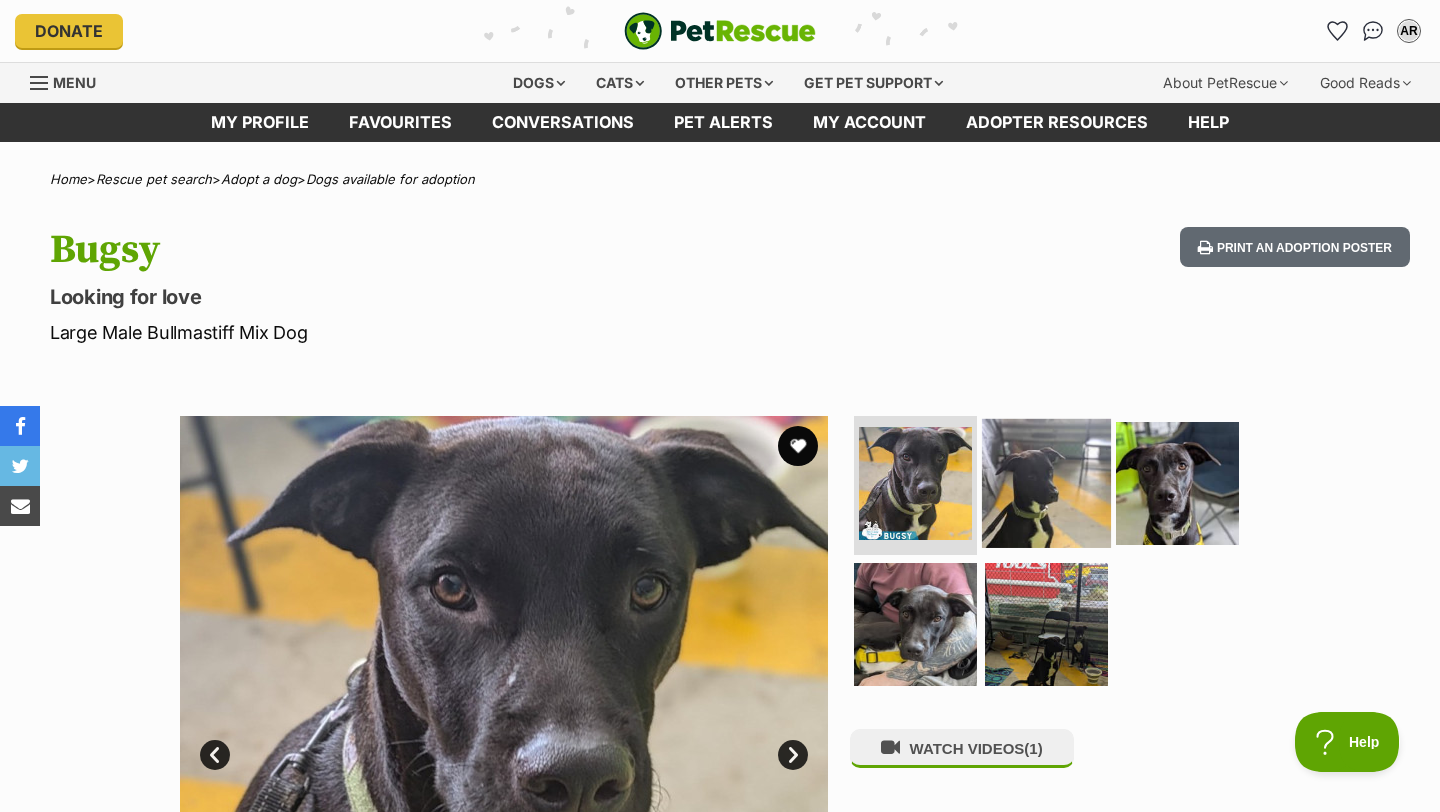 click at bounding box center [1046, 482] 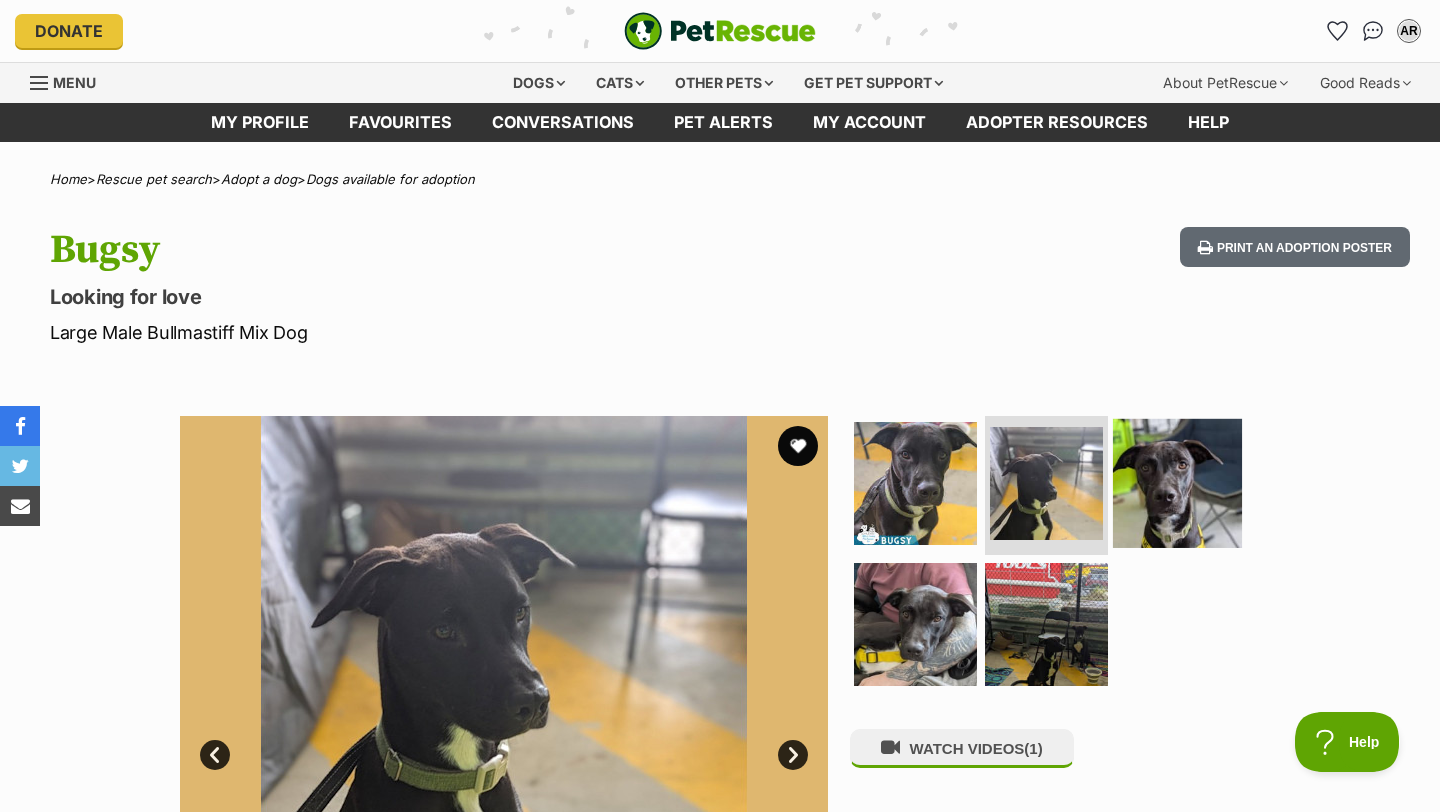 scroll, scrollTop: 0, scrollLeft: 0, axis: both 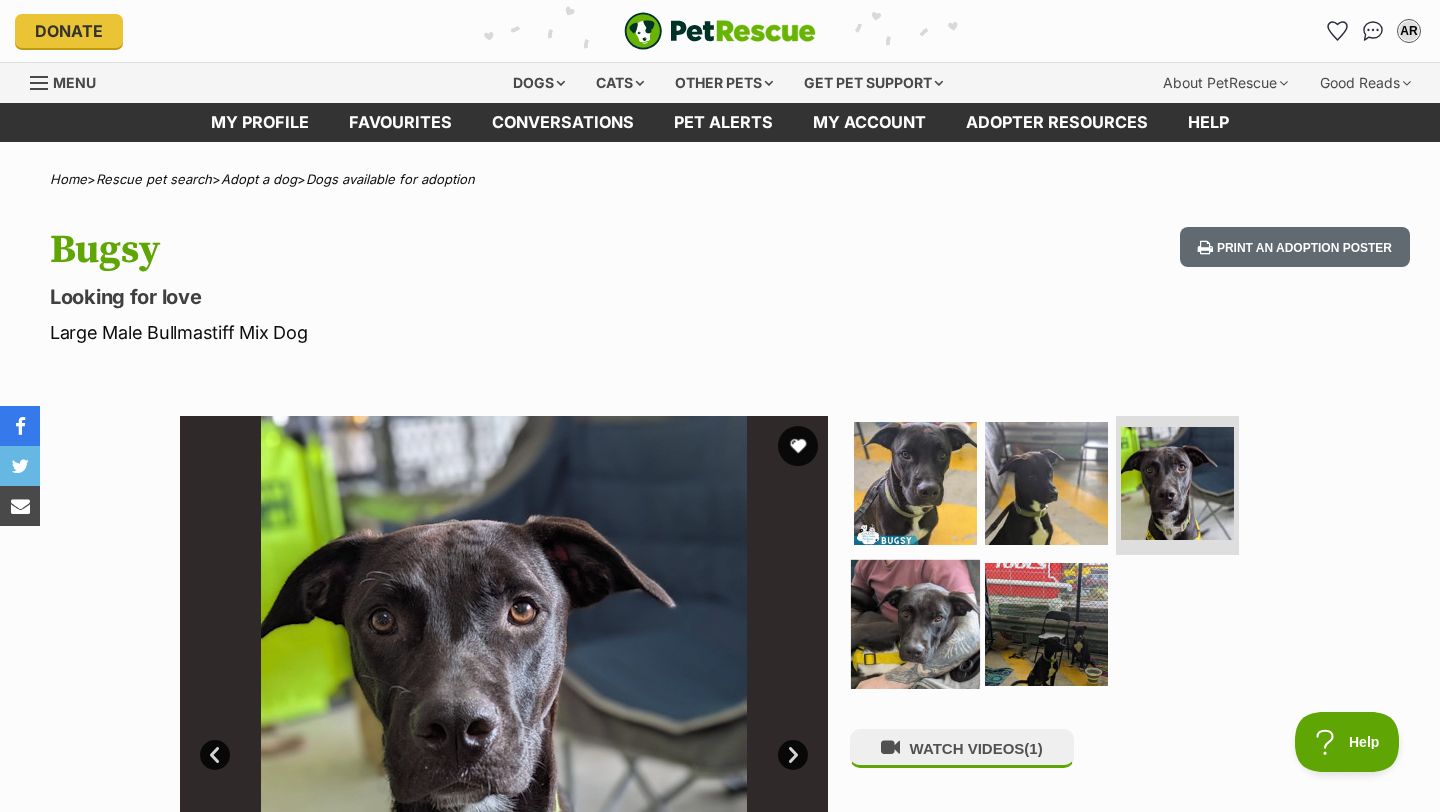 click at bounding box center (915, 624) 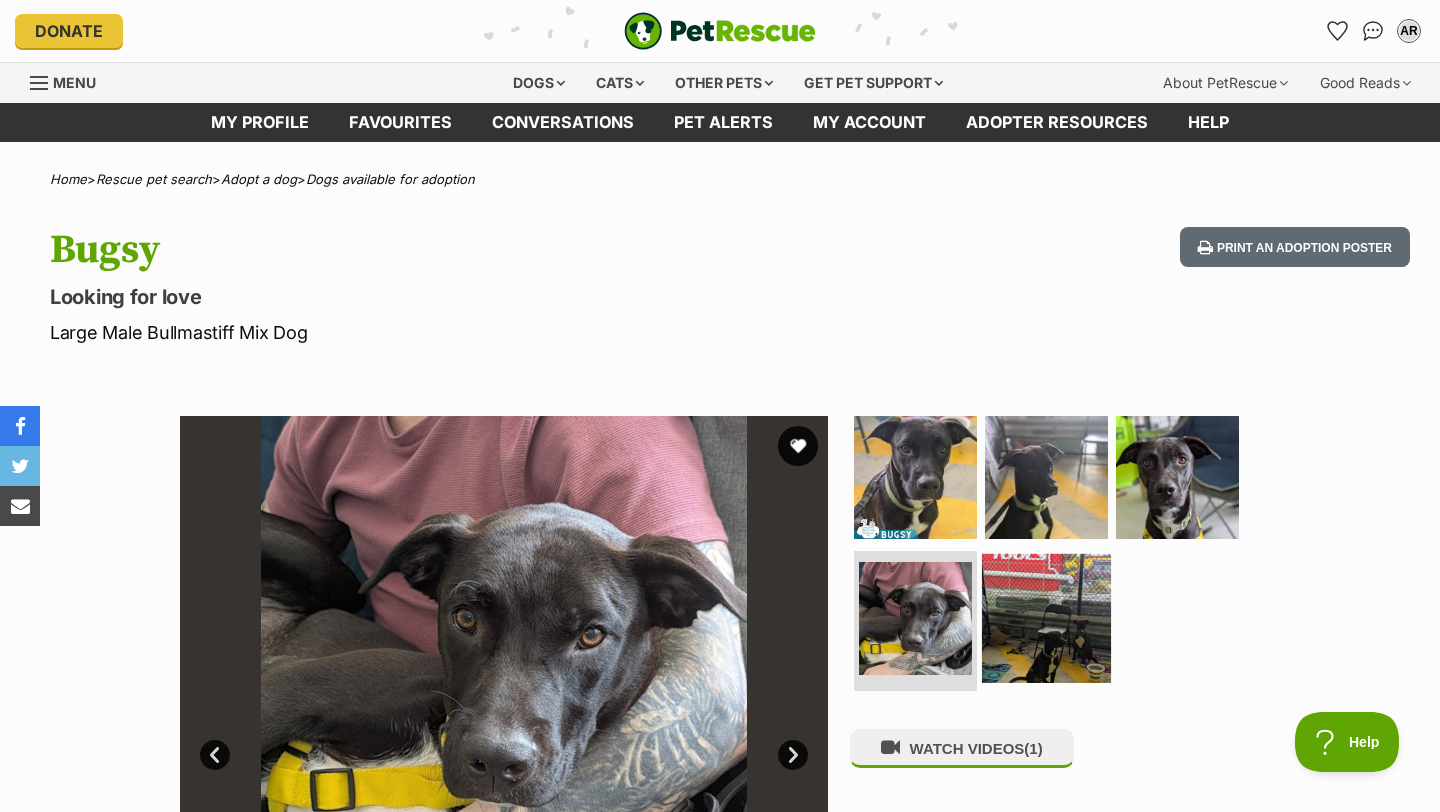 click at bounding box center [1046, 618] 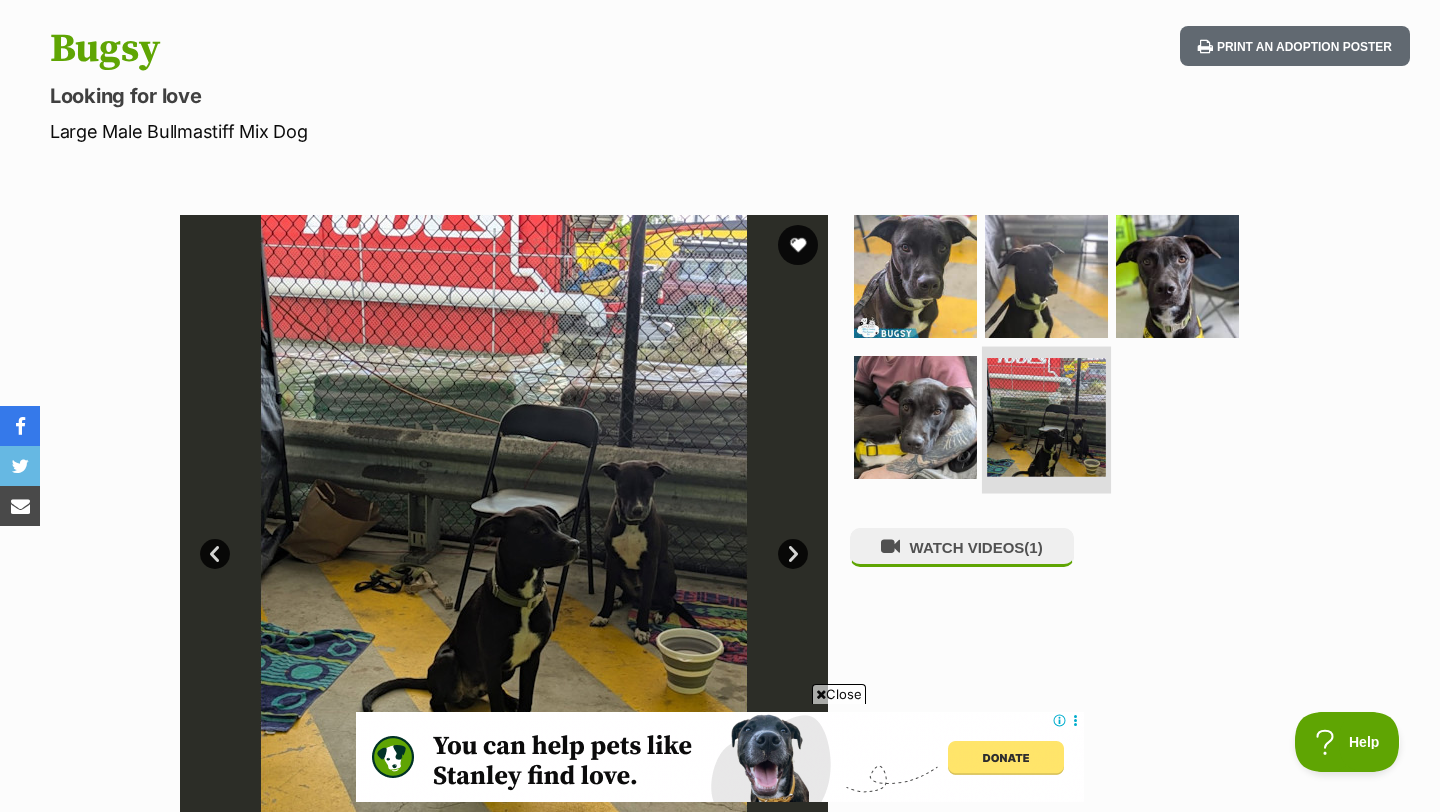 scroll, scrollTop: 205, scrollLeft: 0, axis: vertical 